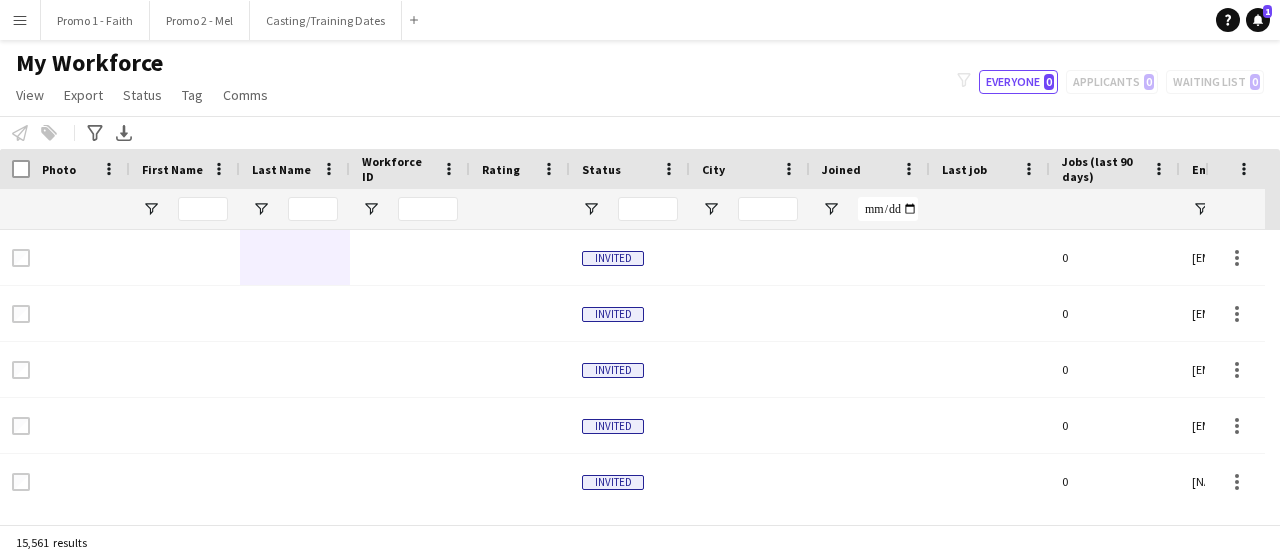 scroll, scrollTop: 0, scrollLeft: 0, axis: both 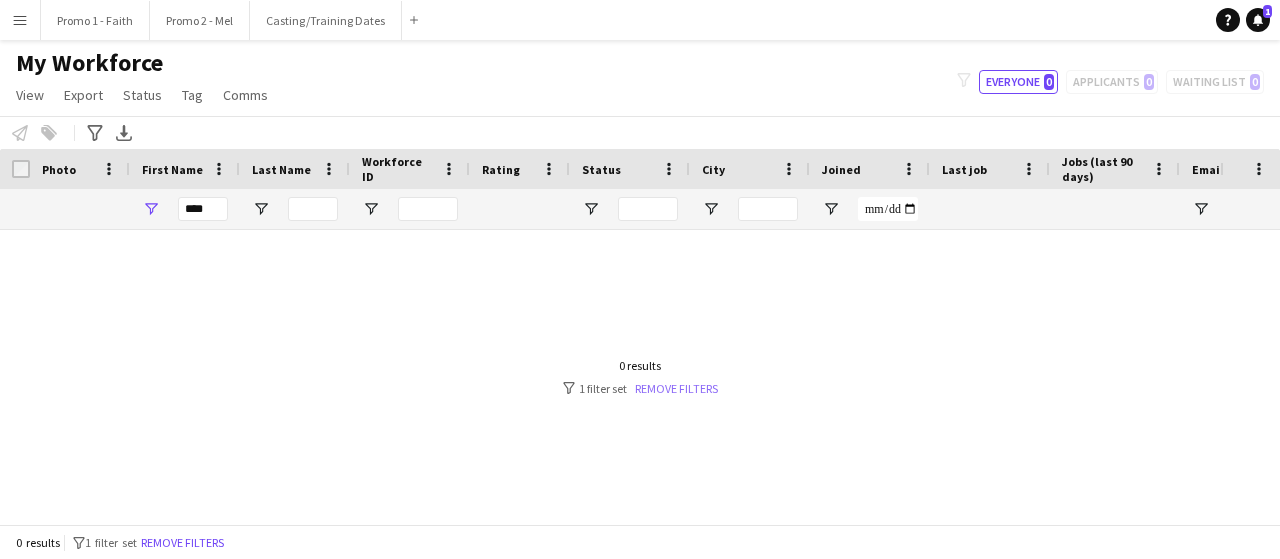 type on "****" 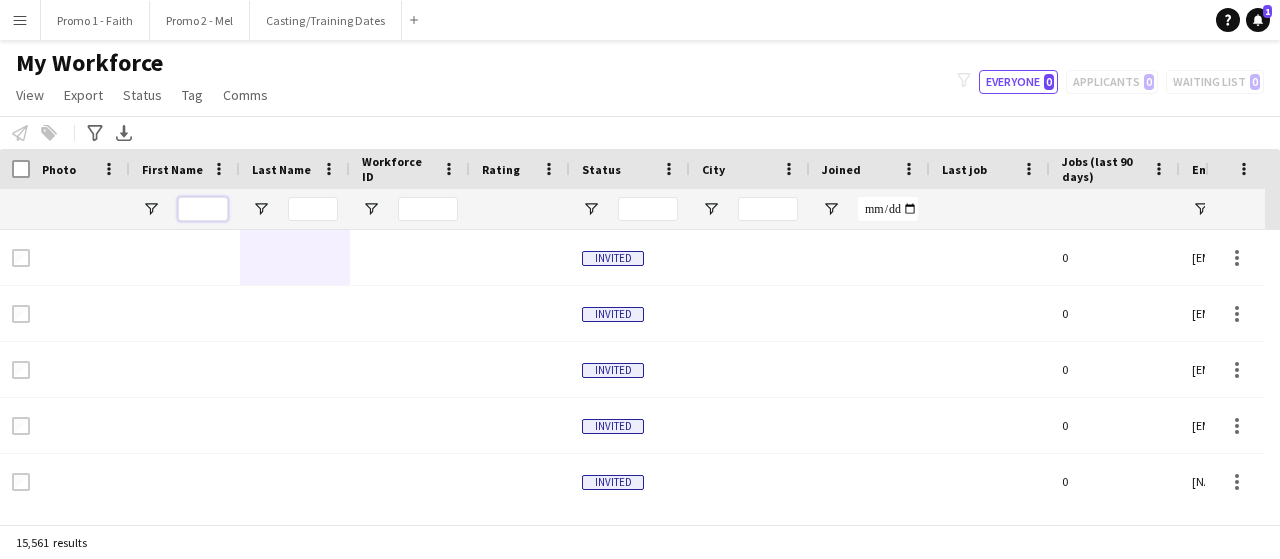 click at bounding box center (203, 209) 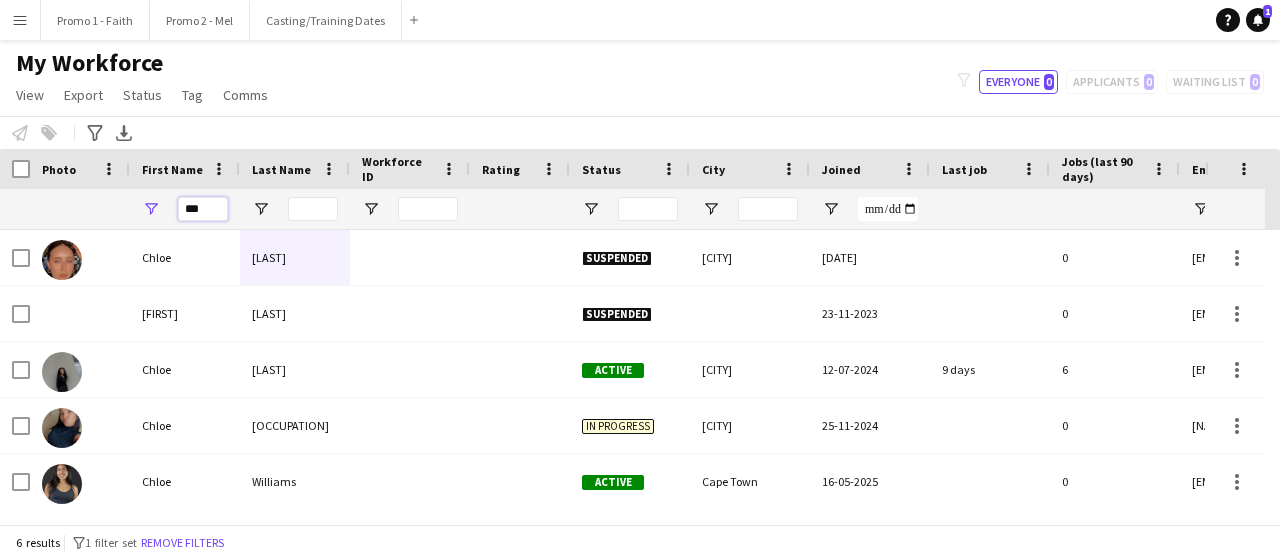 click on "***" at bounding box center [203, 209] 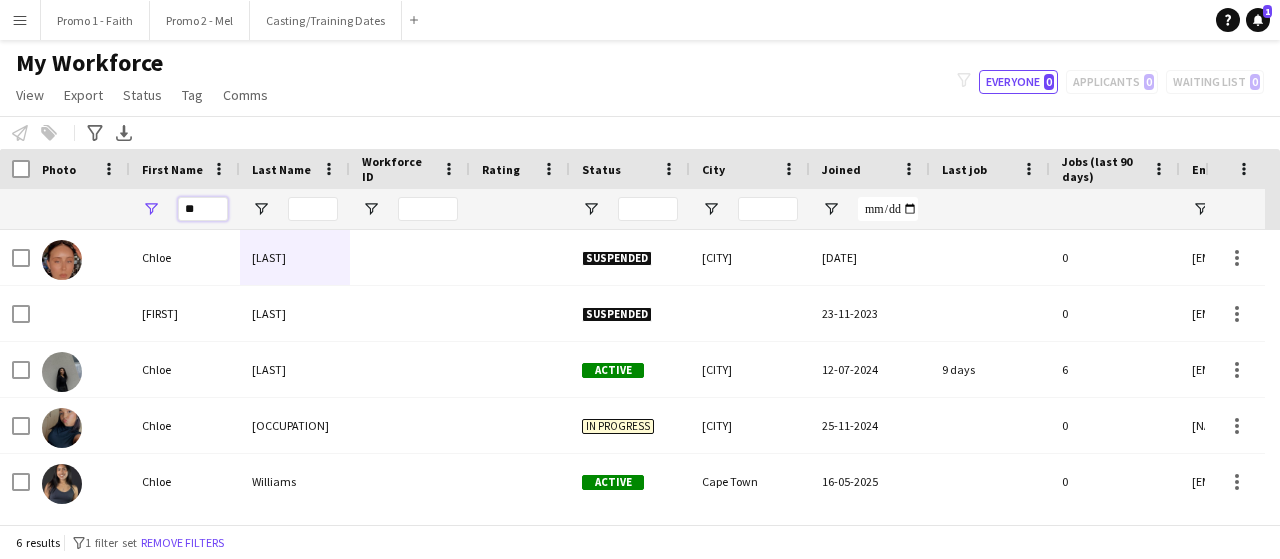 type on "*" 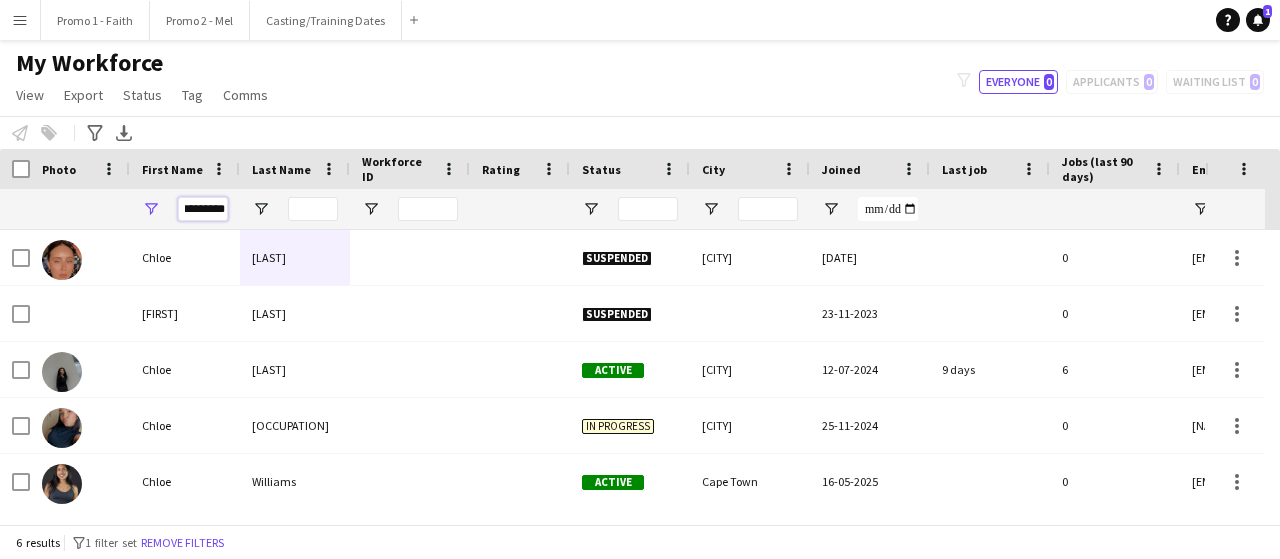 scroll, scrollTop: 0, scrollLeft: 10, axis: horizontal 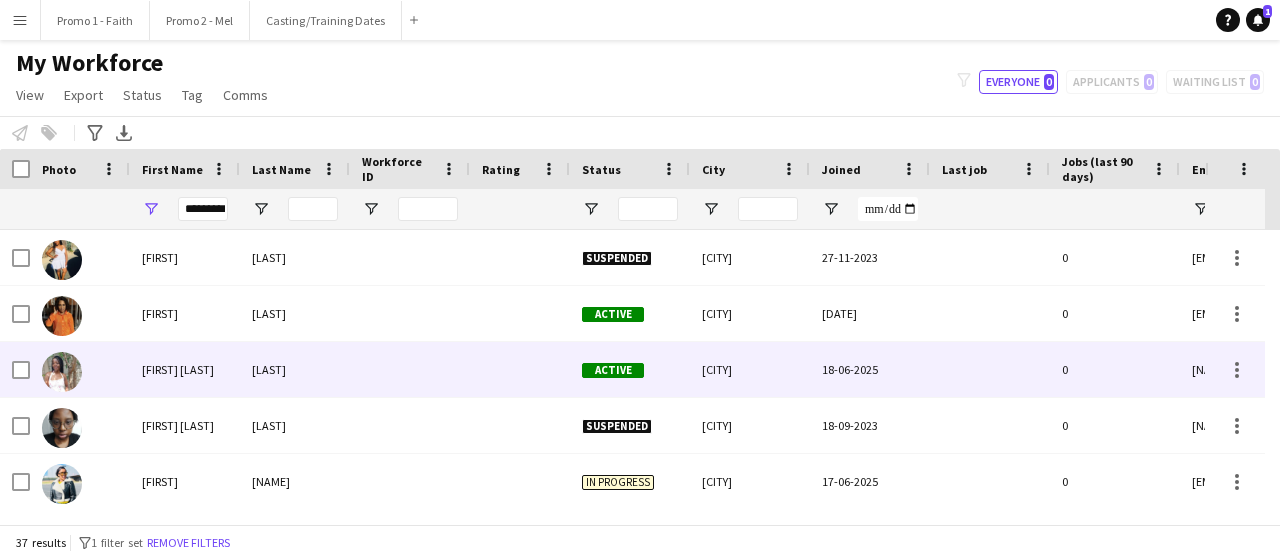 click on "[LAST]" at bounding box center [295, 369] 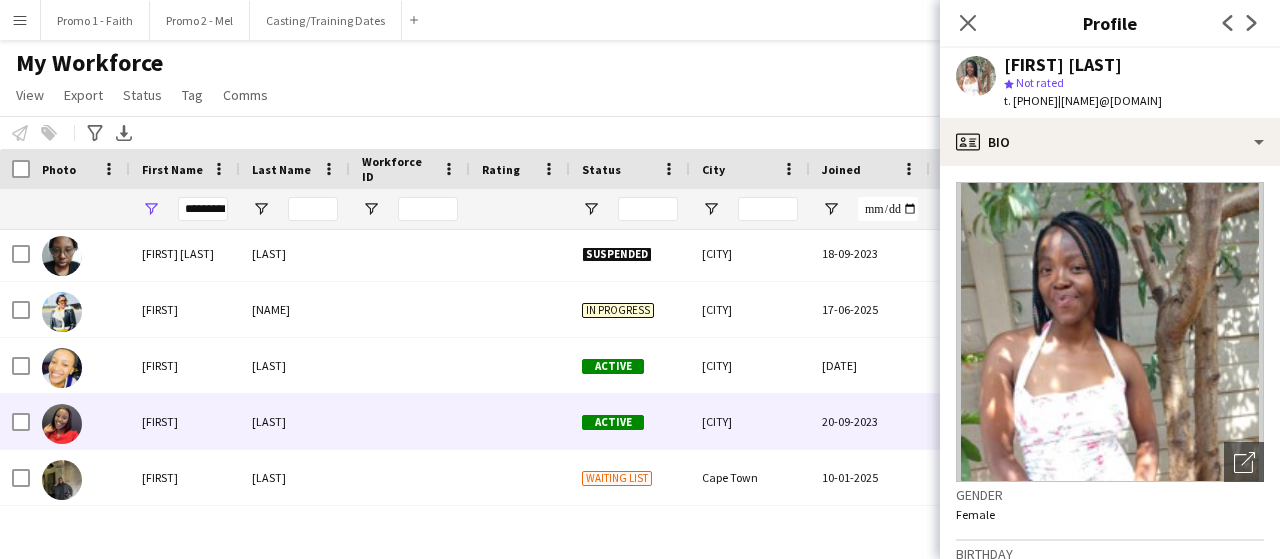 click at bounding box center [410, 421] 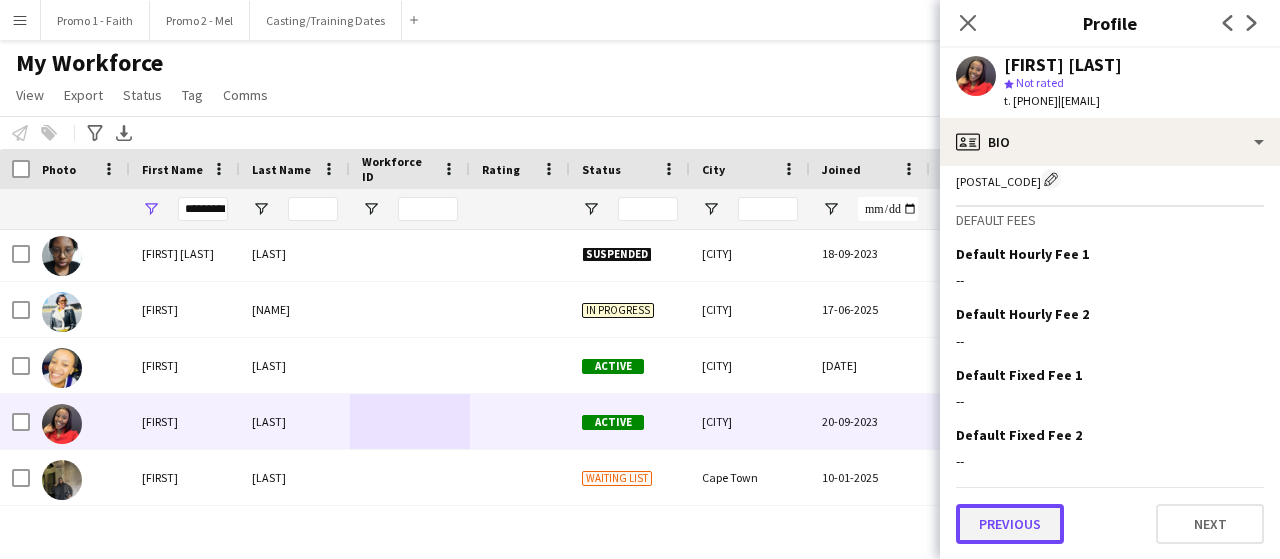 click on "Previous" 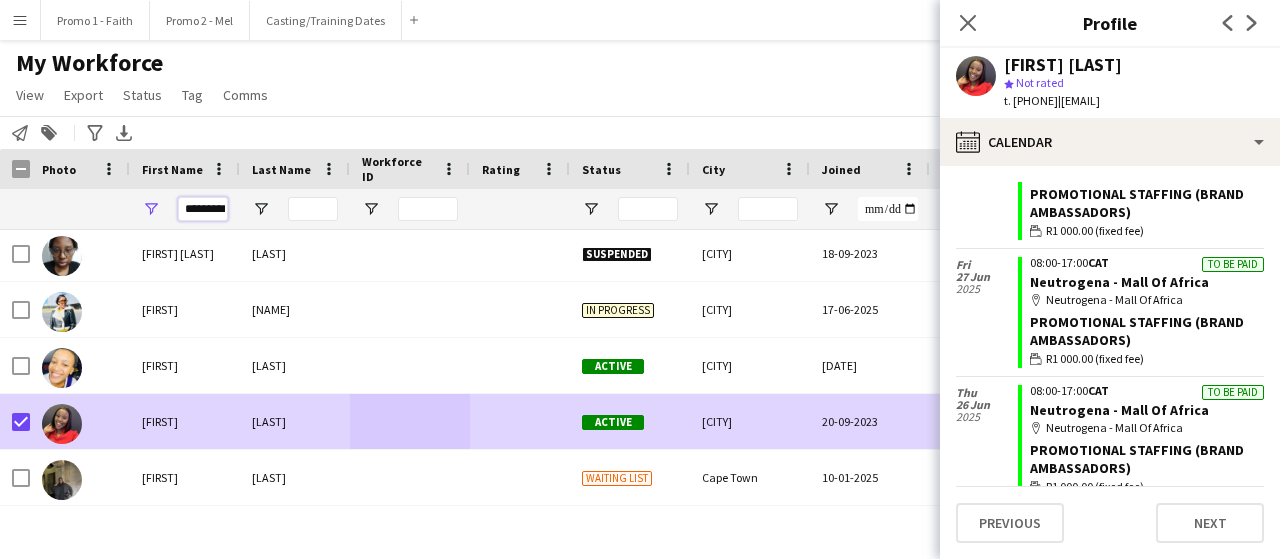 click on "*********" at bounding box center (203, 209) 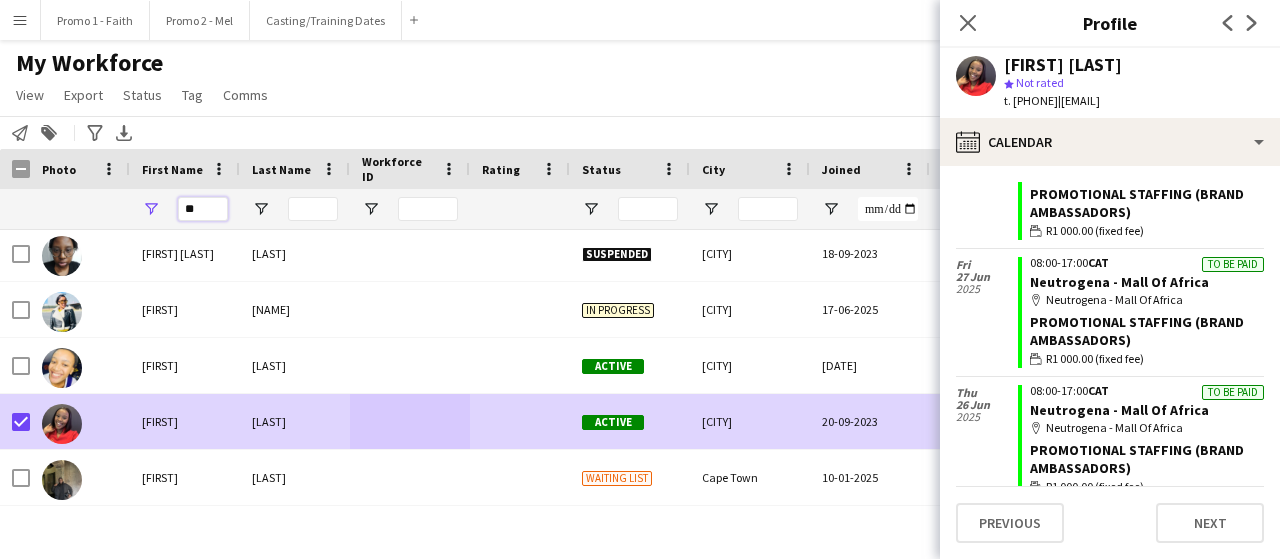 type on "*" 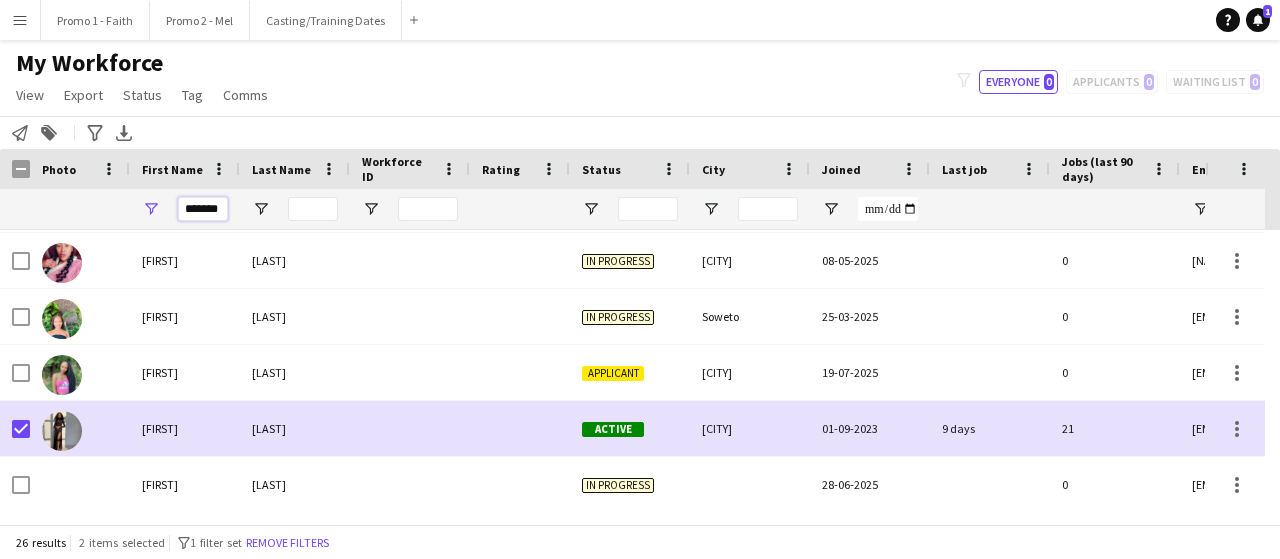 click on "*******" at bounding box center (203, 209) 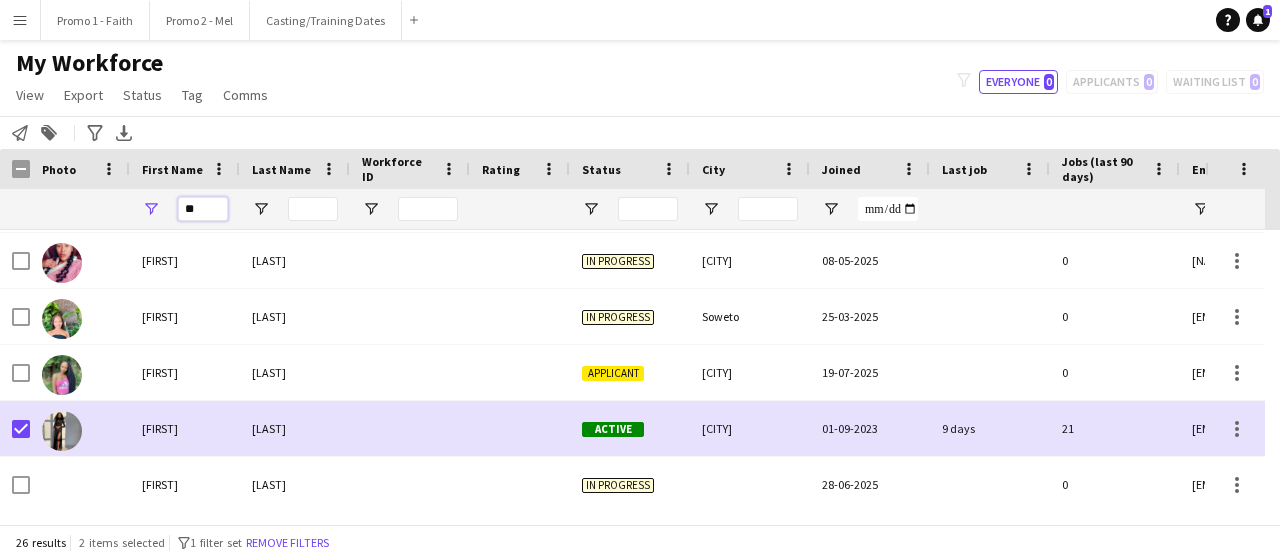 type on "*" 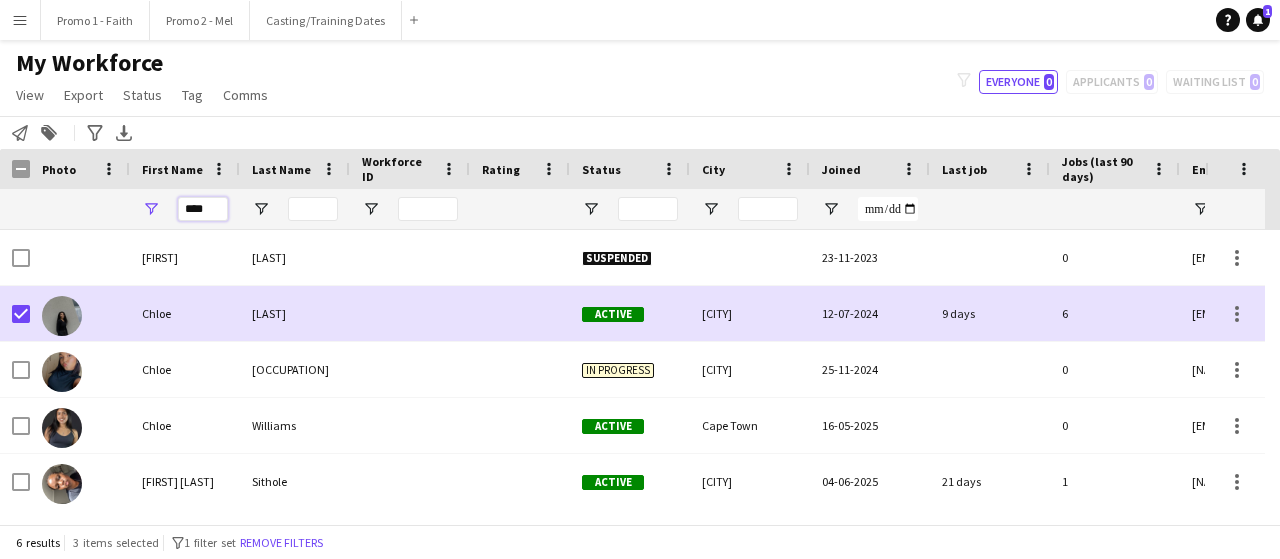 click on "****" at bounding box center (203, 209) 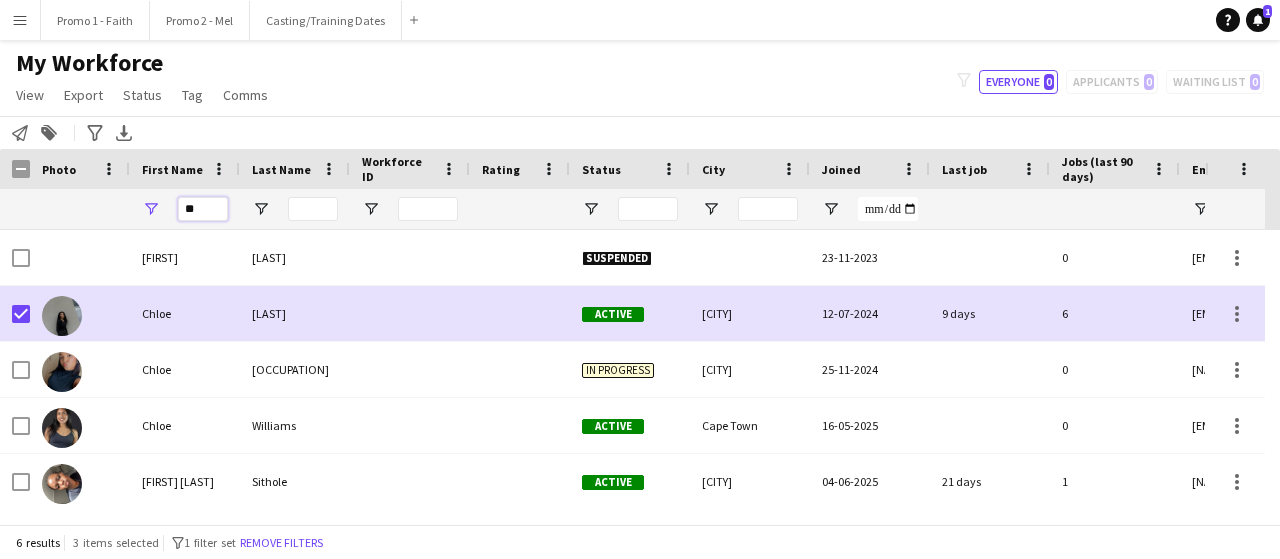 type on "*" 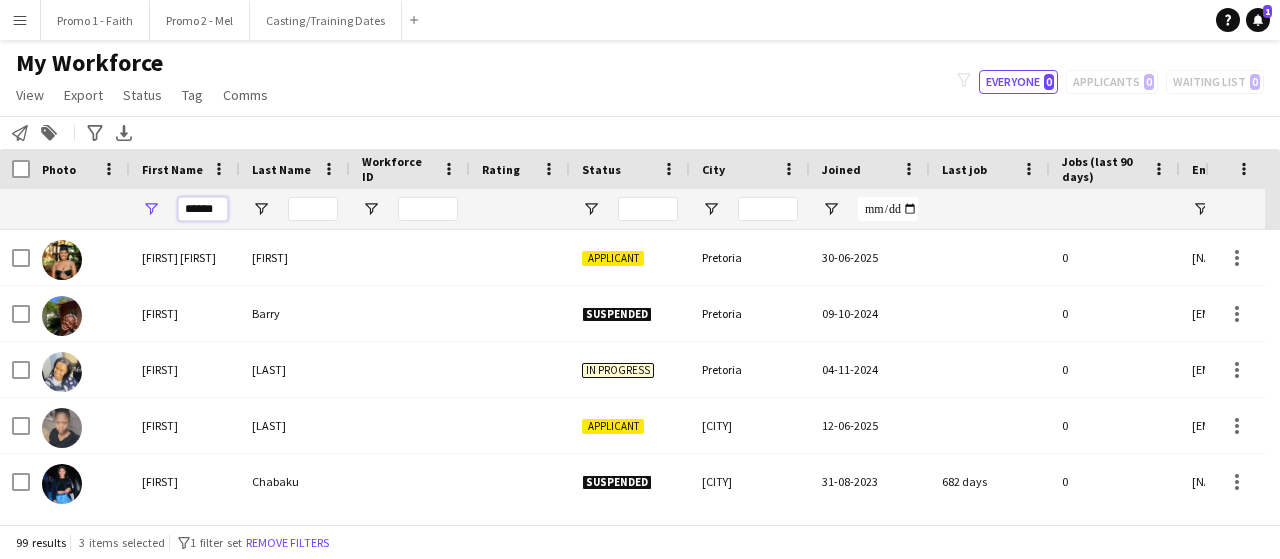 scroll, scrollTop: 216, scrollLeft: 0, axis: vertical 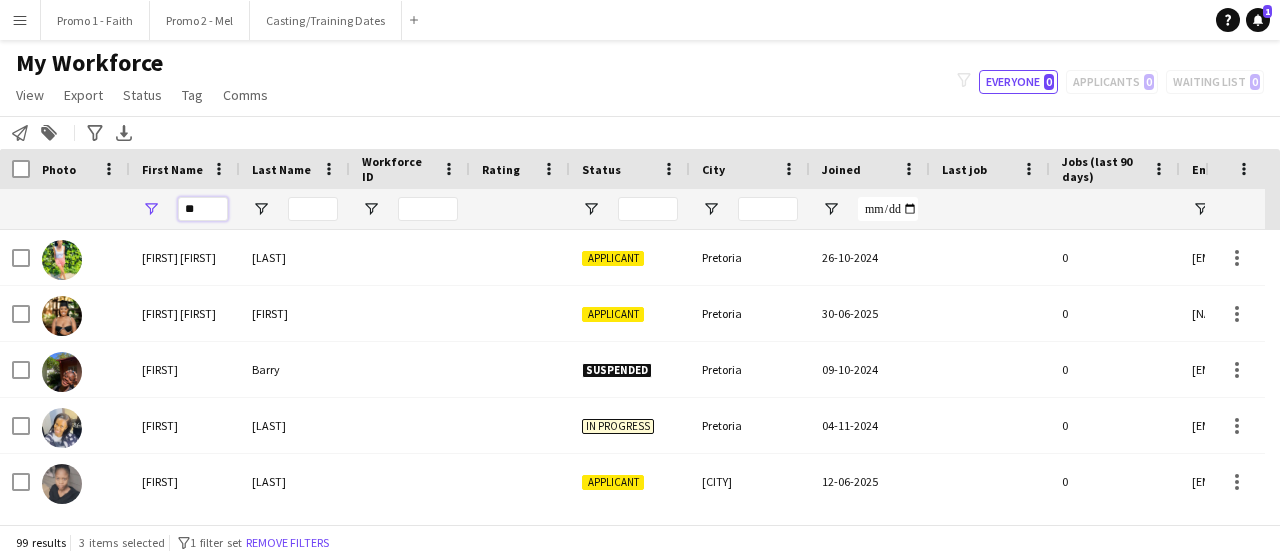 type on "*" 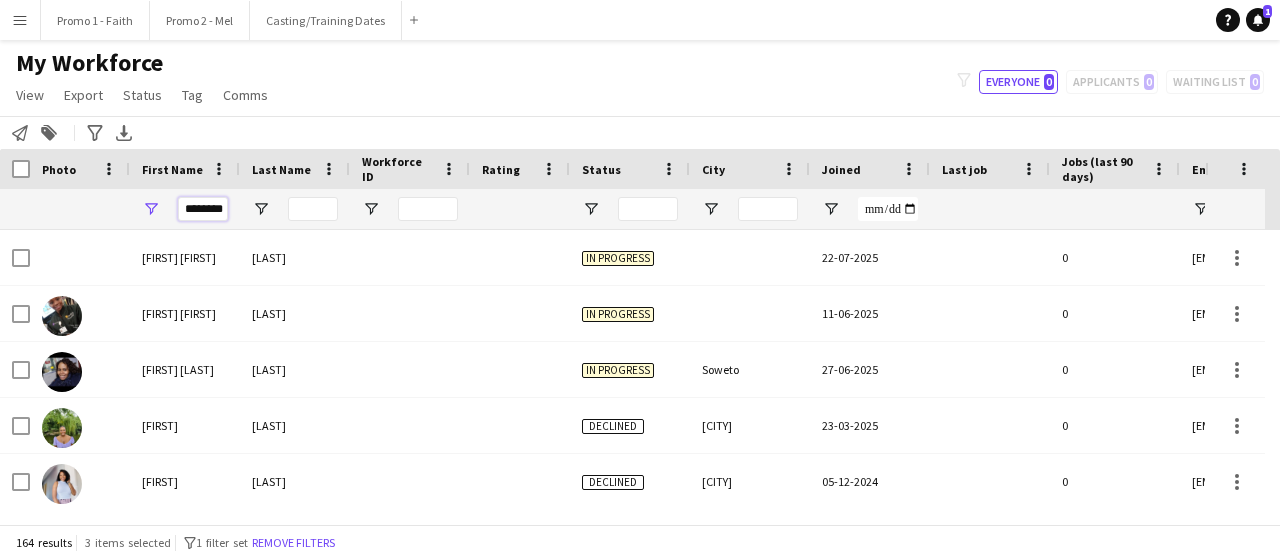scroll, scrollTop: 0, scrollLeft: 6, axis: horizontal 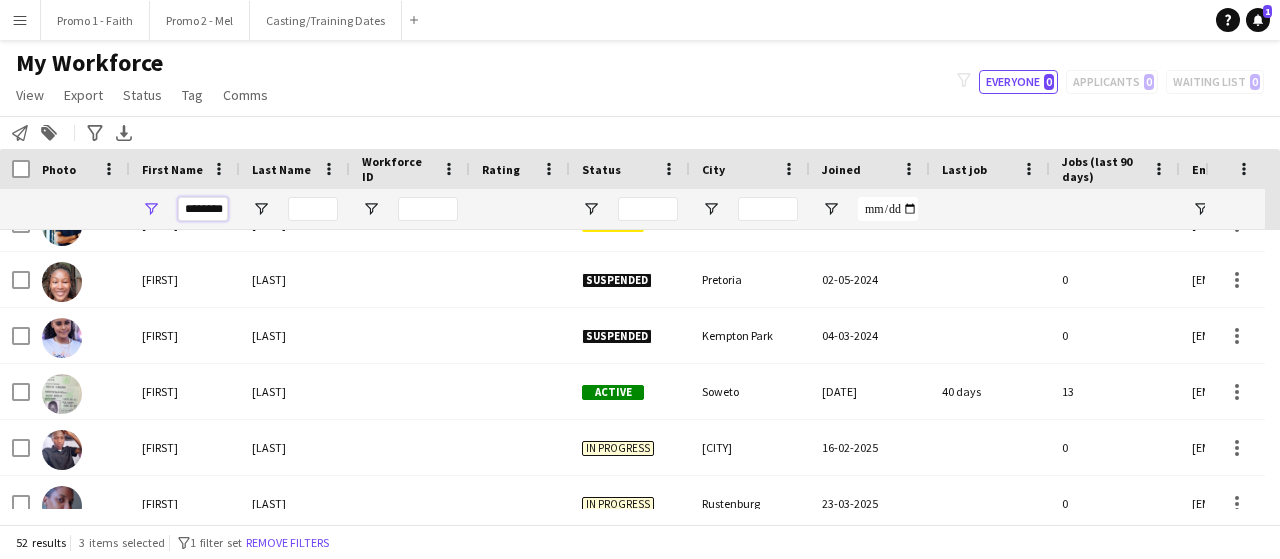 type on "********" 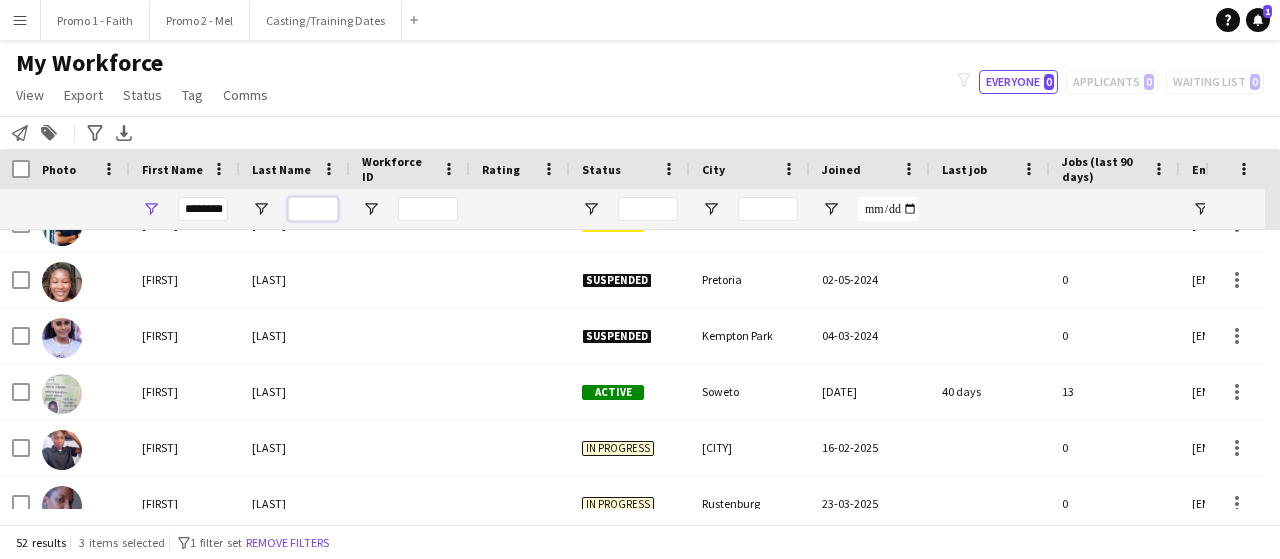 click at bounding box center [313, 209] 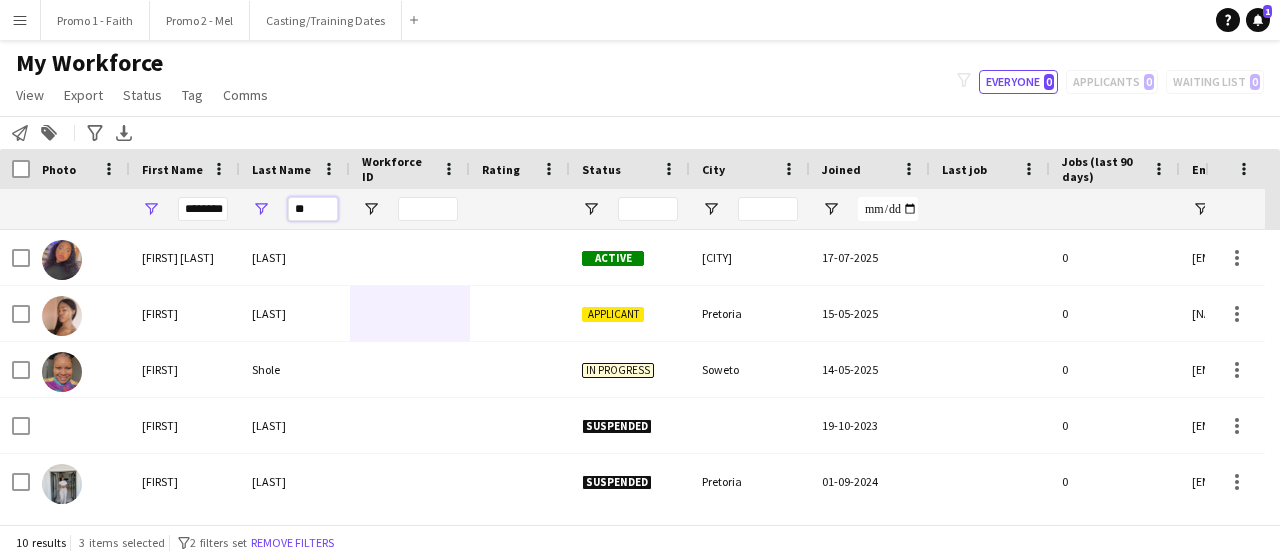 type on "*" 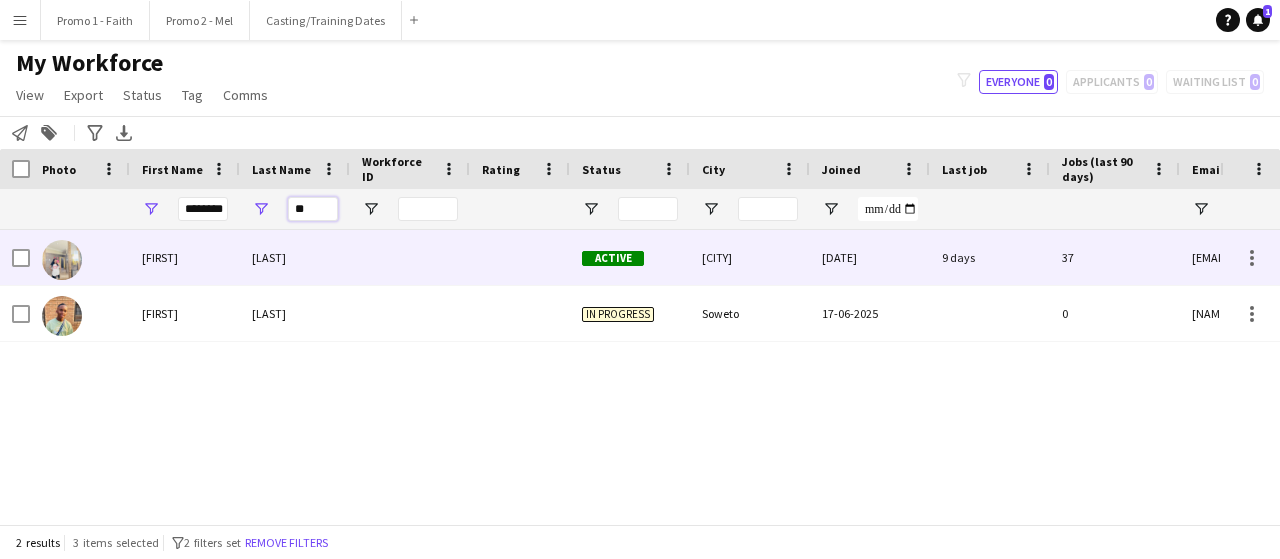 type on "**" 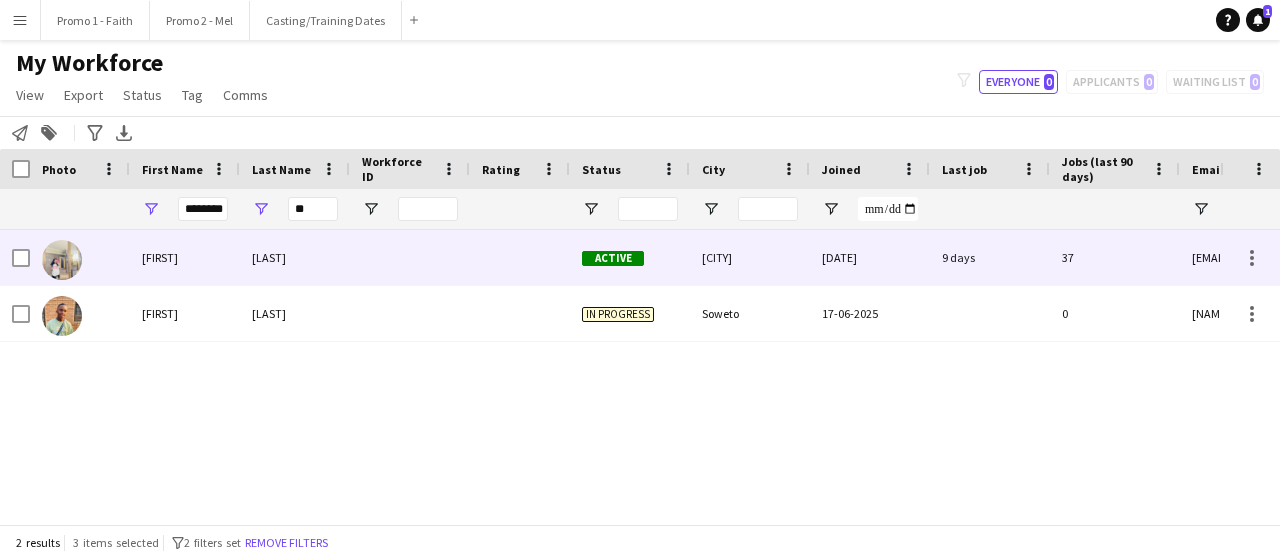 click on "[LAST]" at bounding box center (295, 257) 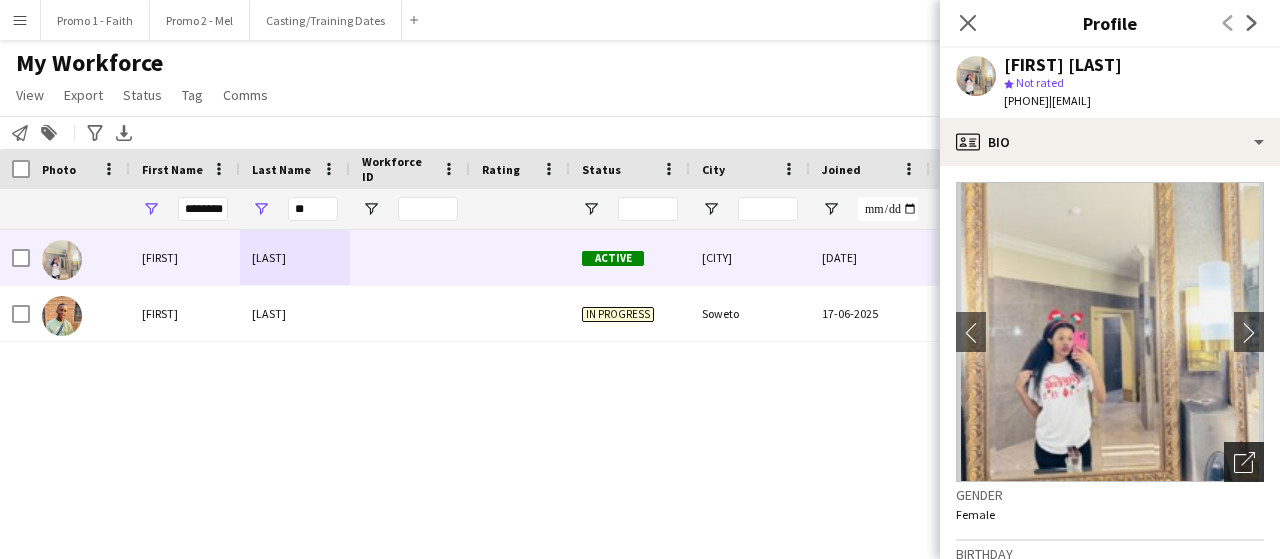 click 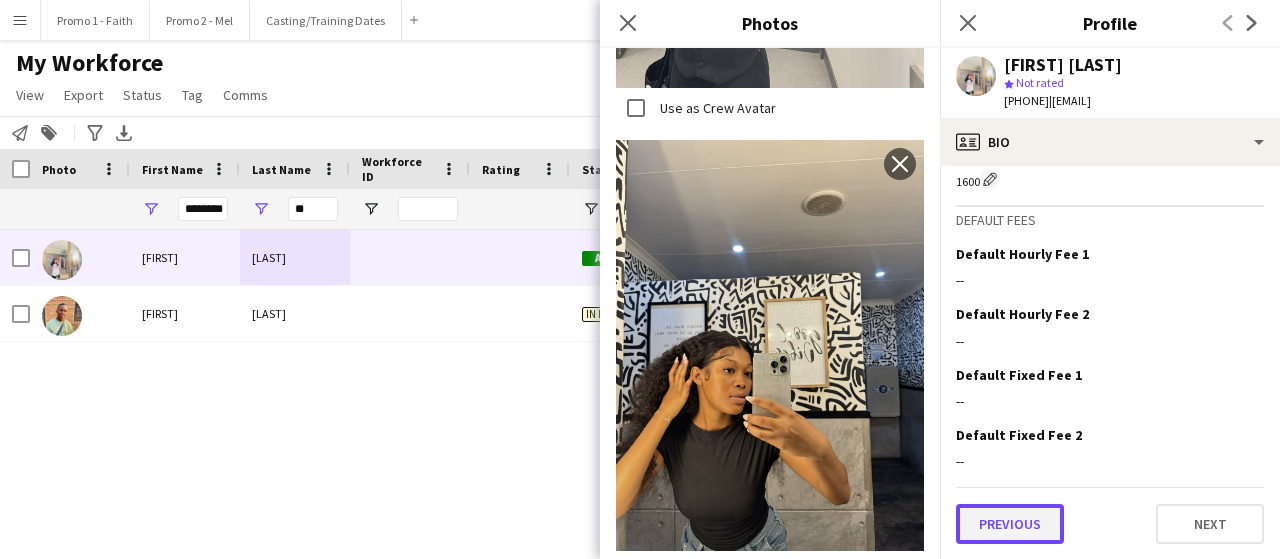 click on "Previous" 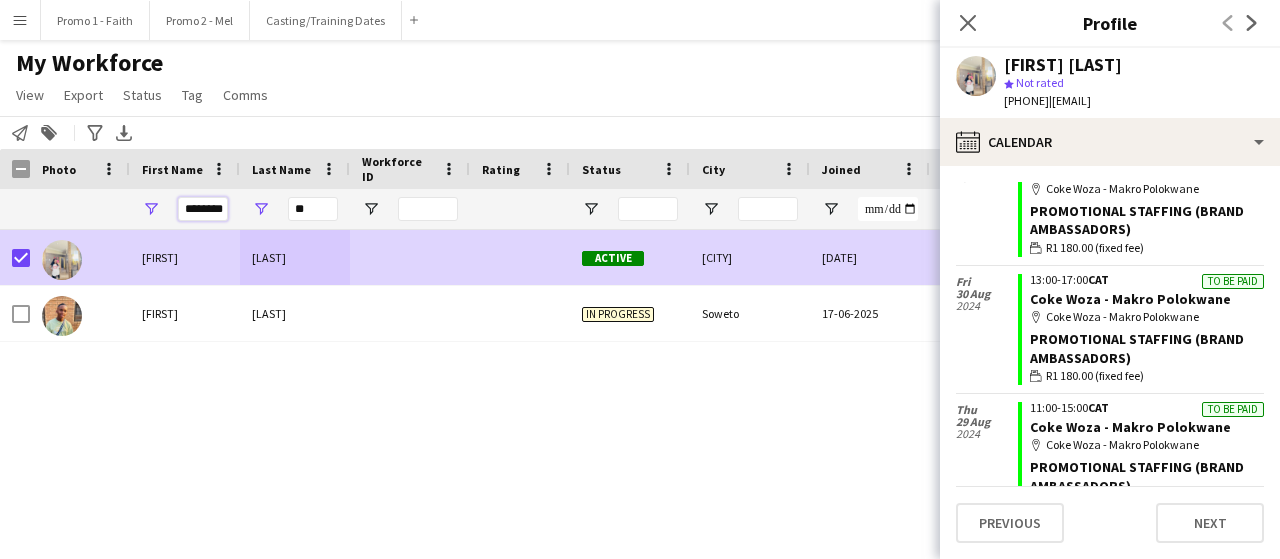 click on "********" at bounding box center (203, 209) 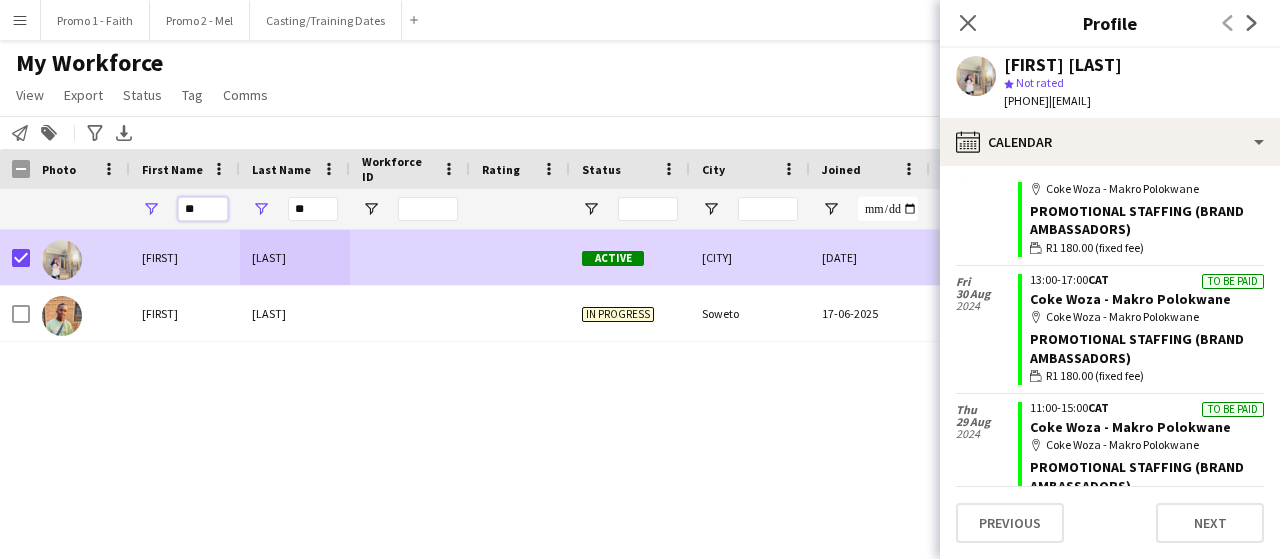 type on "*" 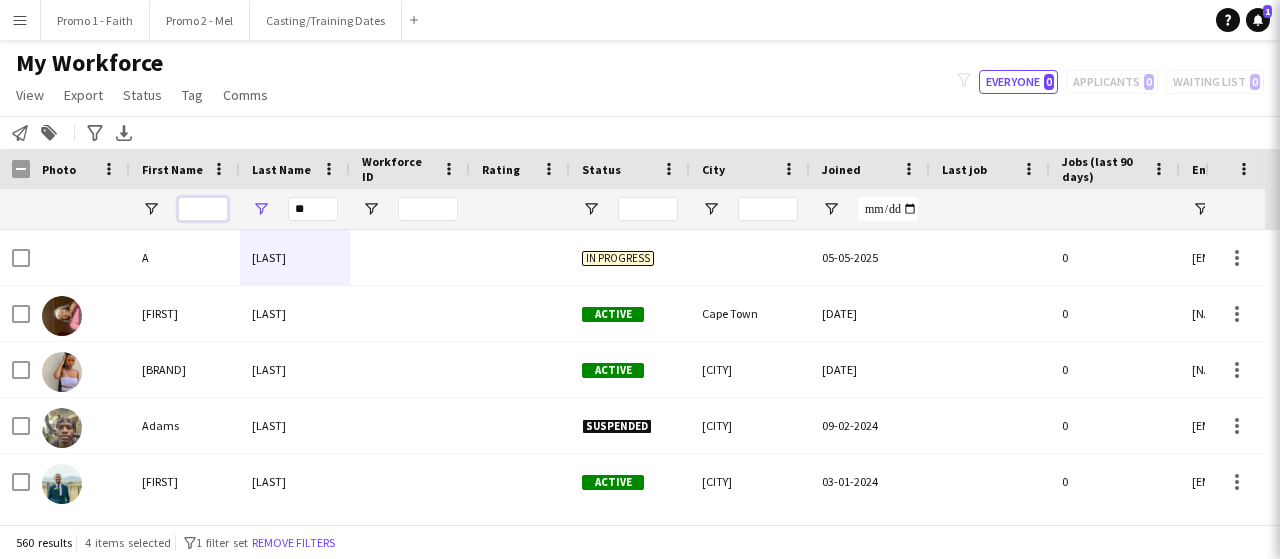 type 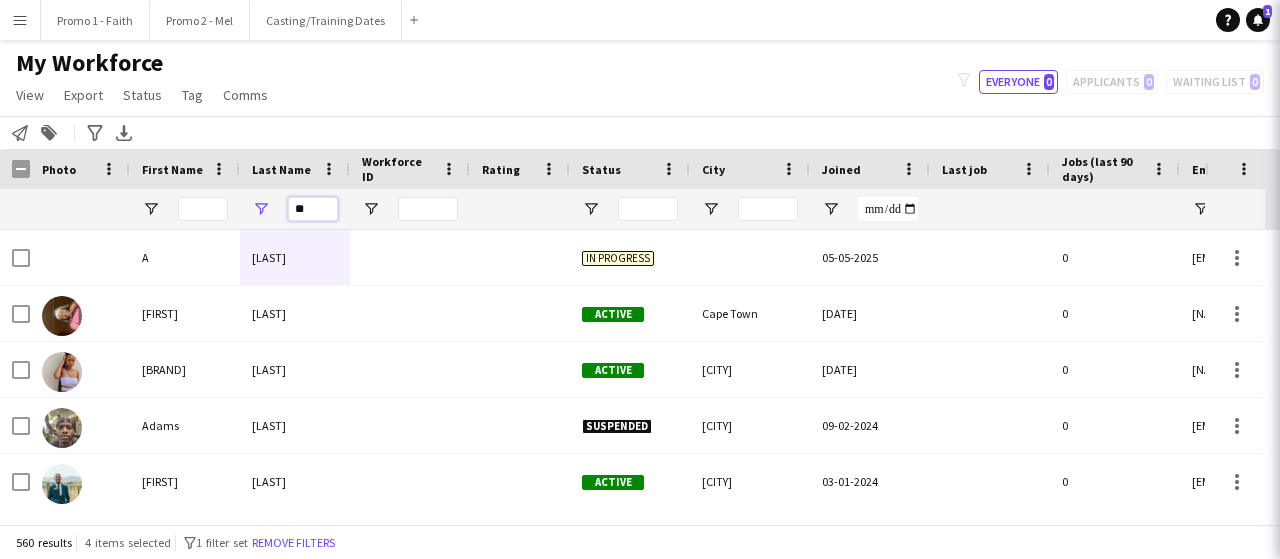 click on "**" at bounding box center (313, 209) 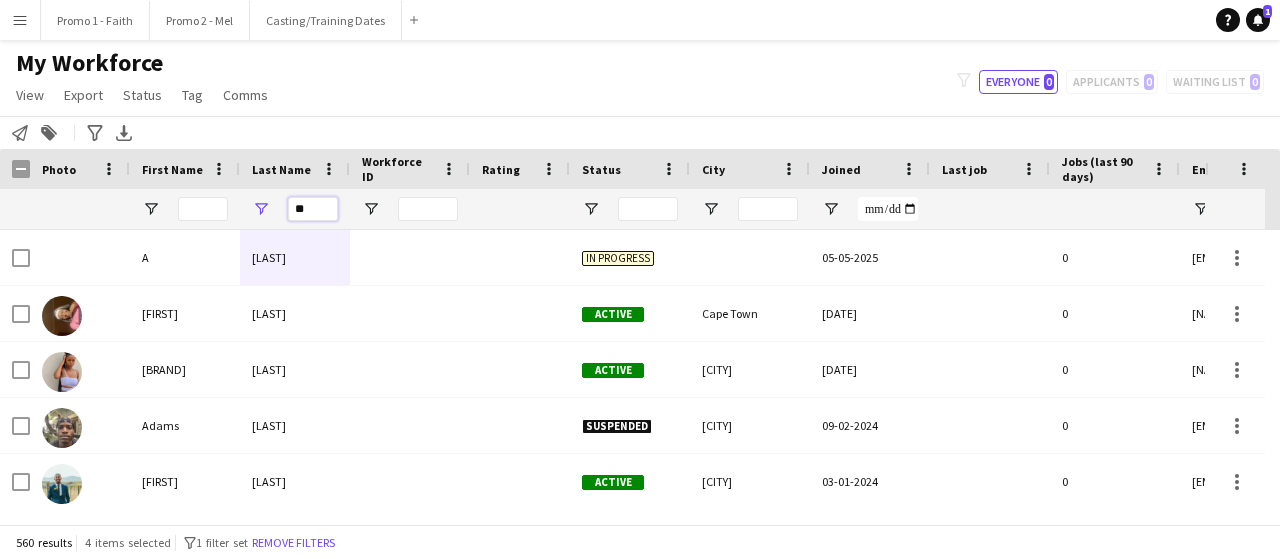 type on "*" 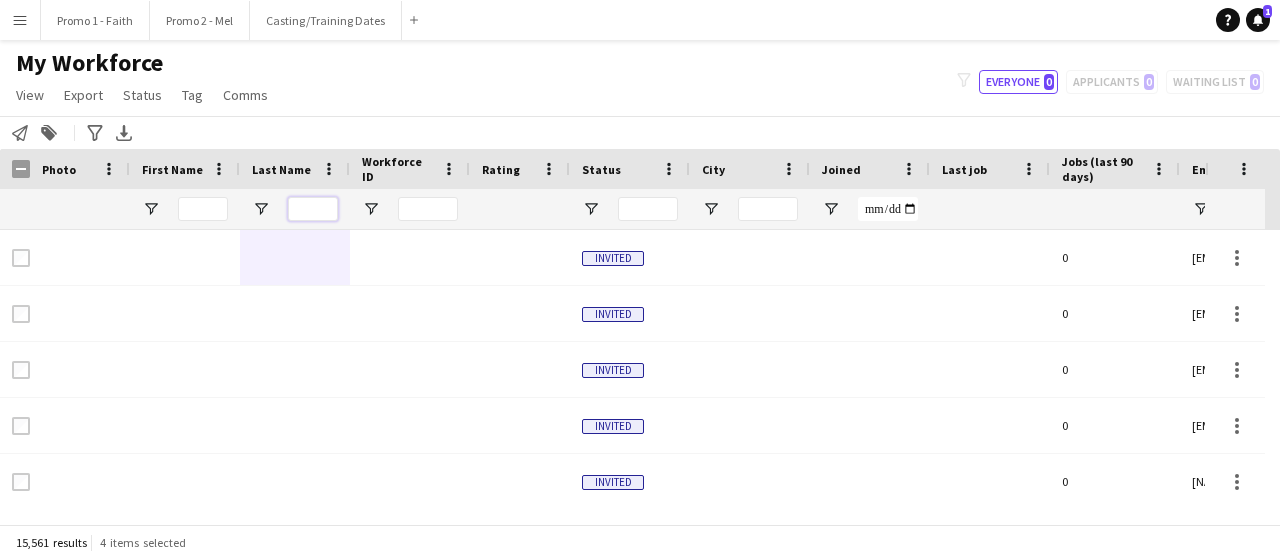 type 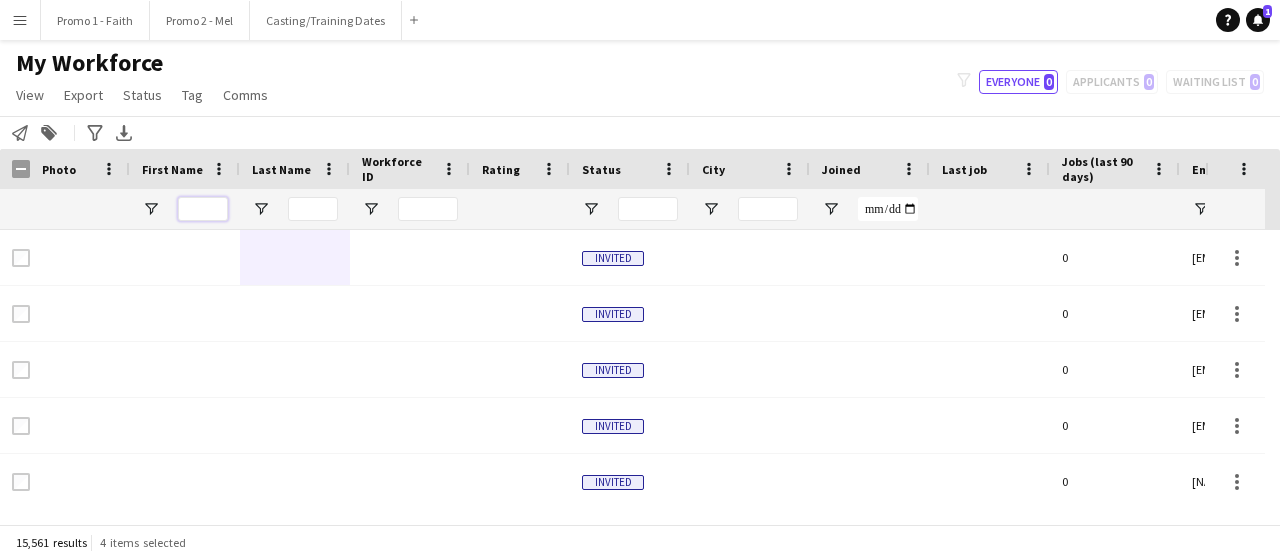 click at bounding box center [203, 209] 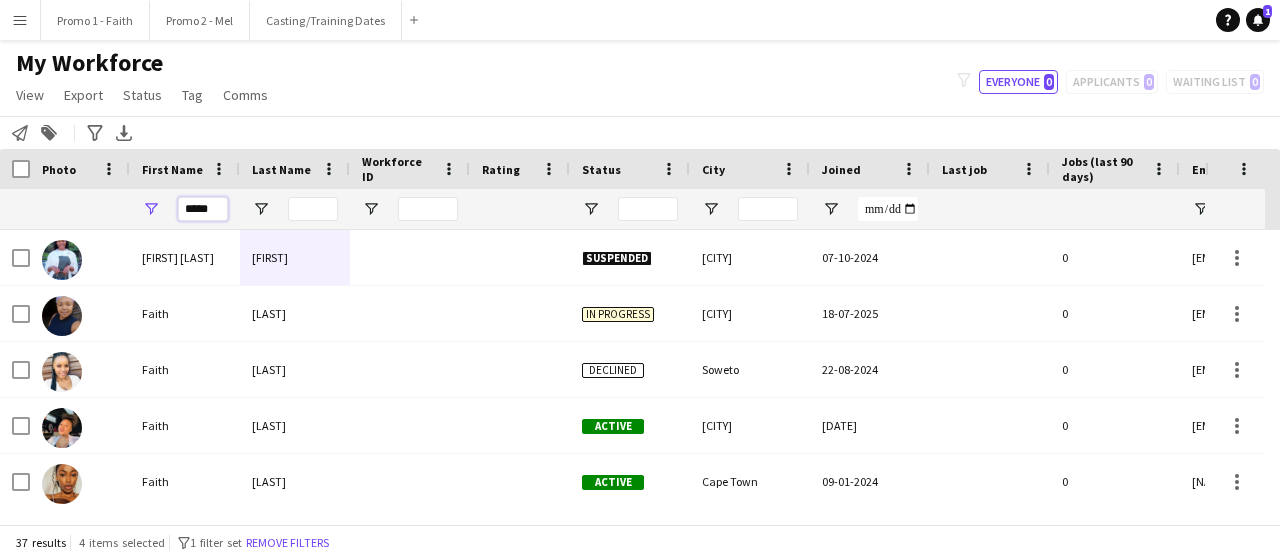 scroll, scrollTop: 92, scrollLeft: 0, axis: vertical 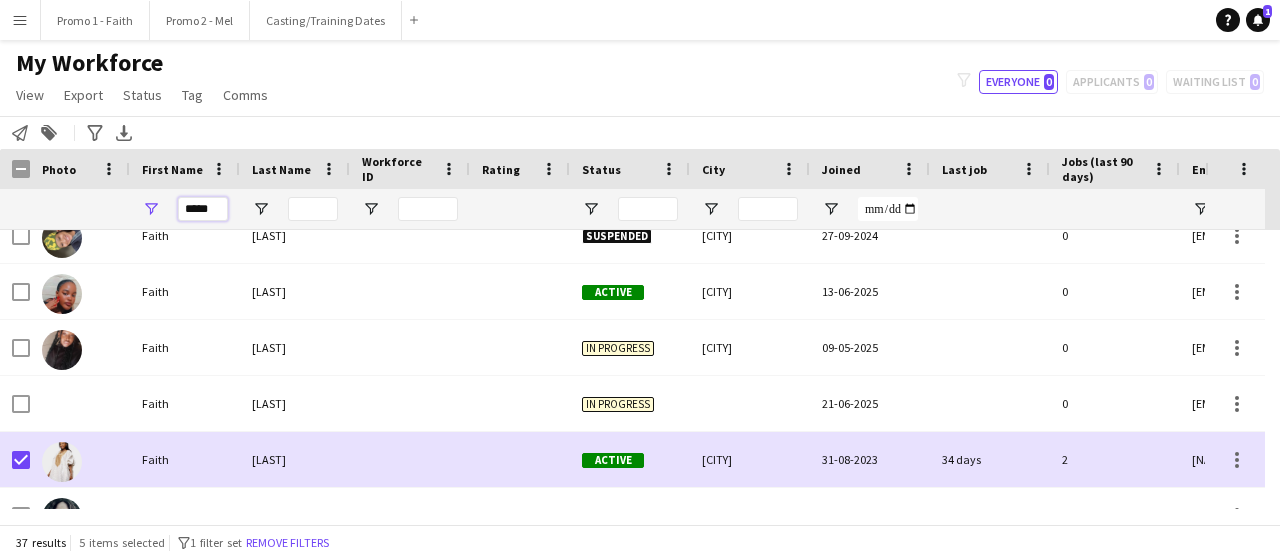click on "*****" at bounding box center [203, 209] 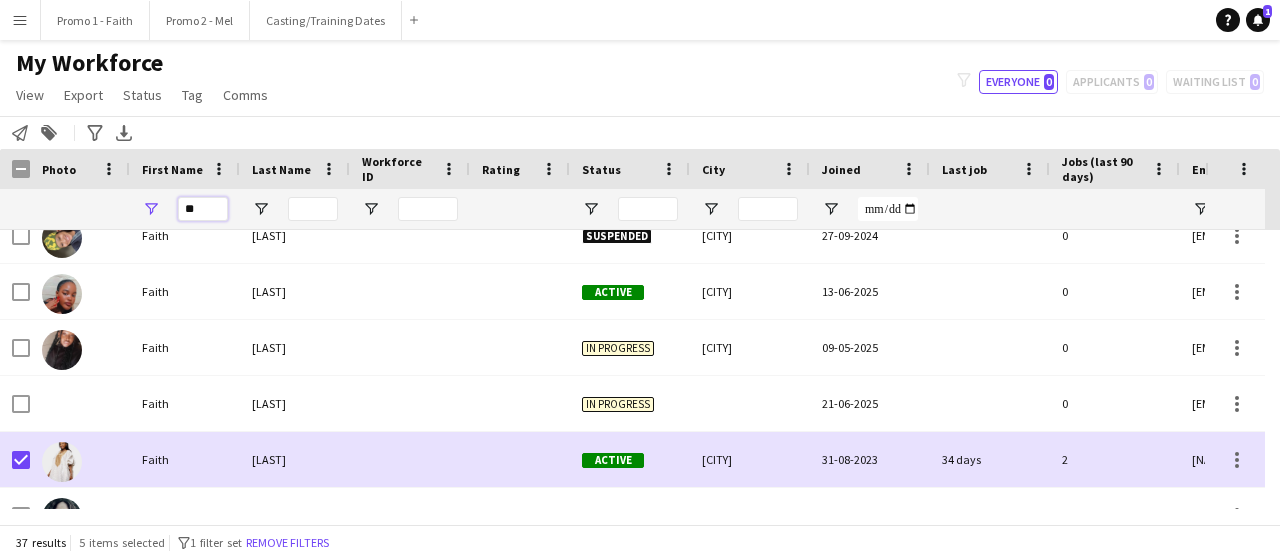 type on "*" 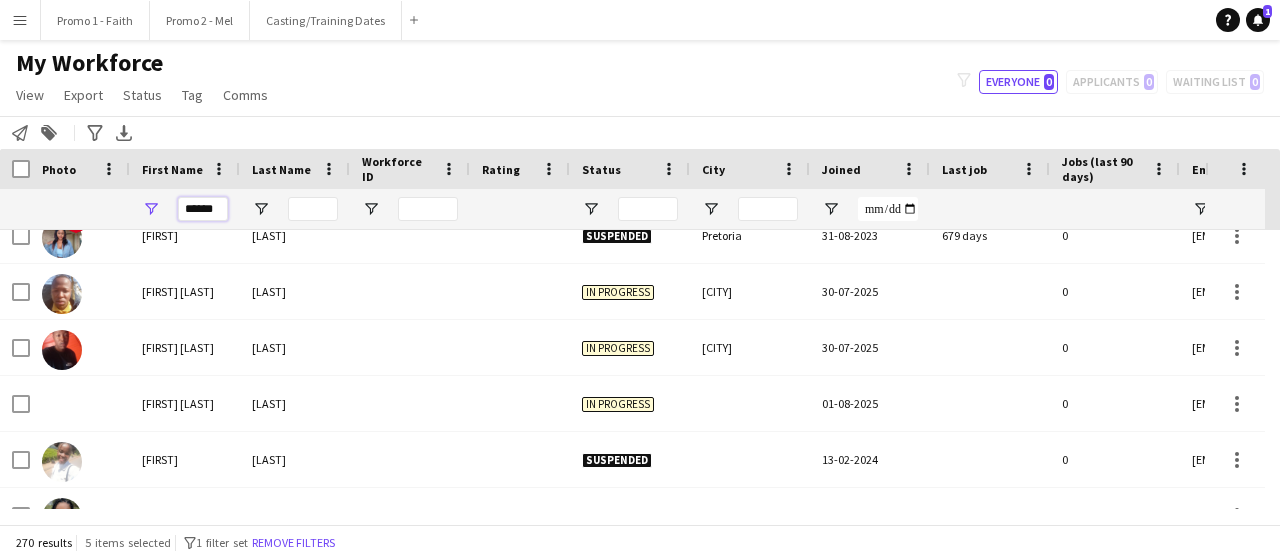 type on "******" 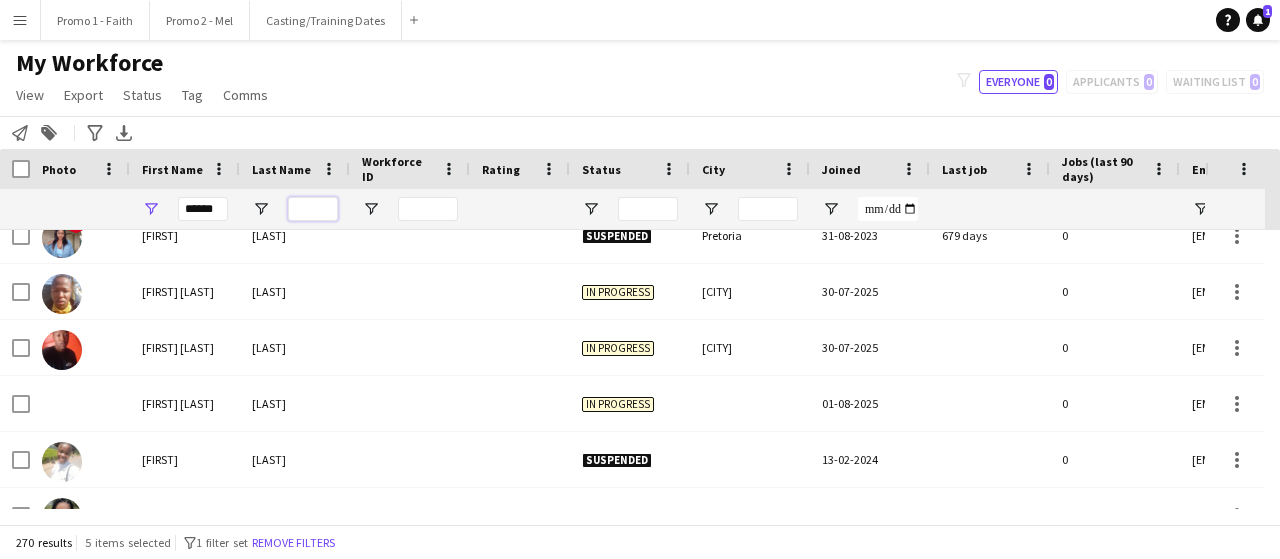 click at bounding box center (313, 209) 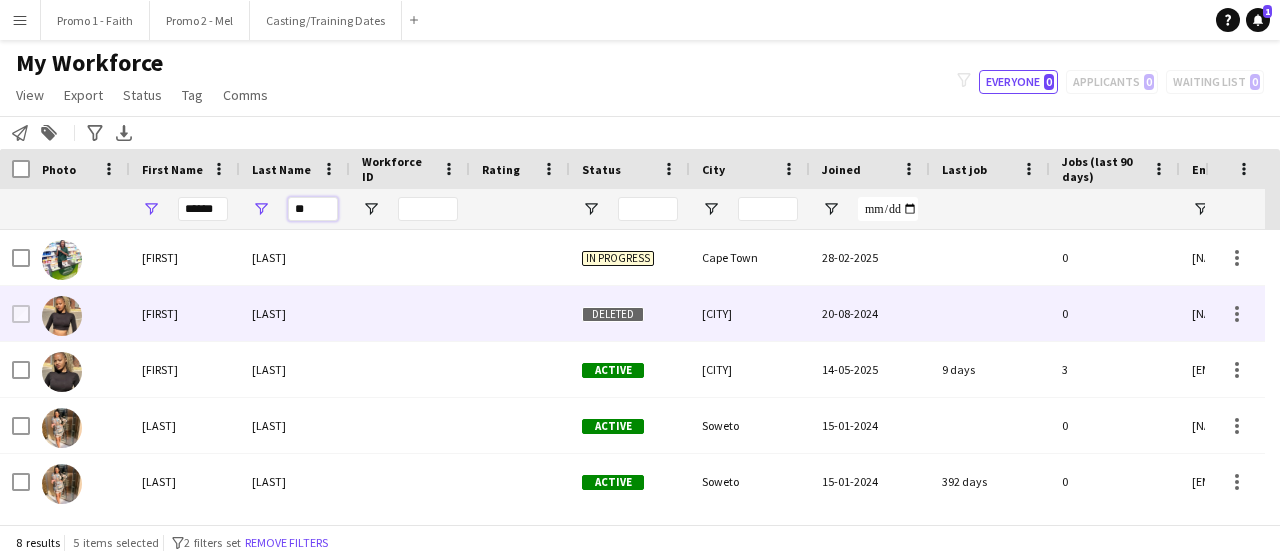 type on "**" 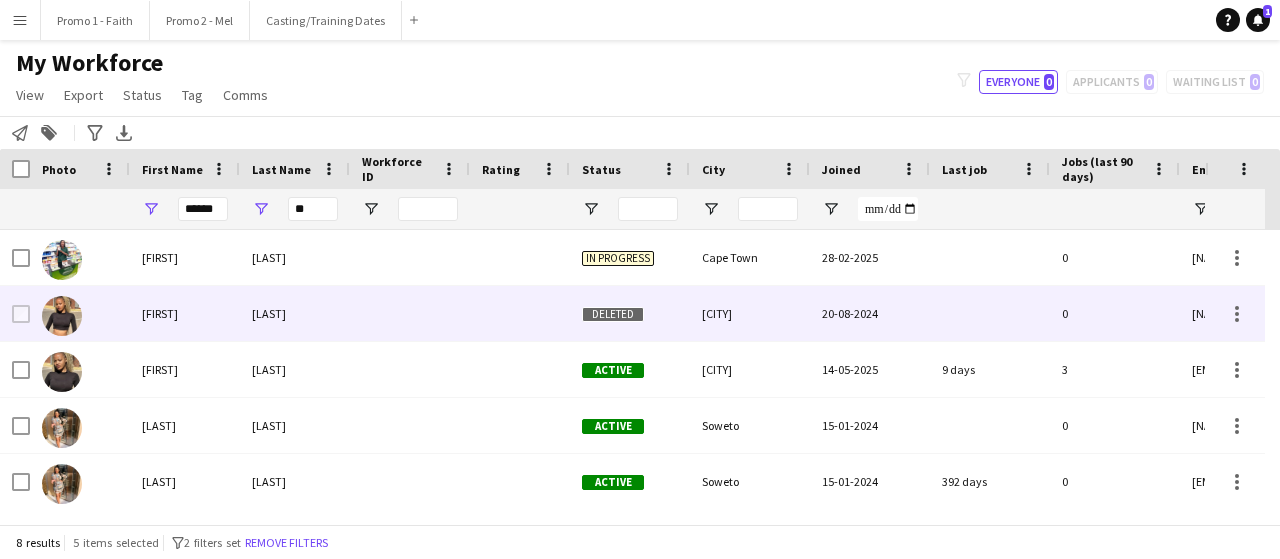 click on "[LAST]" at bounding box center (295, 313) 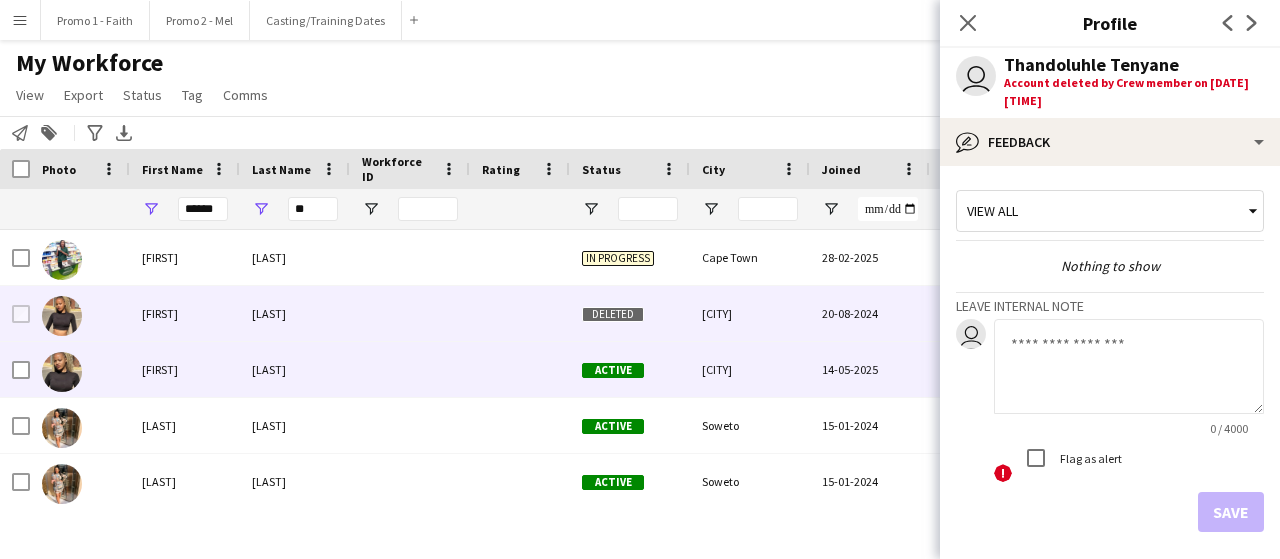 click on "[LAST]" at bounding box center (295, 369) 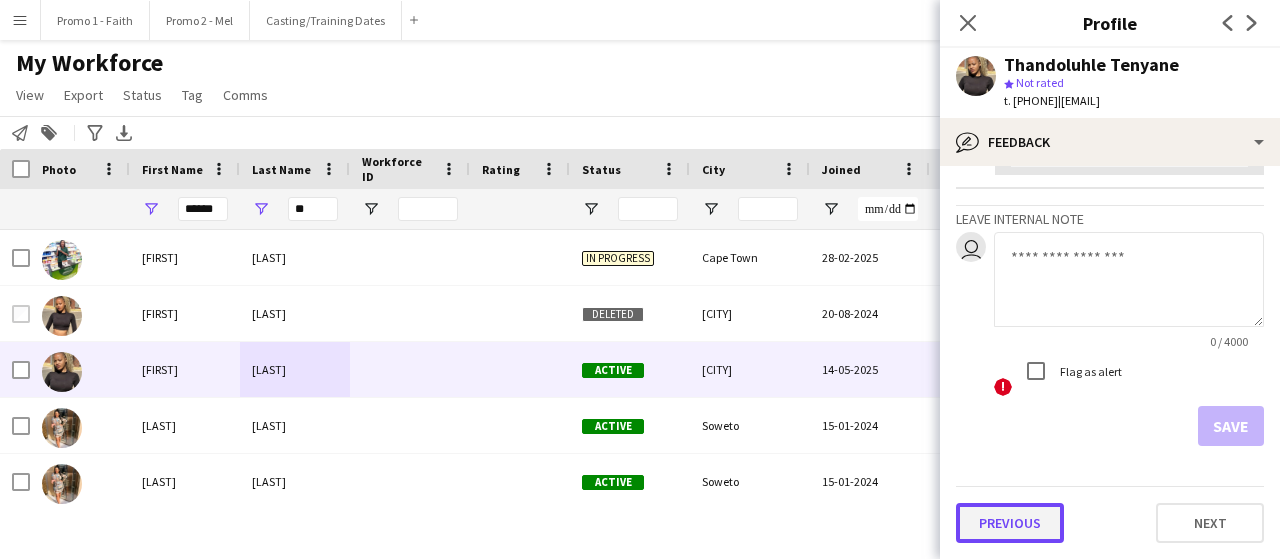 click on "Previous" 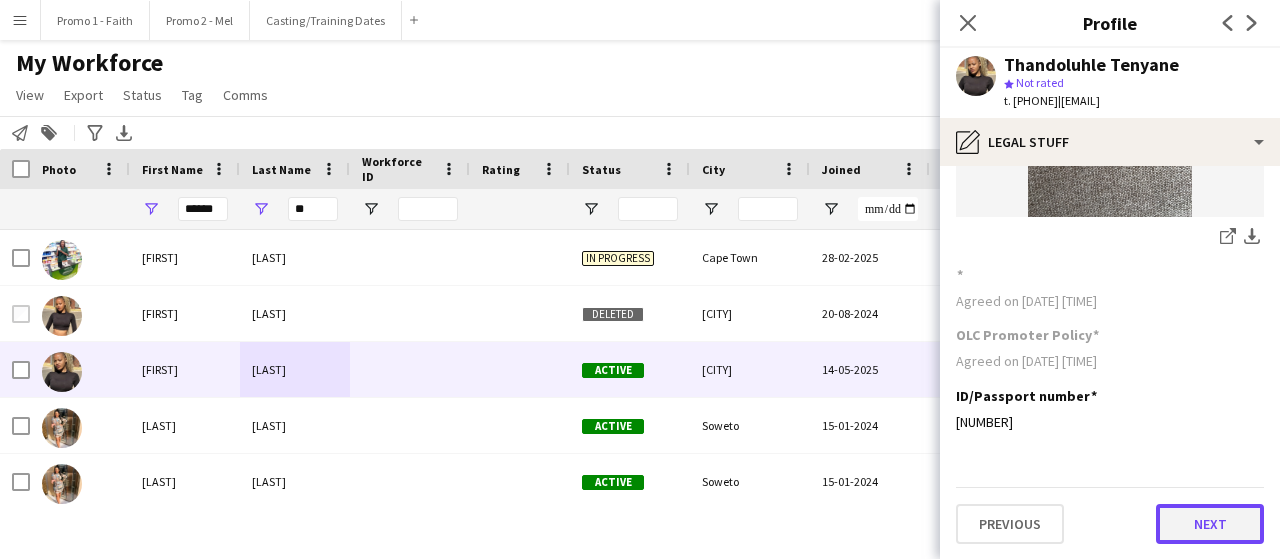 click on "Next" 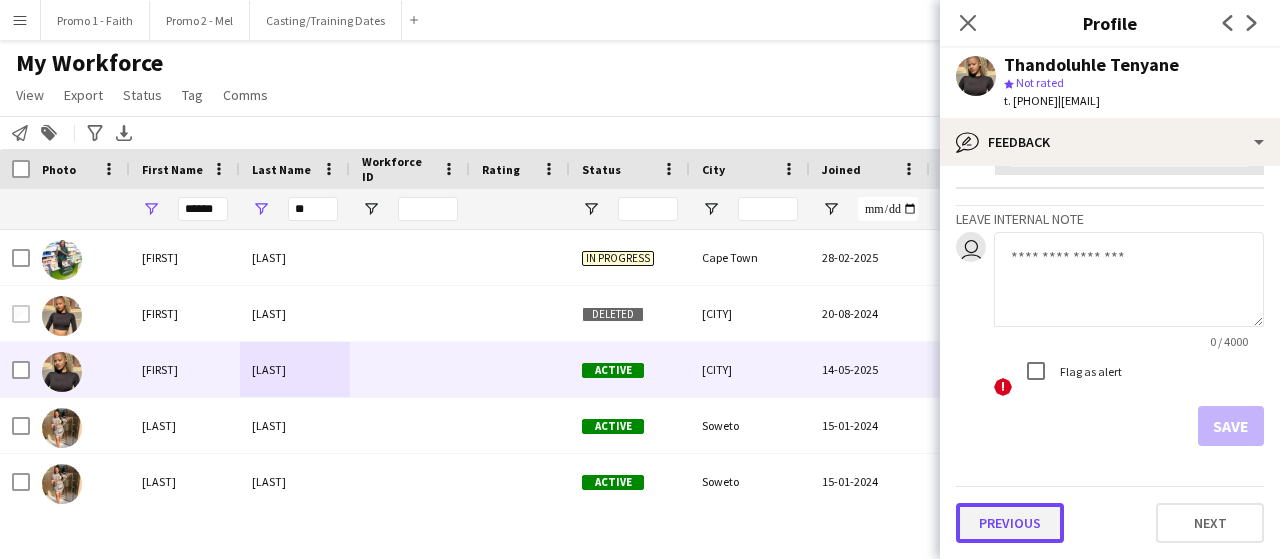 click on "Previous" 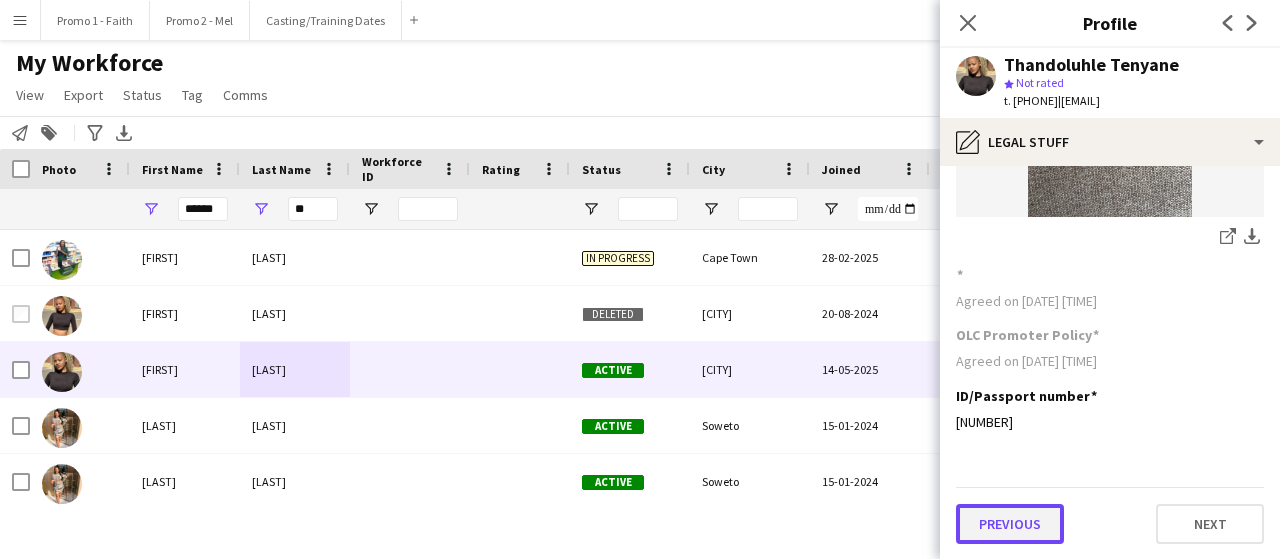 click on "Previous" 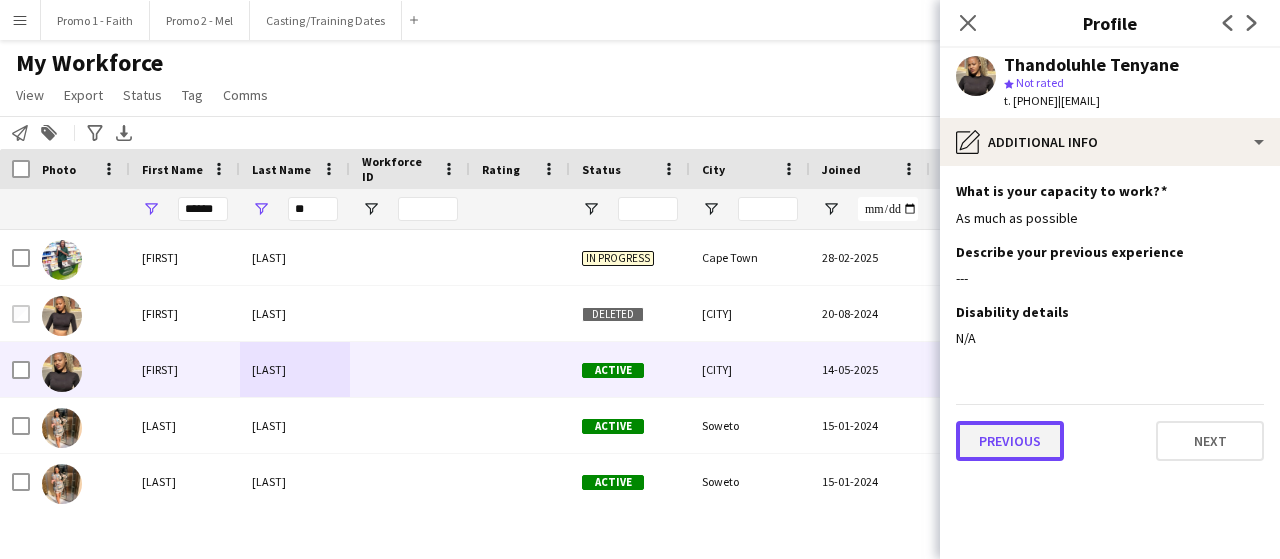 click on "Previous" 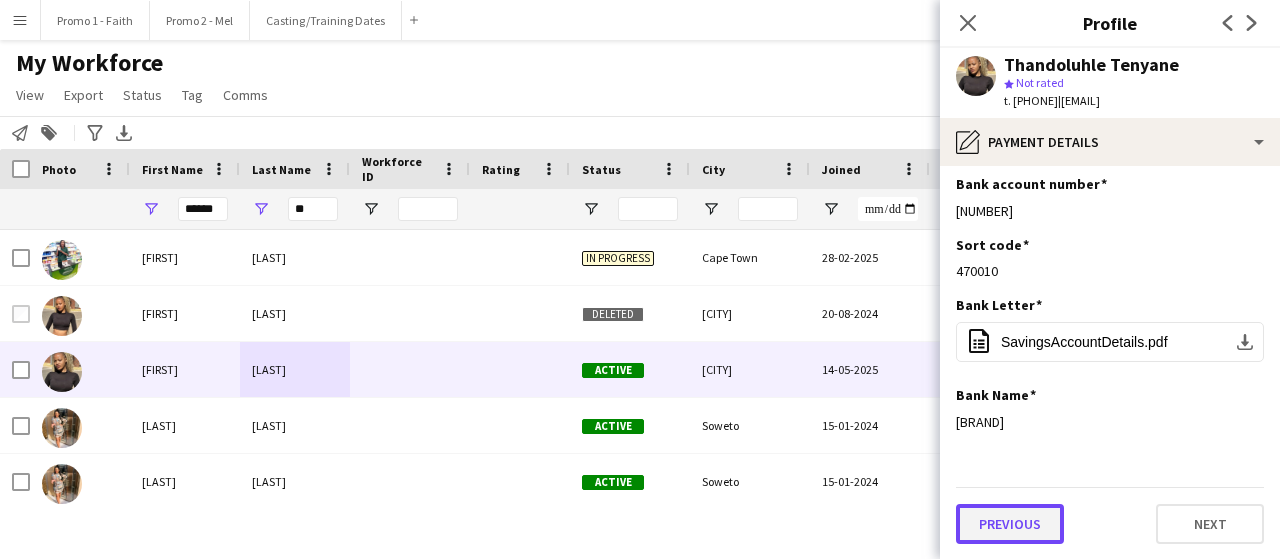 click on "Previous" 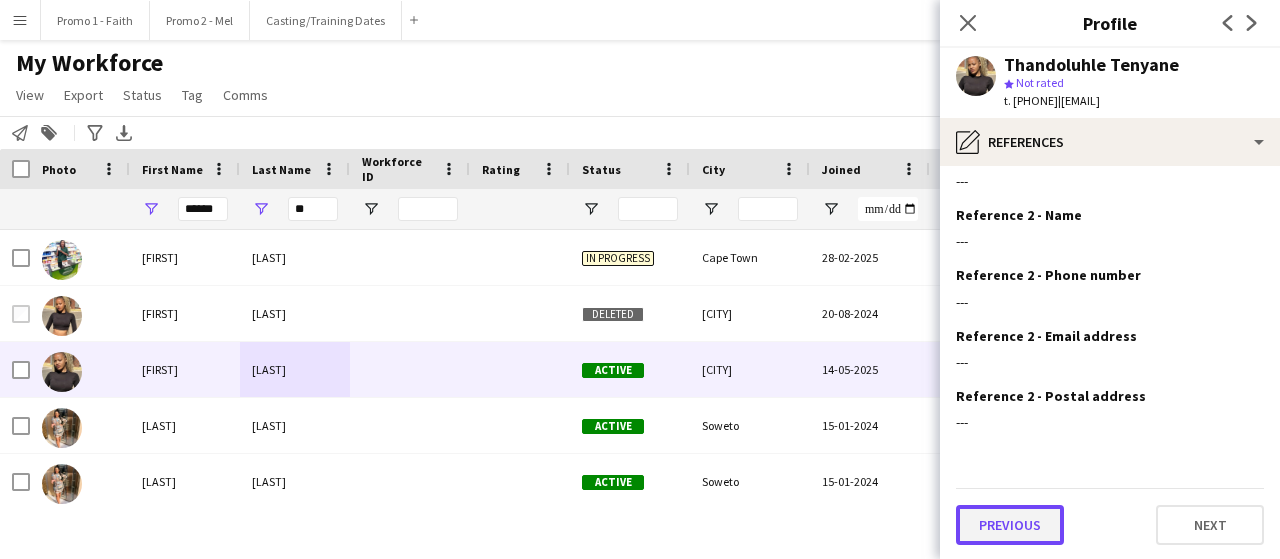 click on "Previous" 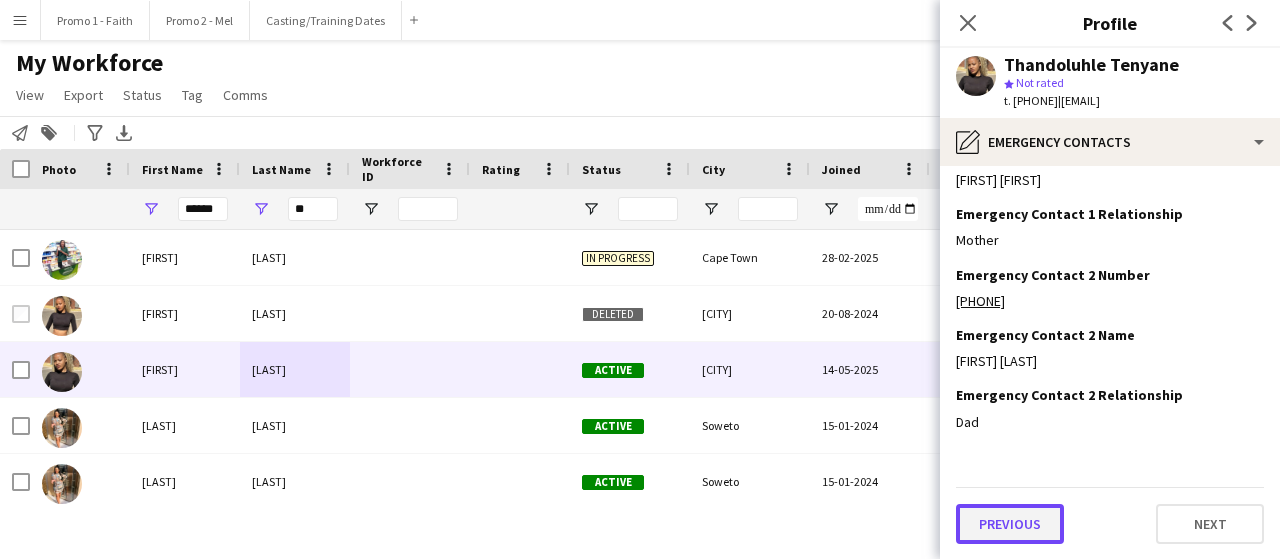click on "Previous" 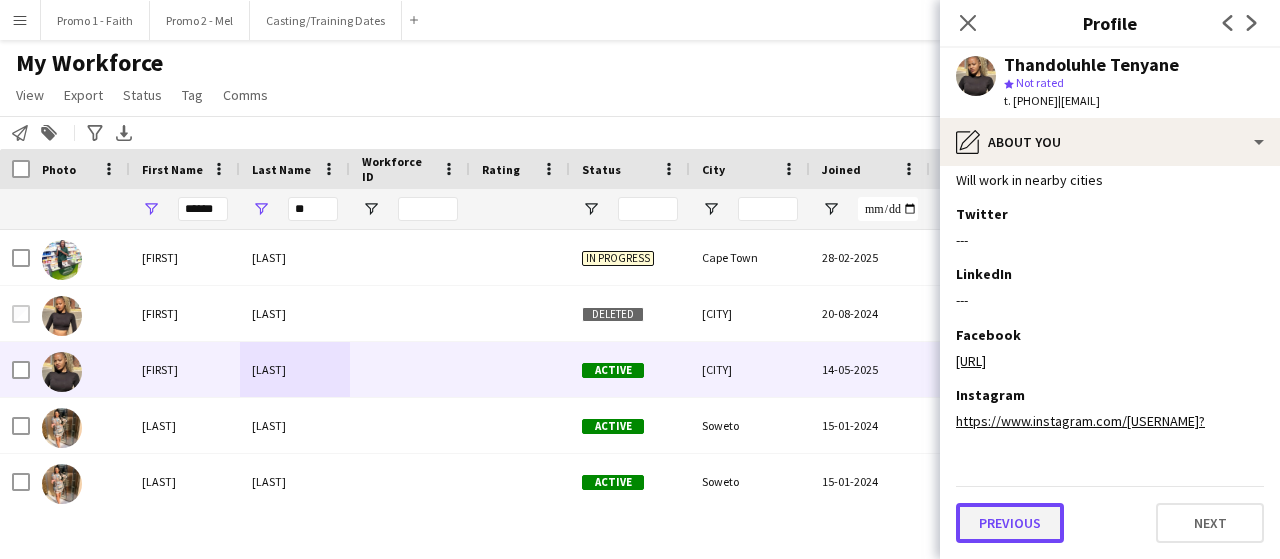 click on "Previous" 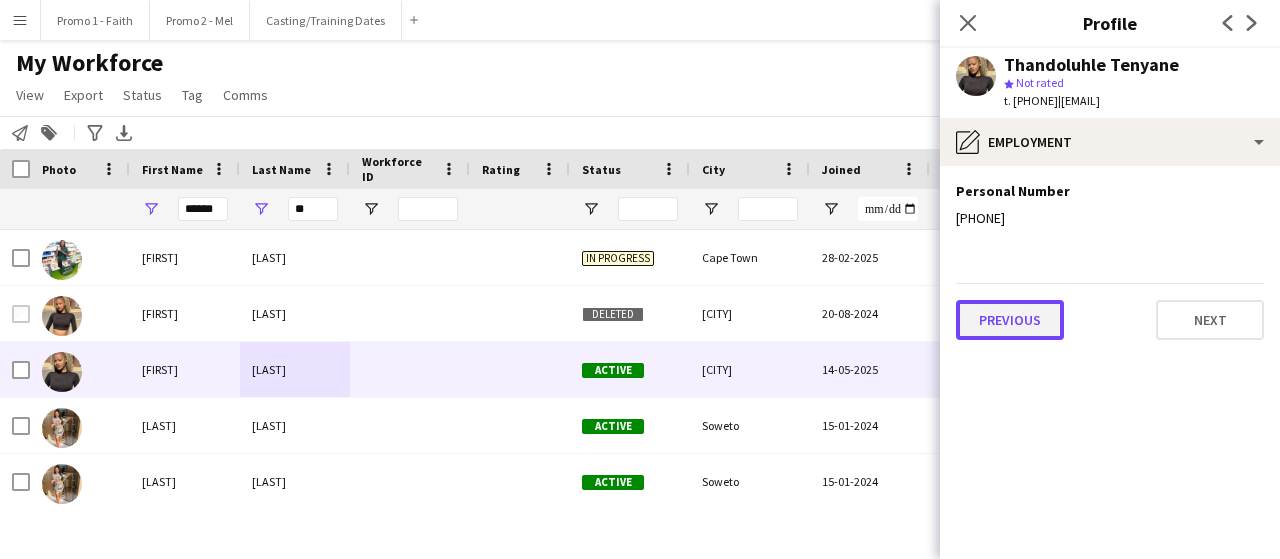 click on "Previous" 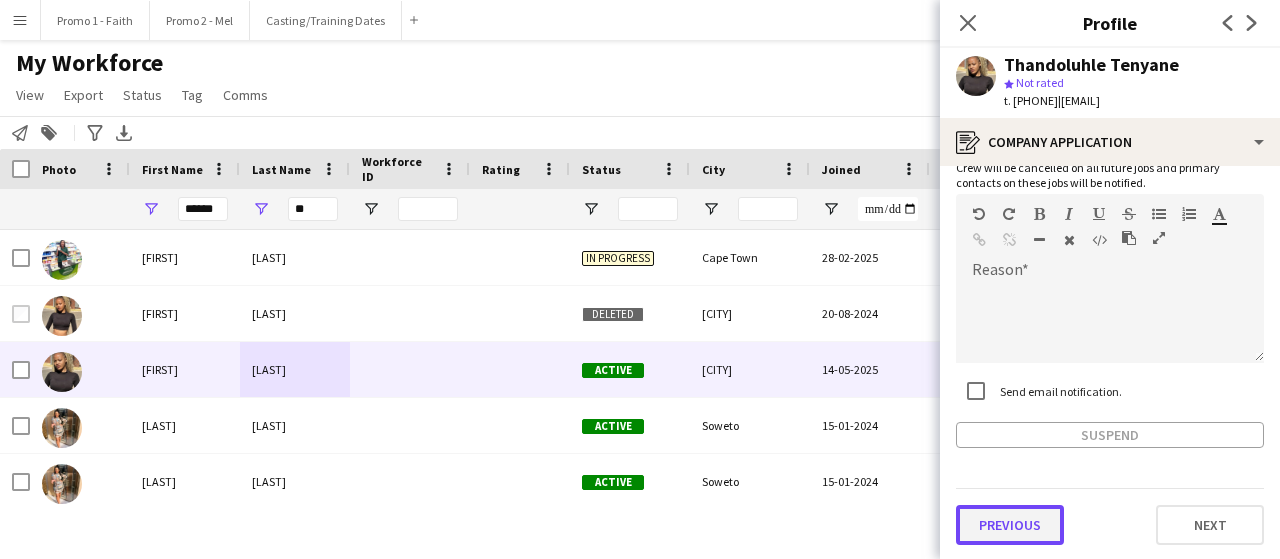 click on "Previous" 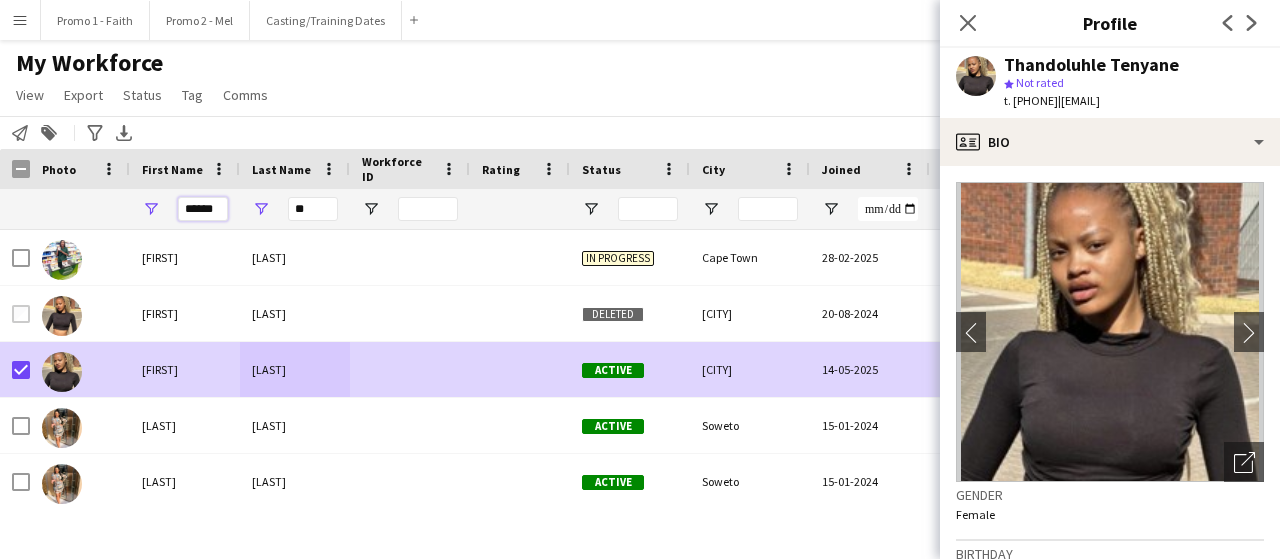 click on "******" at bounding box center [203, 209] 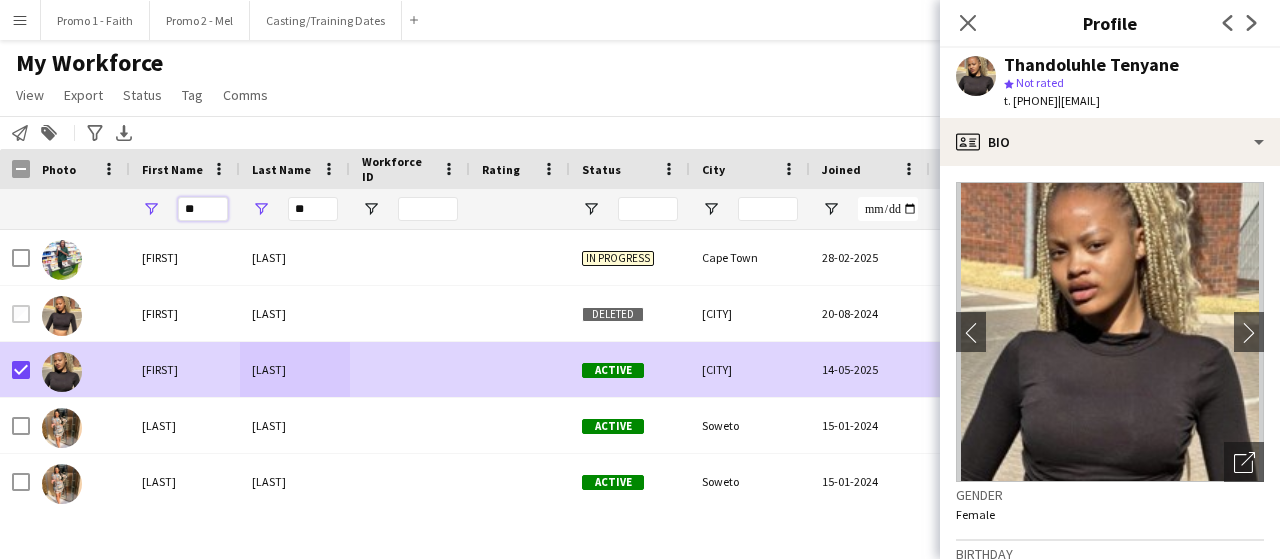 type on "*" 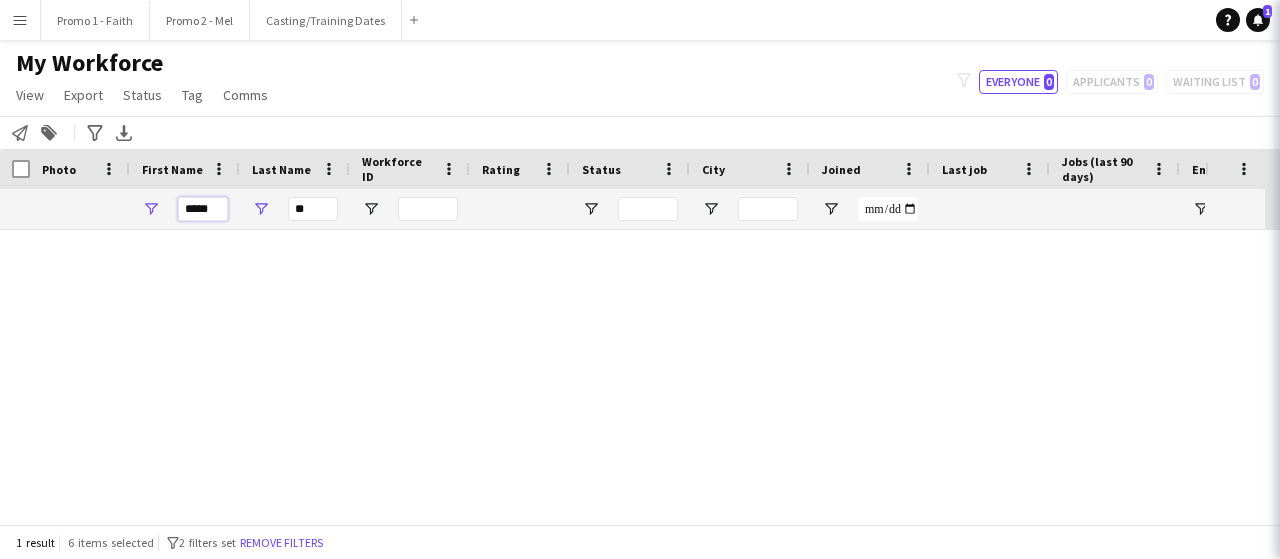 scroll, scrollTop: 0, scrollLeft: 0, axis: both 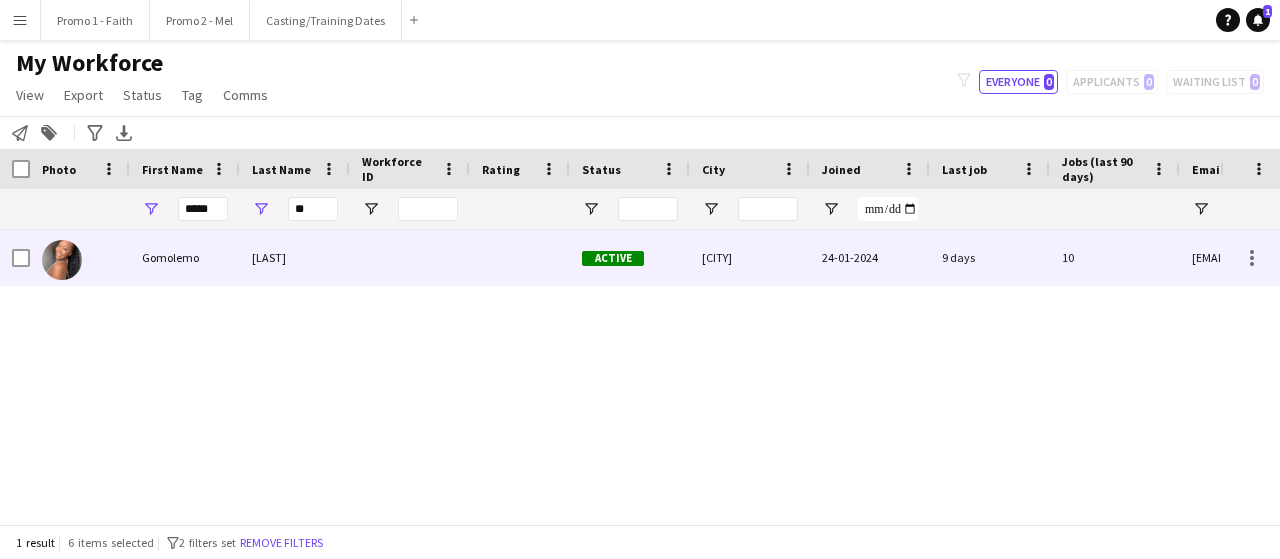 click on "[LAST]" at bounding box center [295, 257] 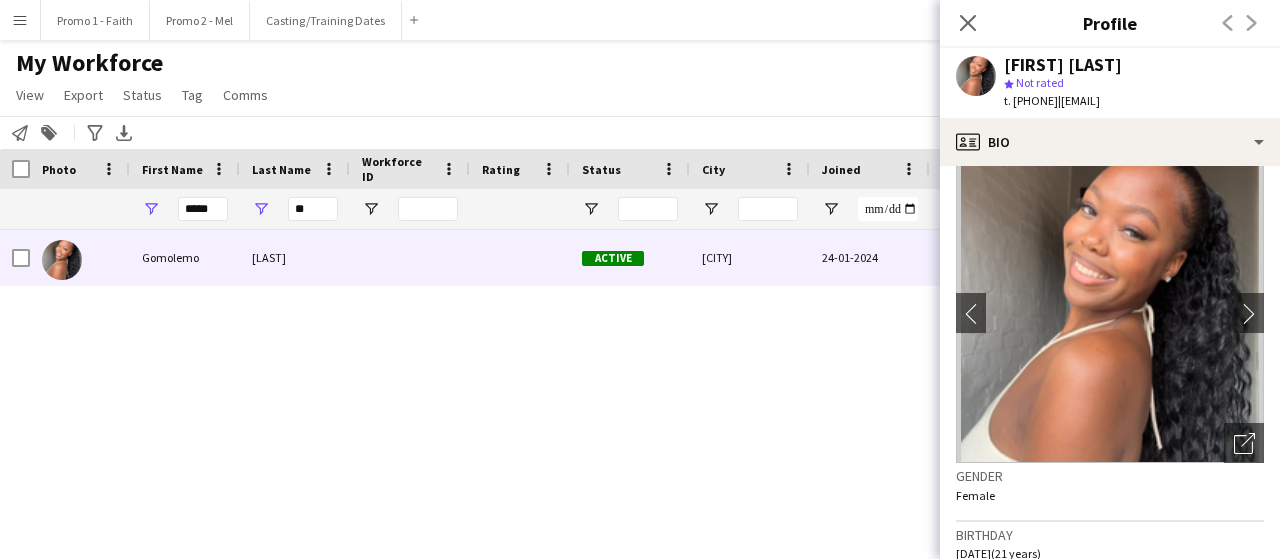 scroll, scrollTop: 20, scrollLeft: 0, axis: vertical 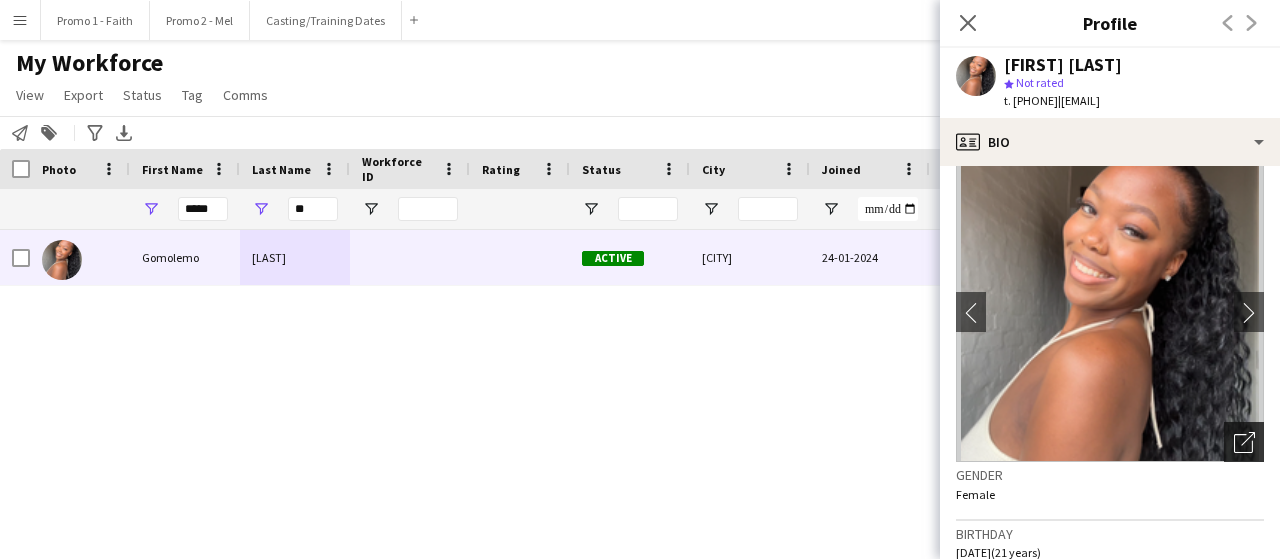 click on "Open photos pop-in" 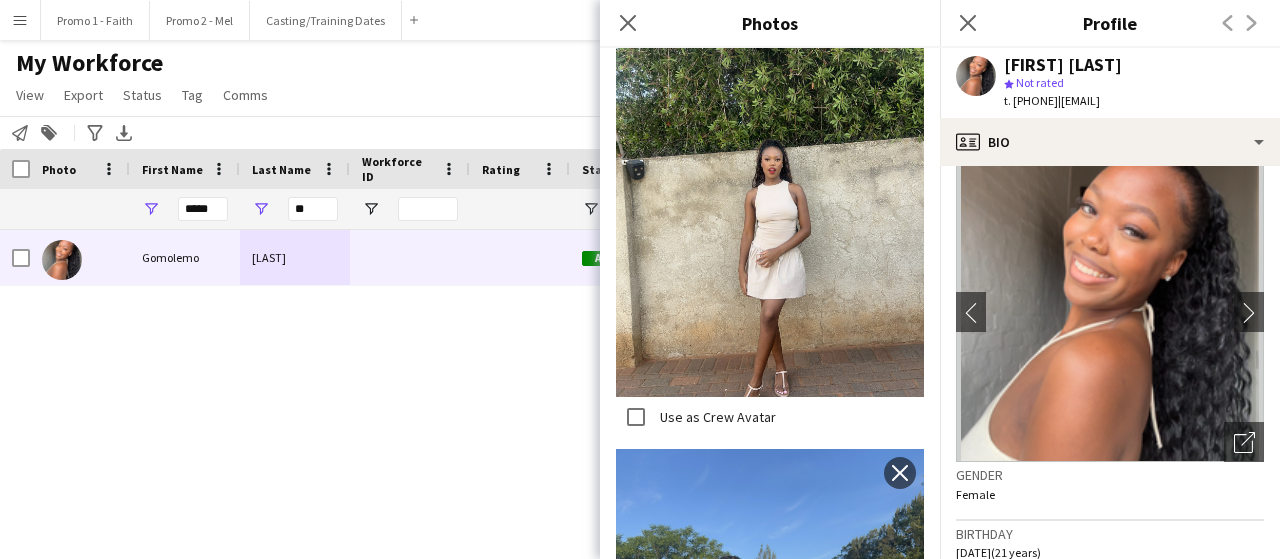 scroll, scrollTop: 958, scrollLeft: 0, axis: vertical 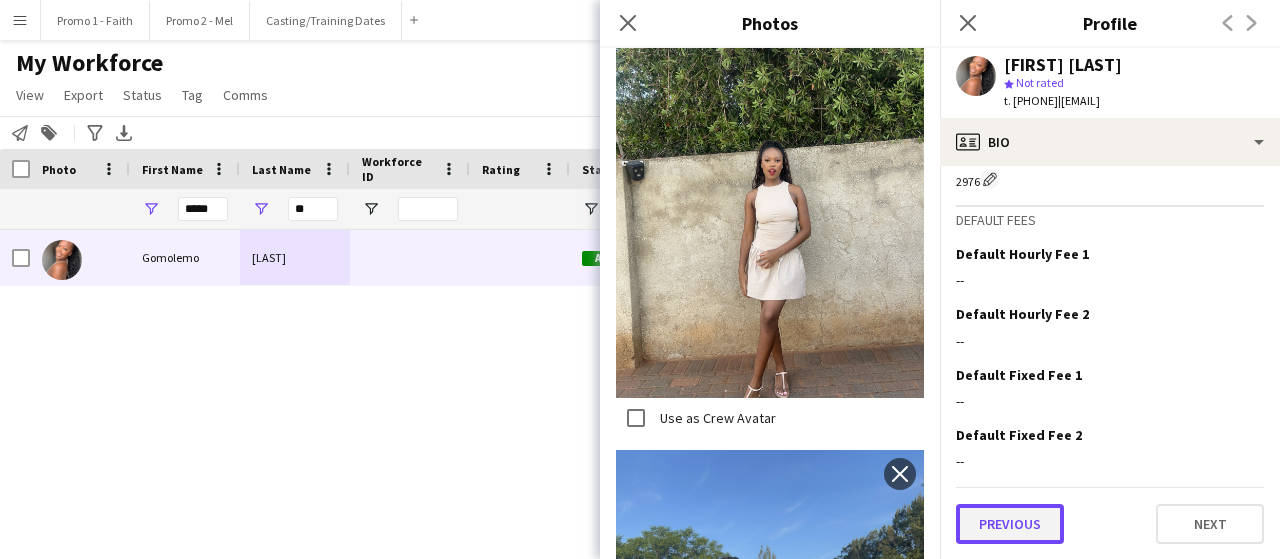 click on "Previous" 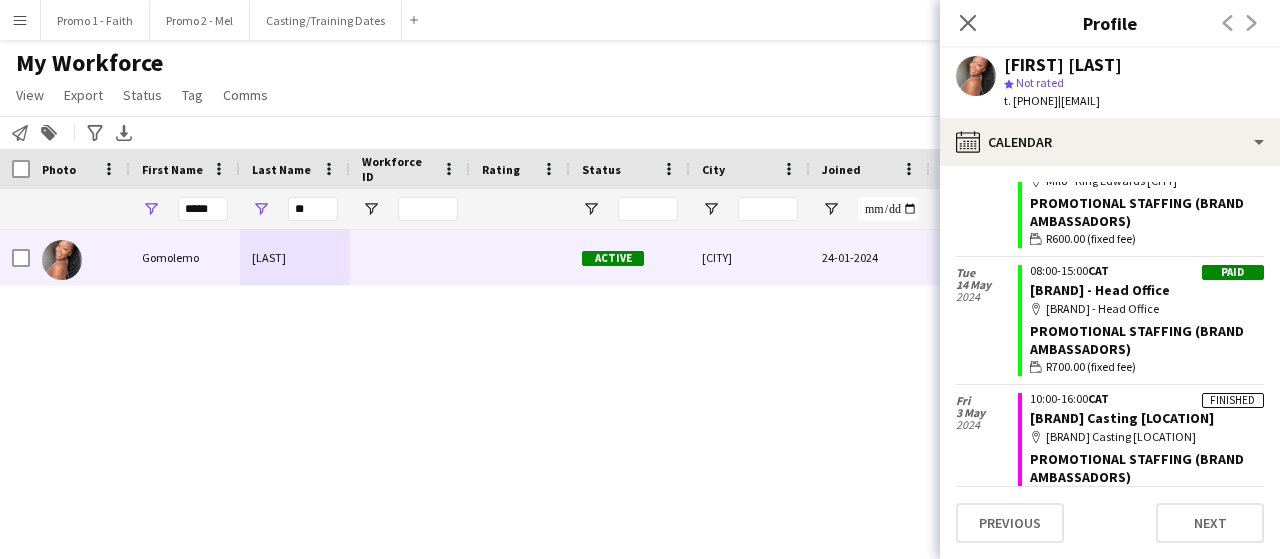scroll, scrollTop: 5736, scrollLeft: 0, axis: vertical 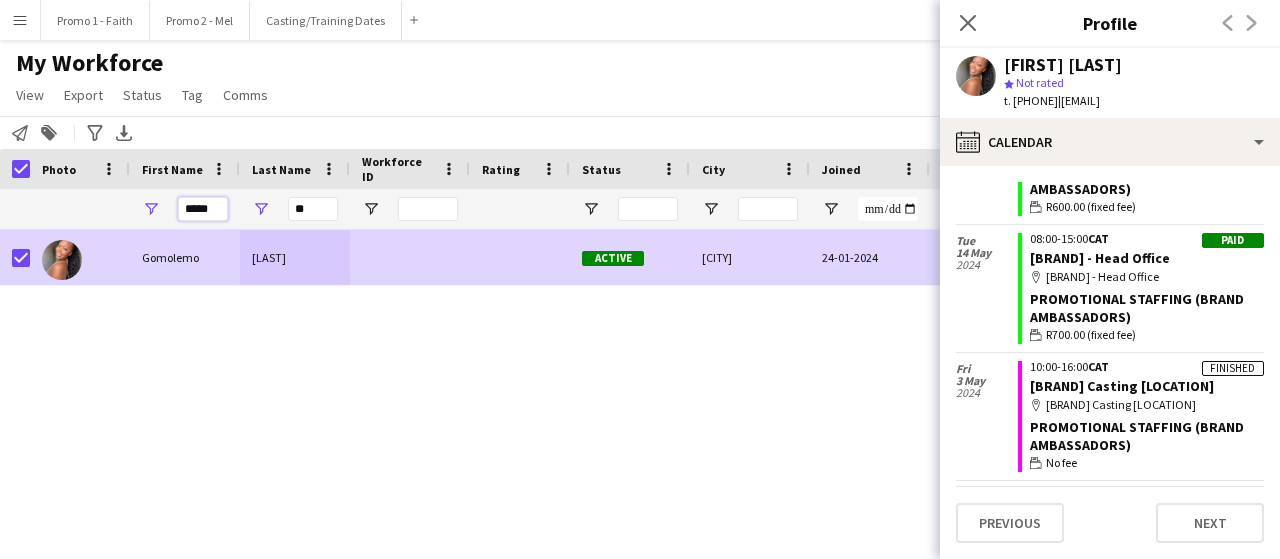 click on "*****" at bounding box center [203, 209] 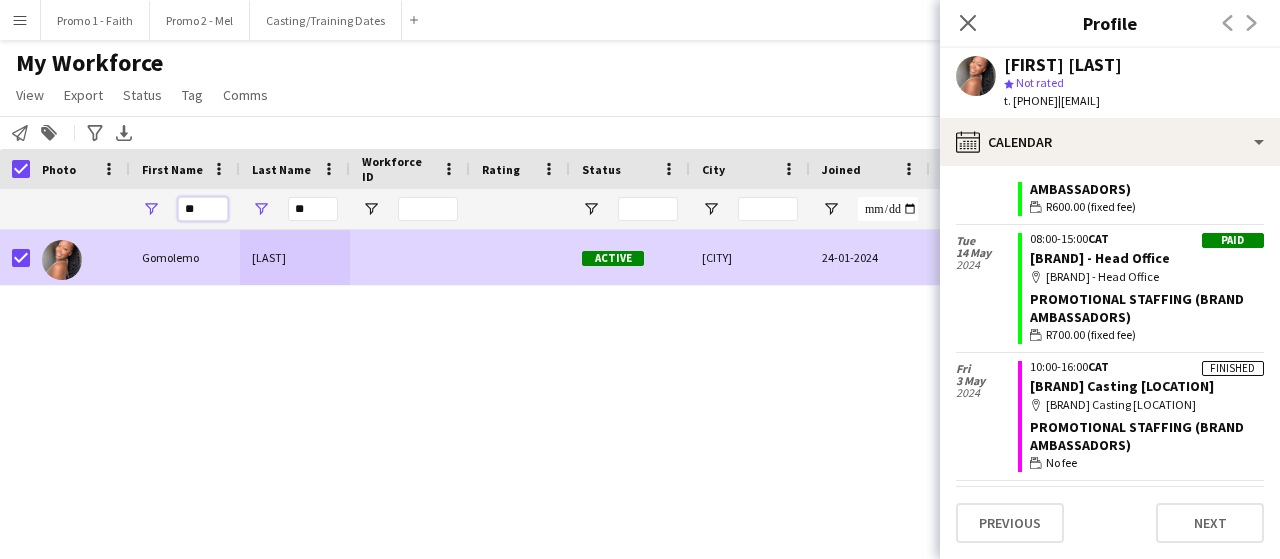 type on "*" 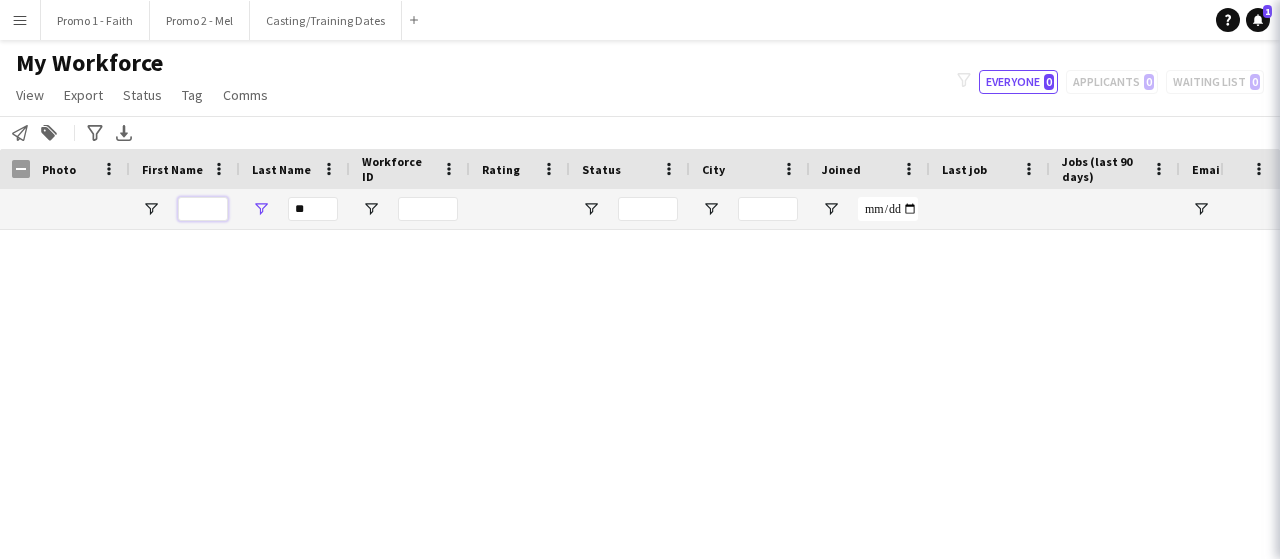 type 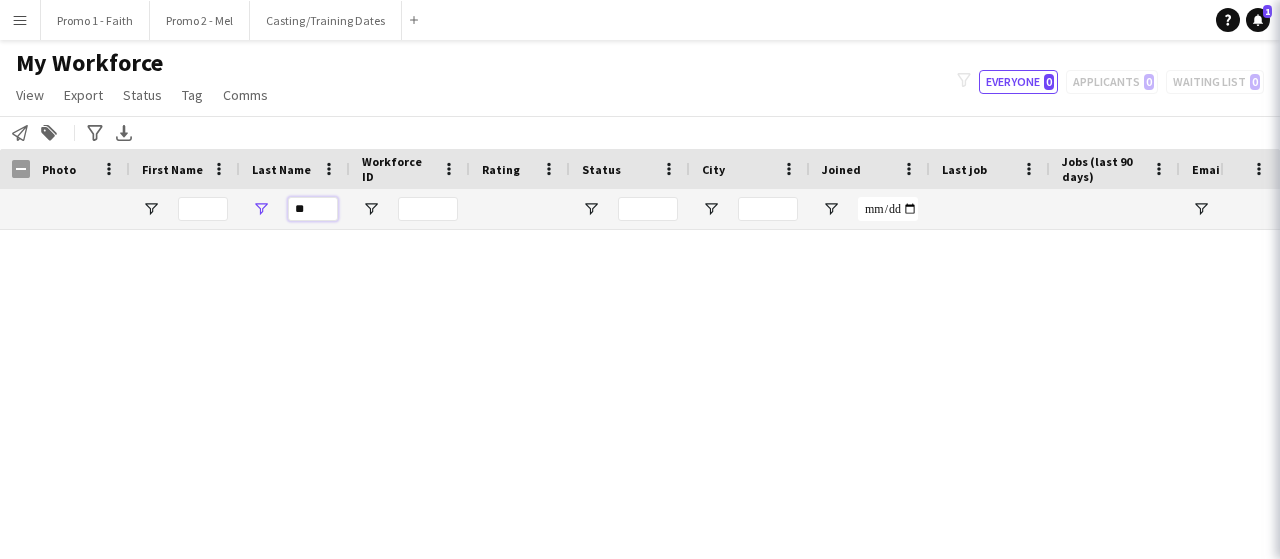 click on "**" at bounding box center [313, 209] 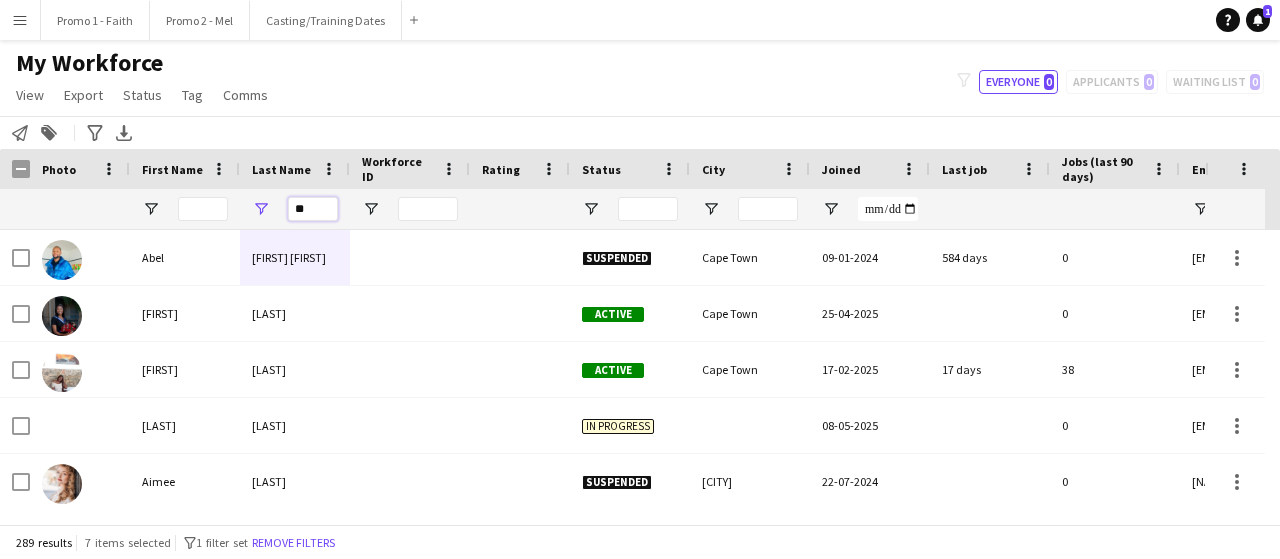 type on "*" 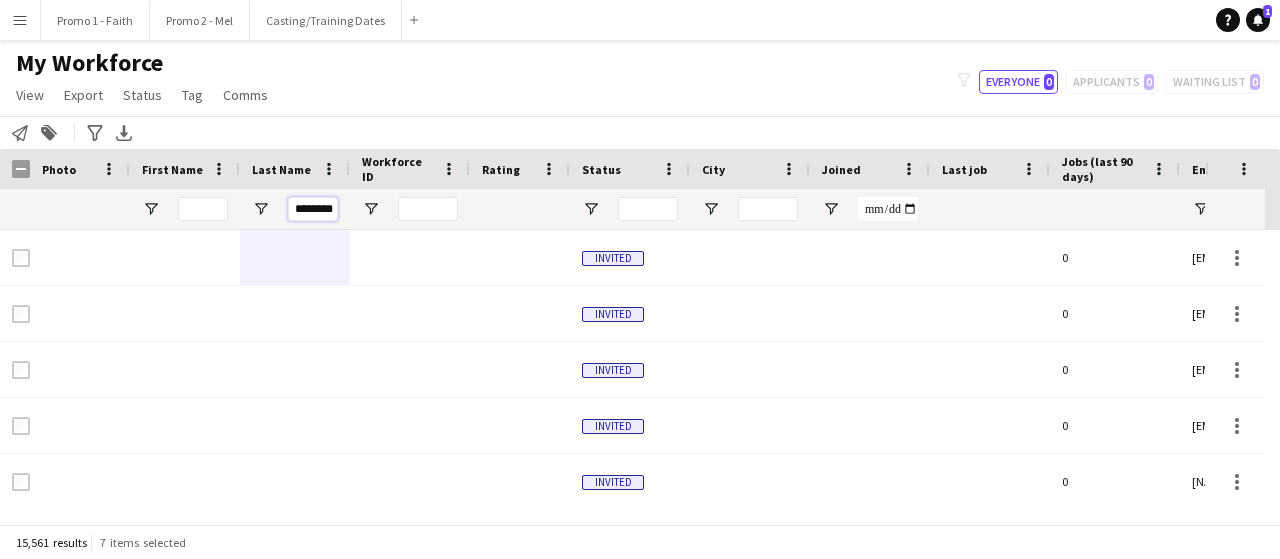 scroll, scrollTop: 0, scrollLeft: 6, axis: horizontal 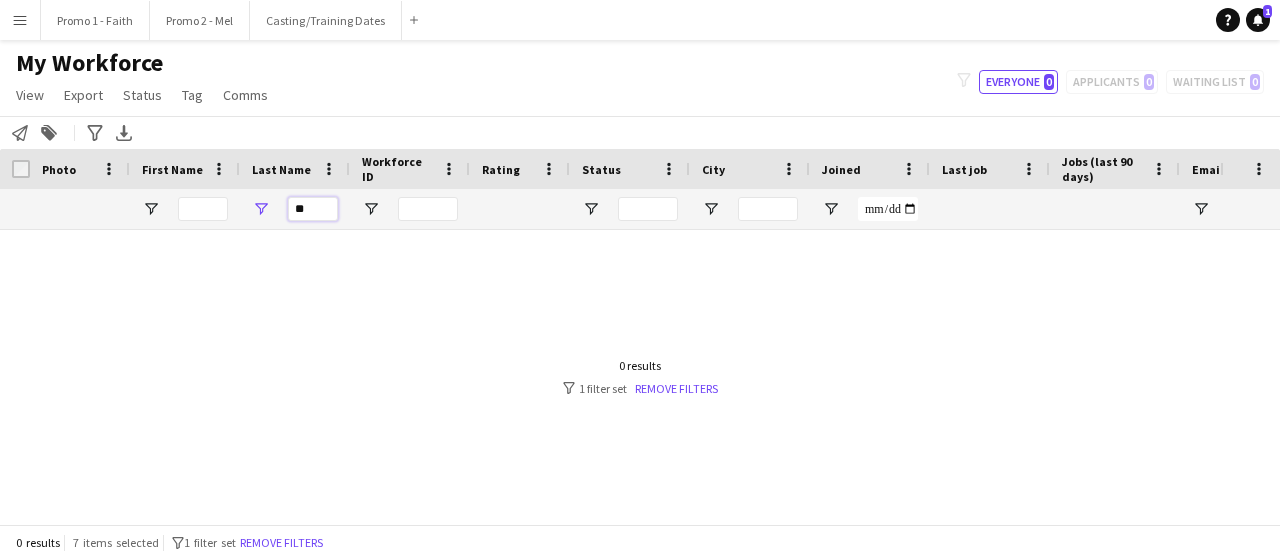 type on "*" 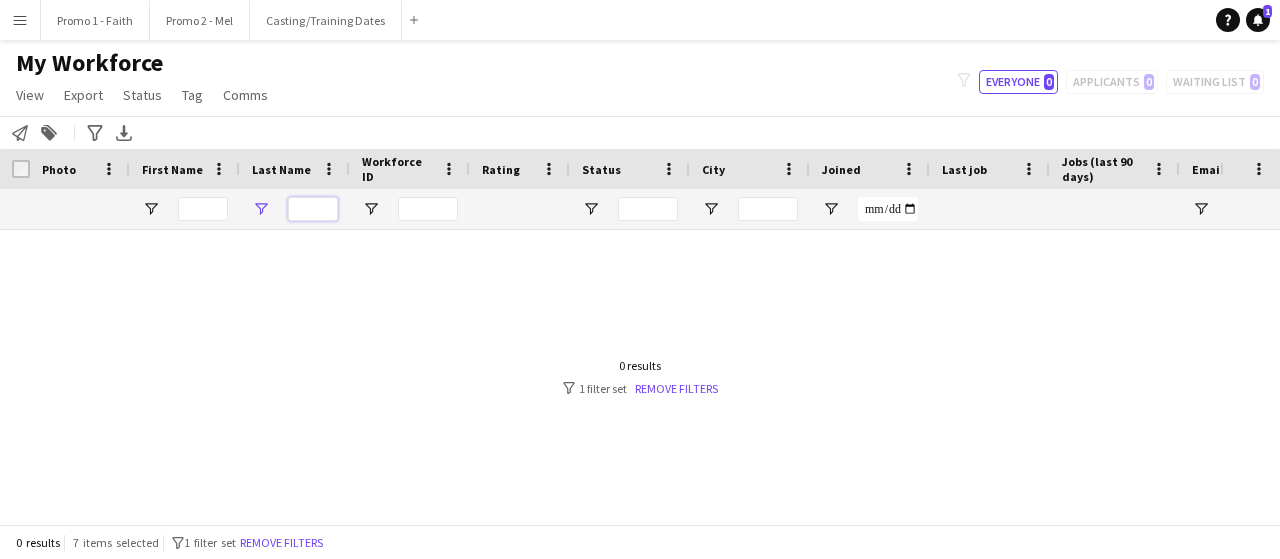 scroll, scrollTop: 0, scrollLeft: 0, axis: both 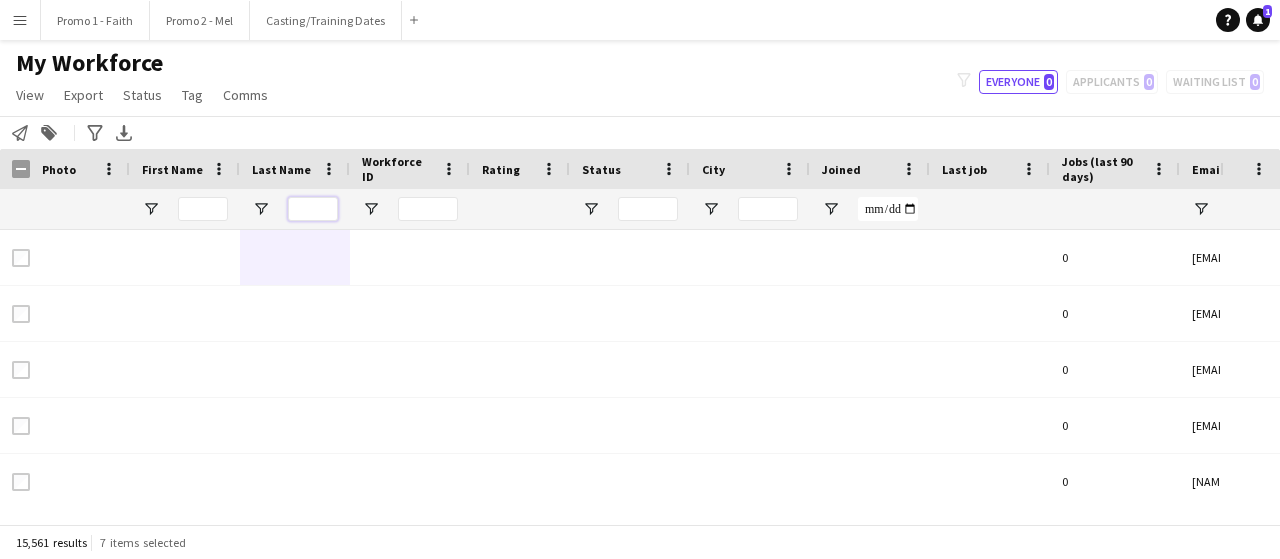 type 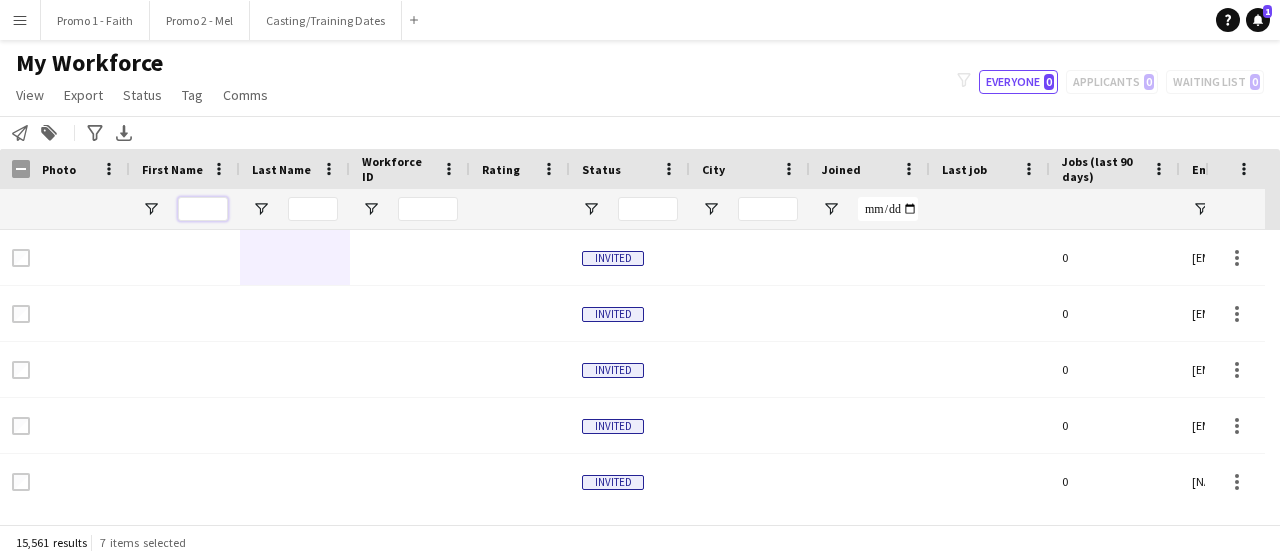 click at bounding box center (203, 209) 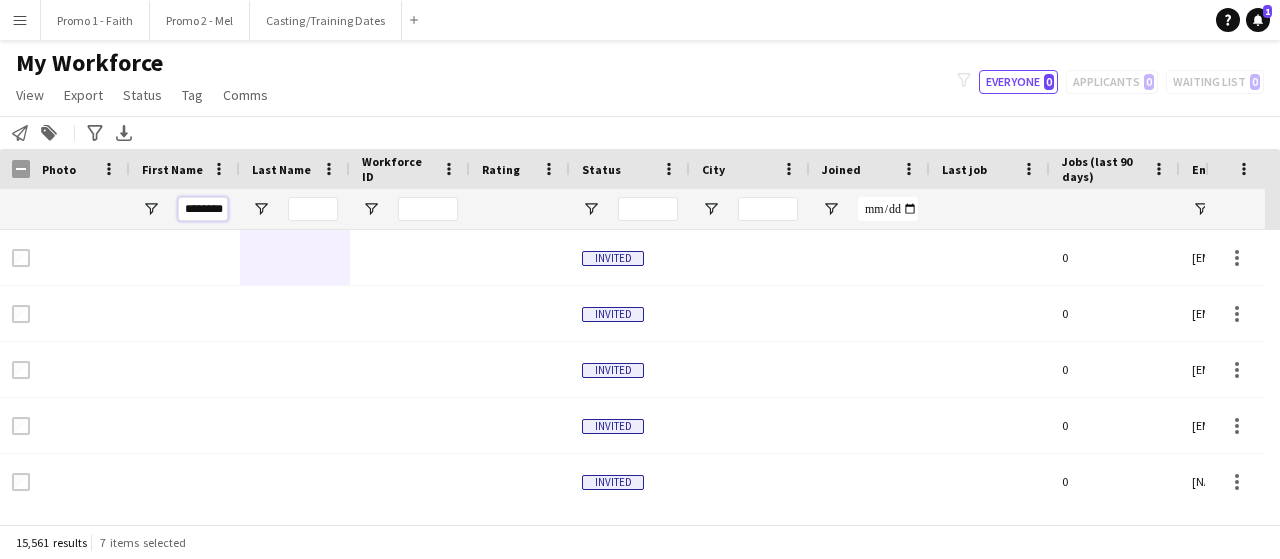 scroll, scrollTop: 0, scrollLeft: 6, axis: horizontal 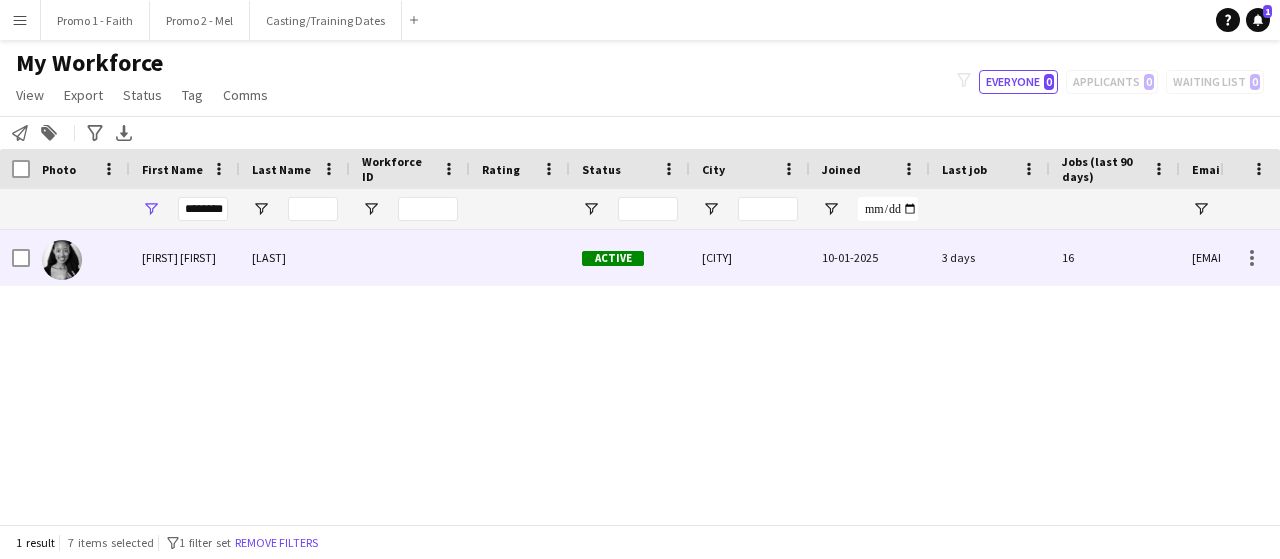 click on "[LAST]" at bounding box center [295, 257] 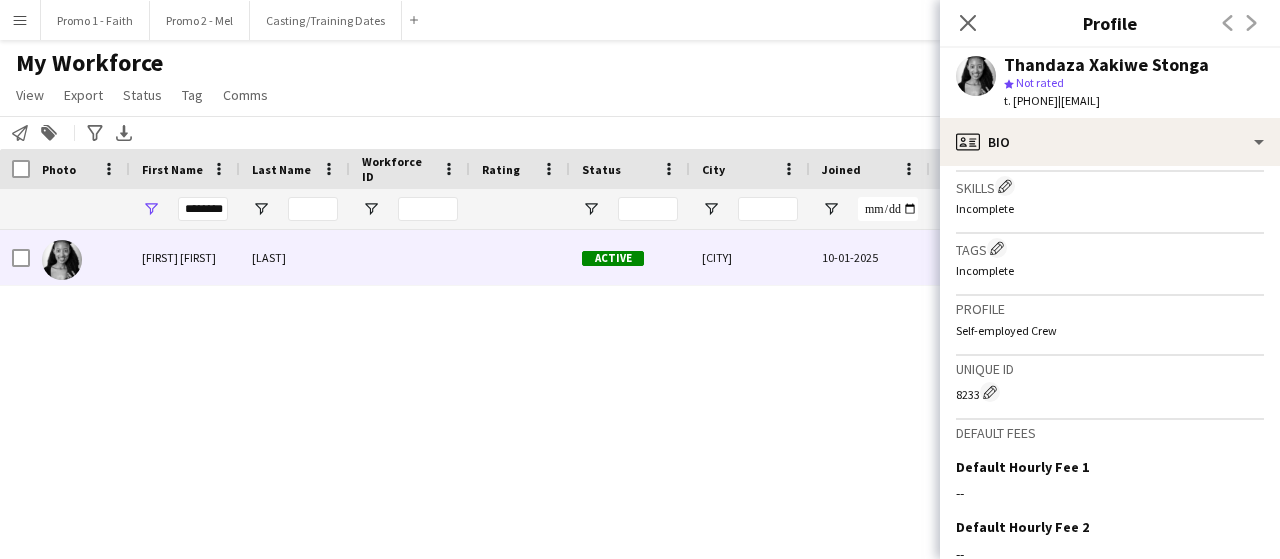 scroll, scrollTop: 940, scrollLeft: 0, axis: vertical 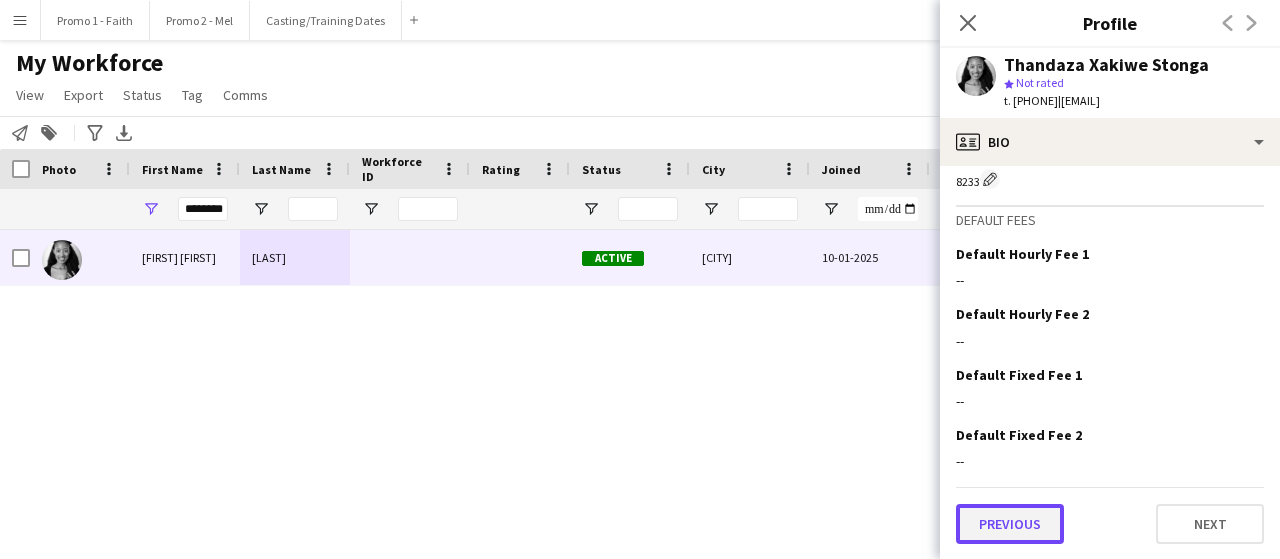 click on "Previous" 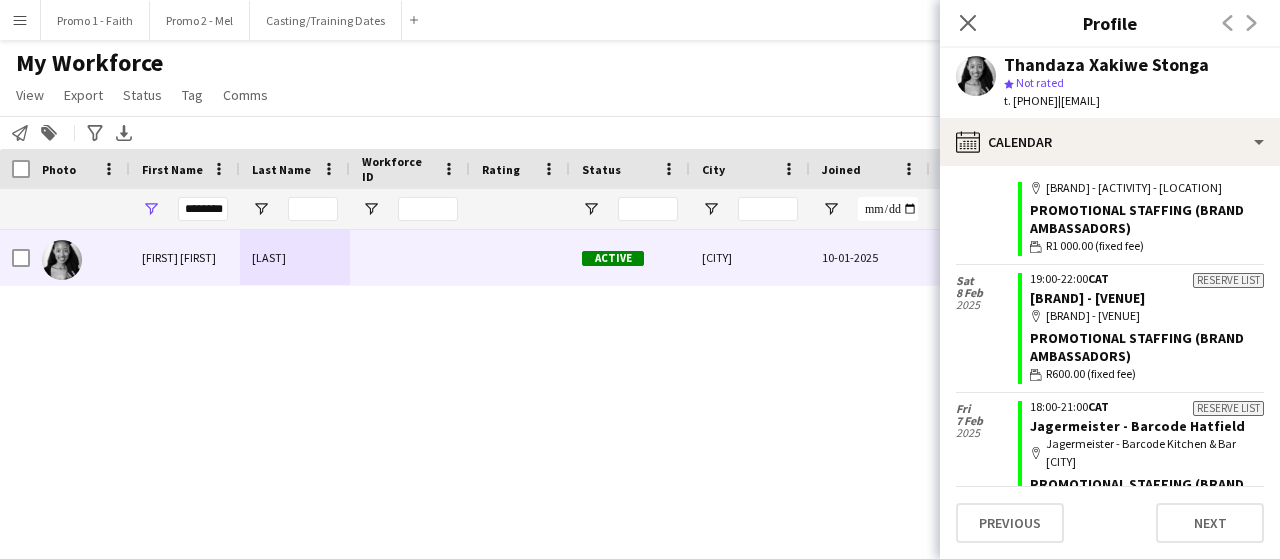 scroll, scrollTop: 3797, scrollLeft: 0, axis: vertical 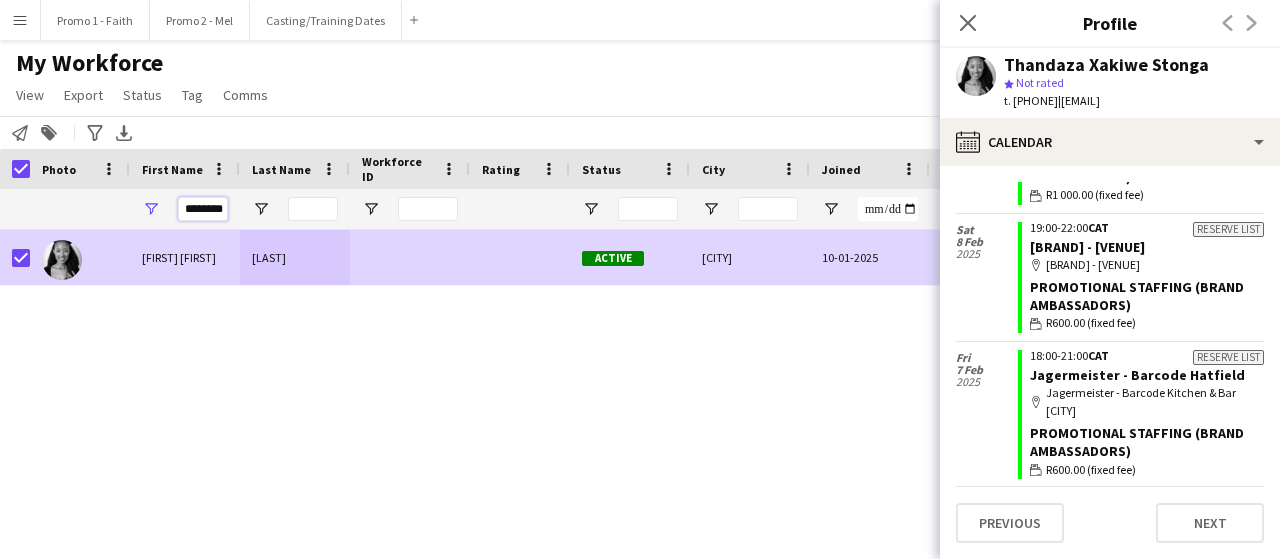 click on "********" at bounding box center [203, 209] 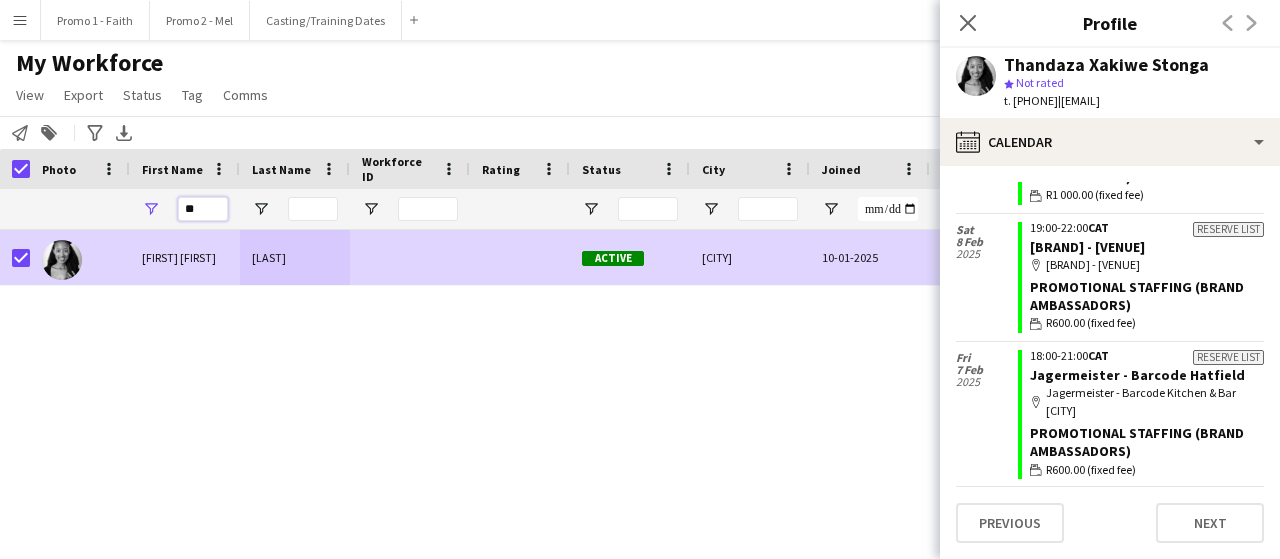 type on "*" 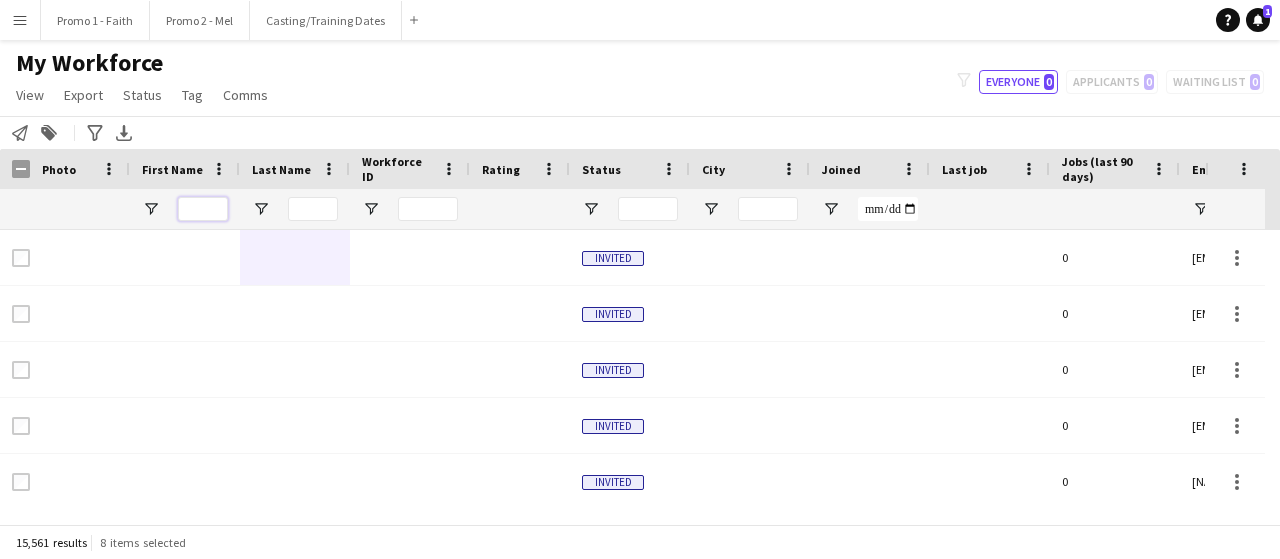 click at bounding box center (203, 209) 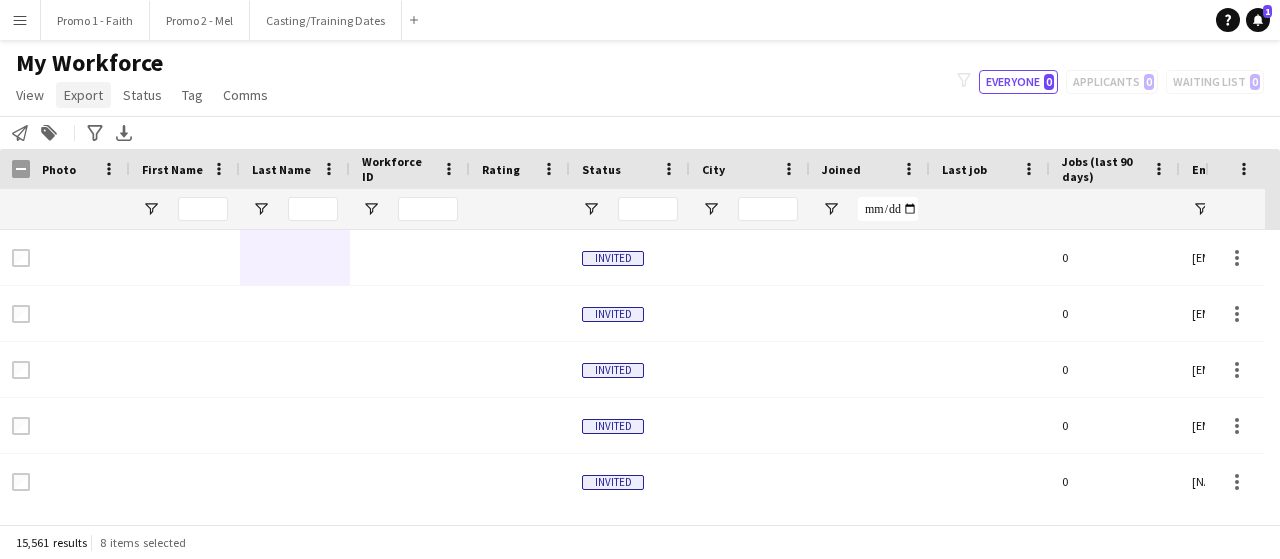 click on "Export" 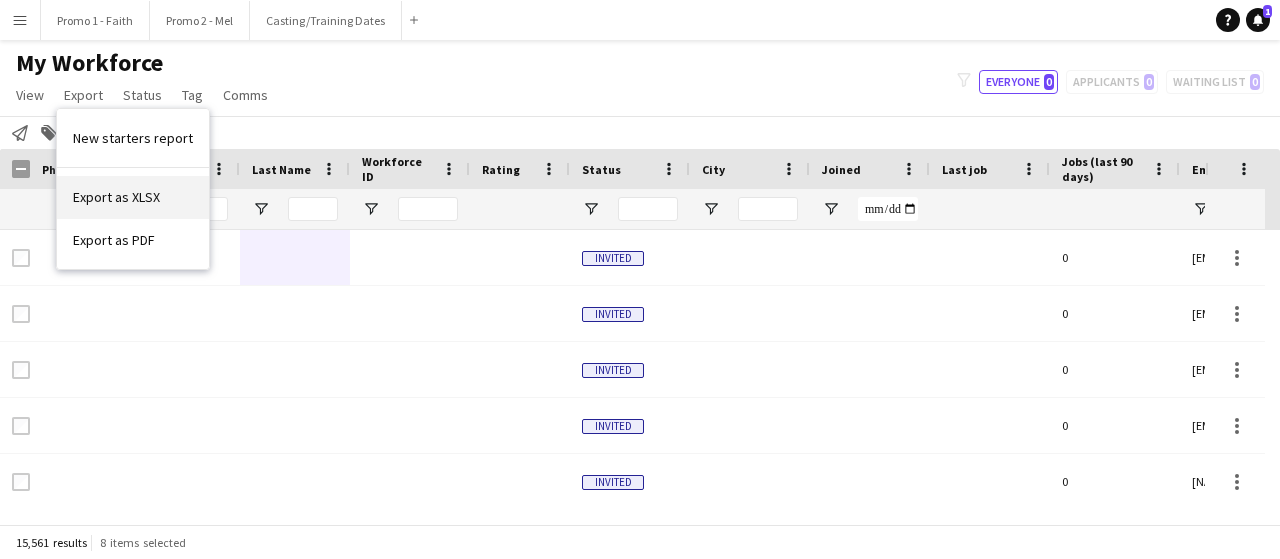 click on "Export as XLSX" at bounding box center (116, 197) 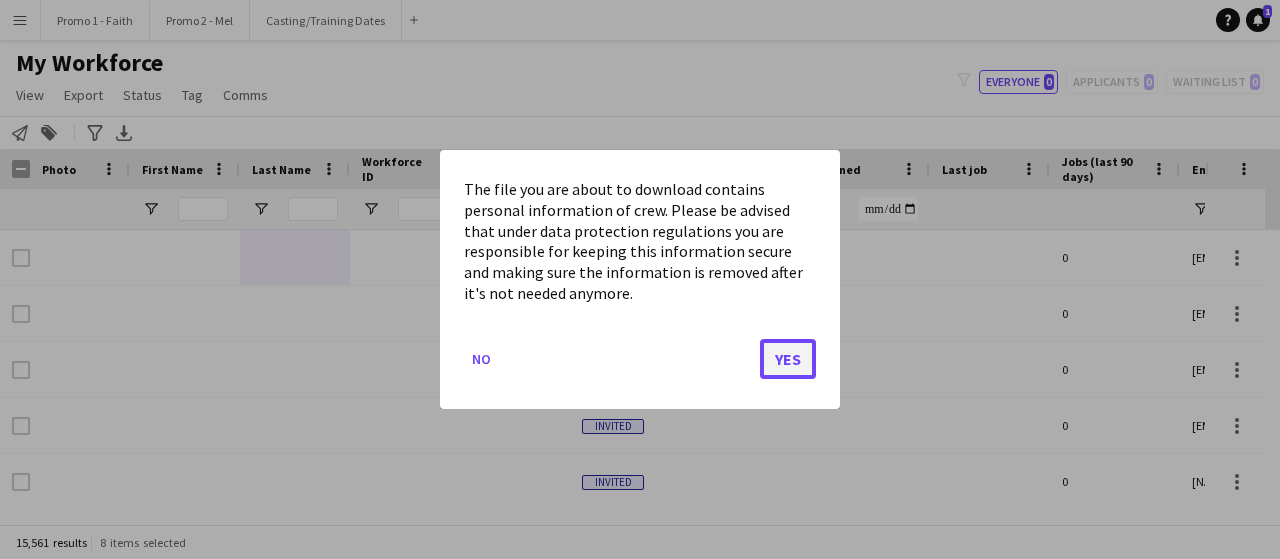 click on "Yes" 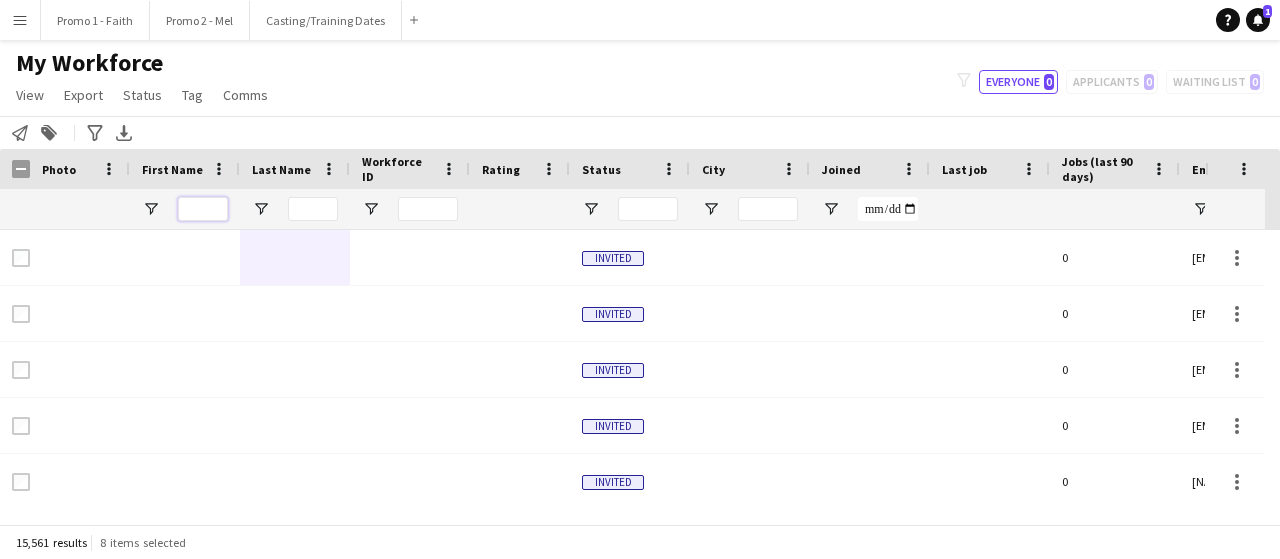 click at bounding box center [203, 209] 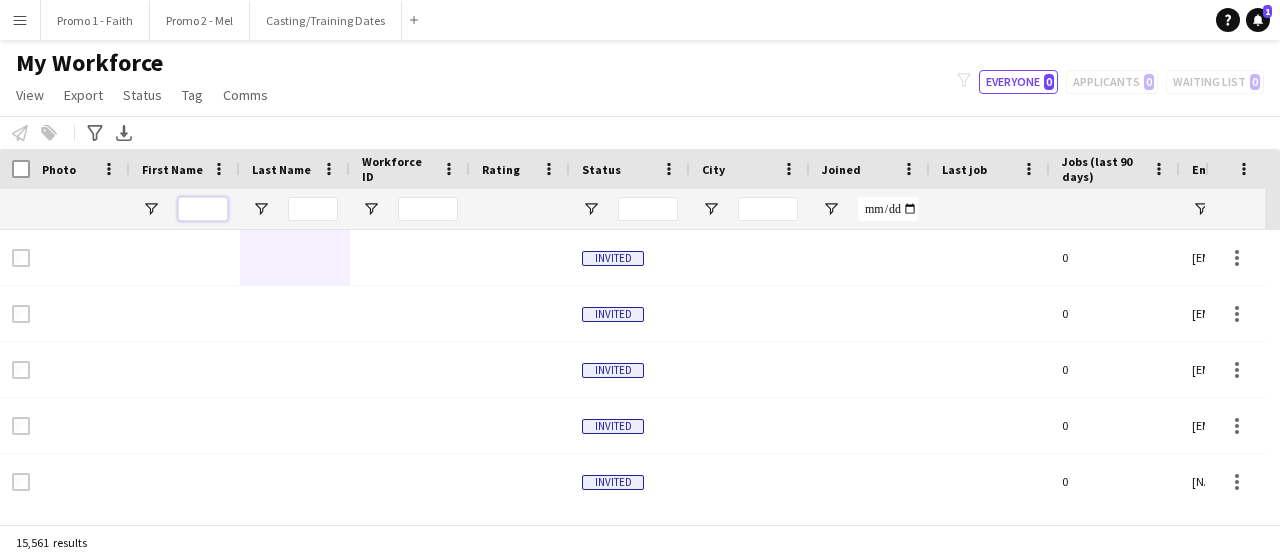 click at bounding box center [203, 209] 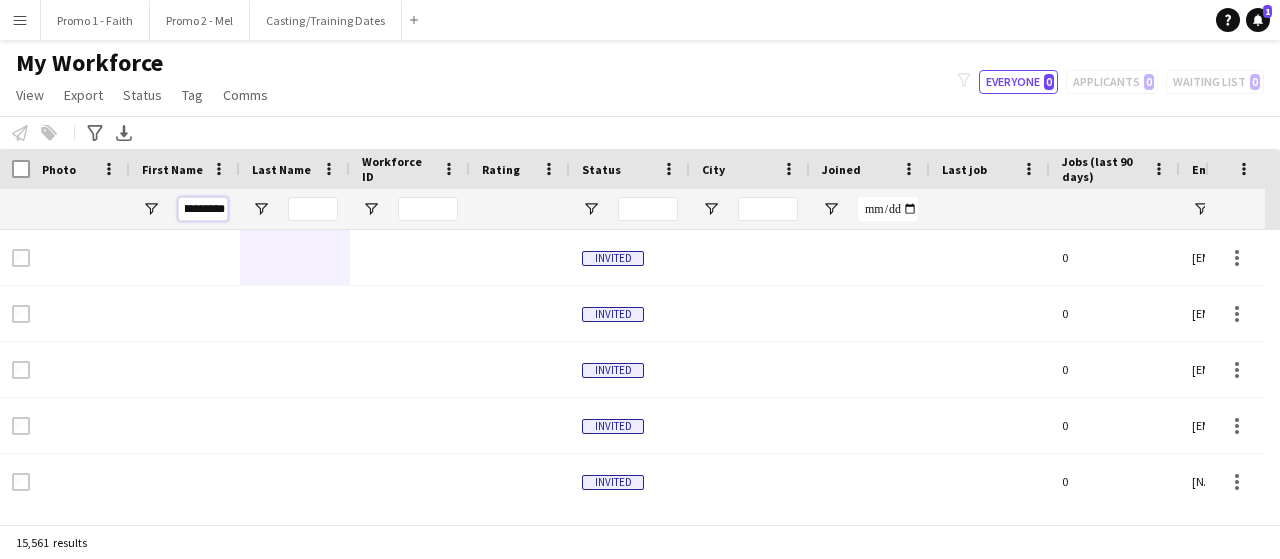 scroll, scrollTop: 0, scrollLeft: 16, axis: horizontal 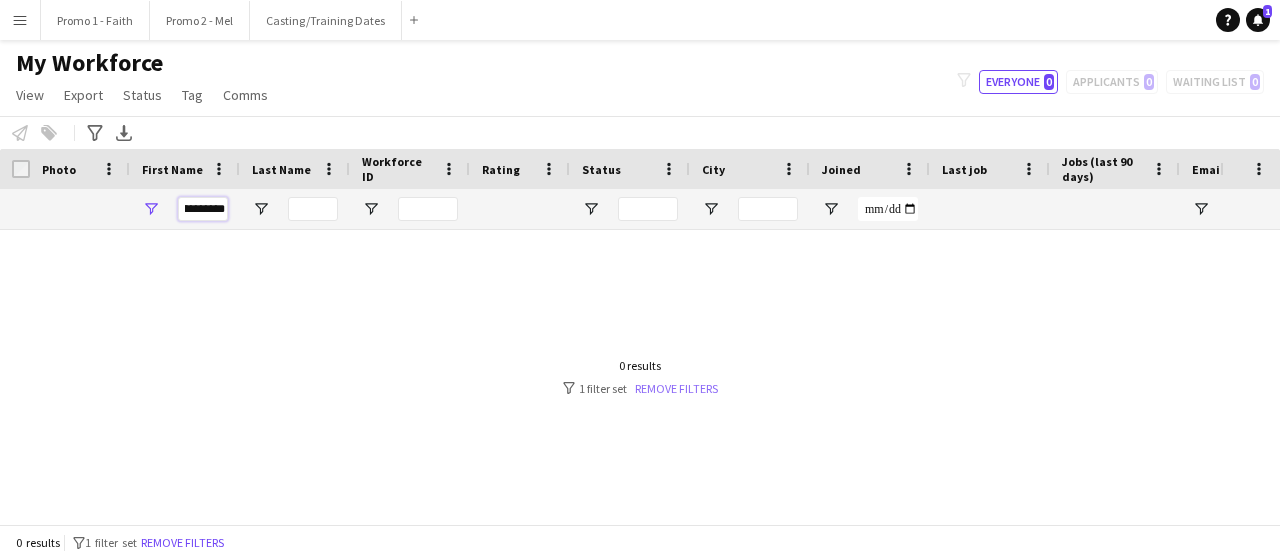 type on "**********" 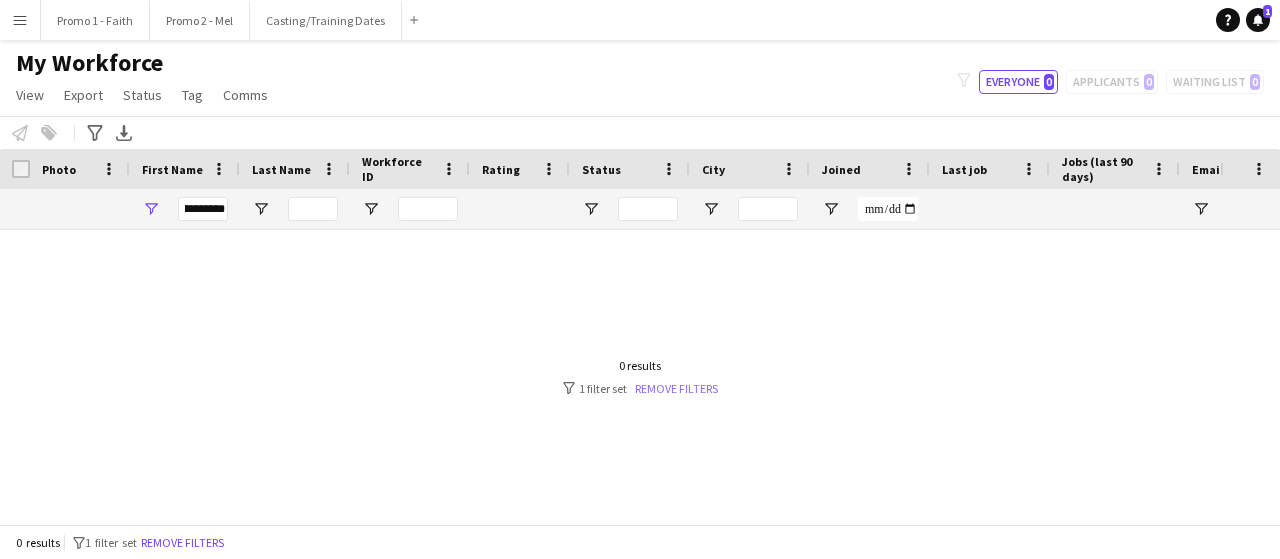 scroll, scrollTop: 0, scrollLeft: 0, axis: both 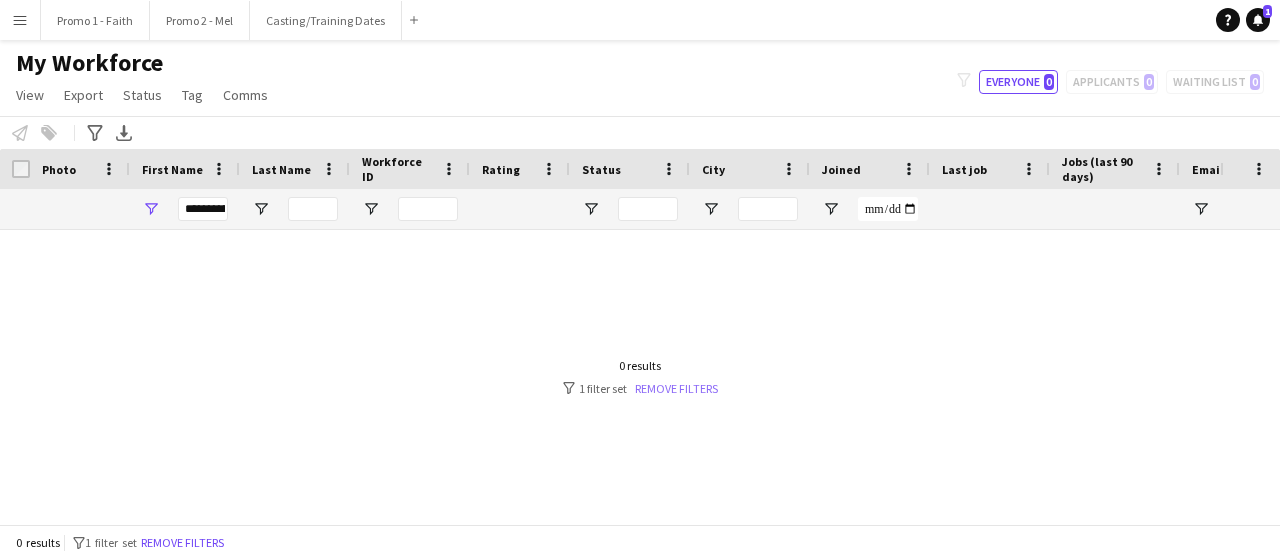 click on "Remove filters" at bounding box center (676, 388) 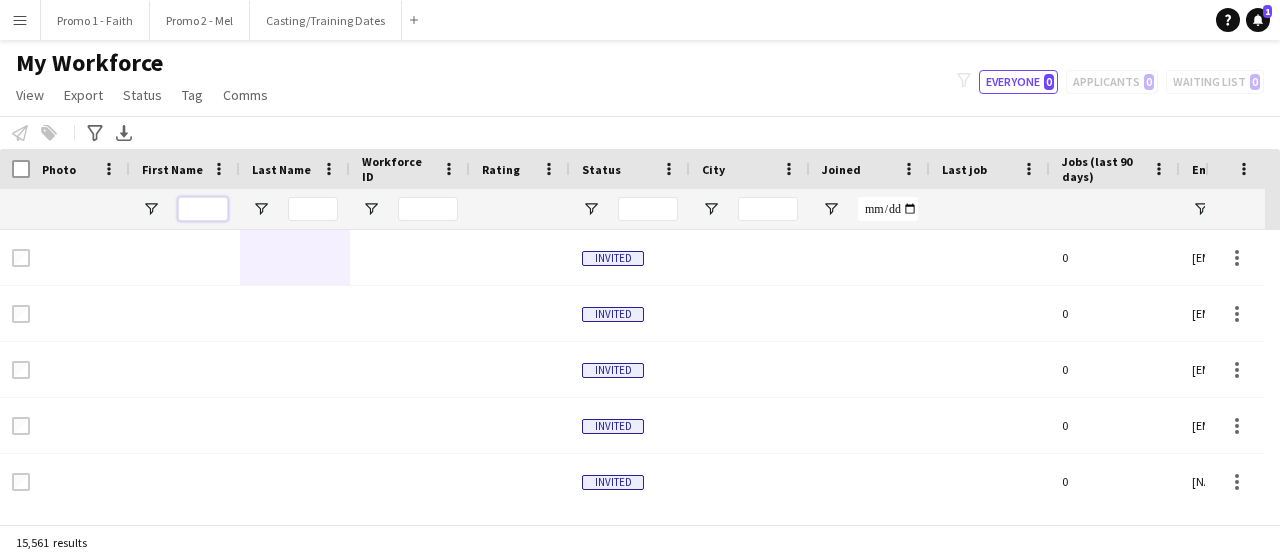 click at bounding box center (203, 209) 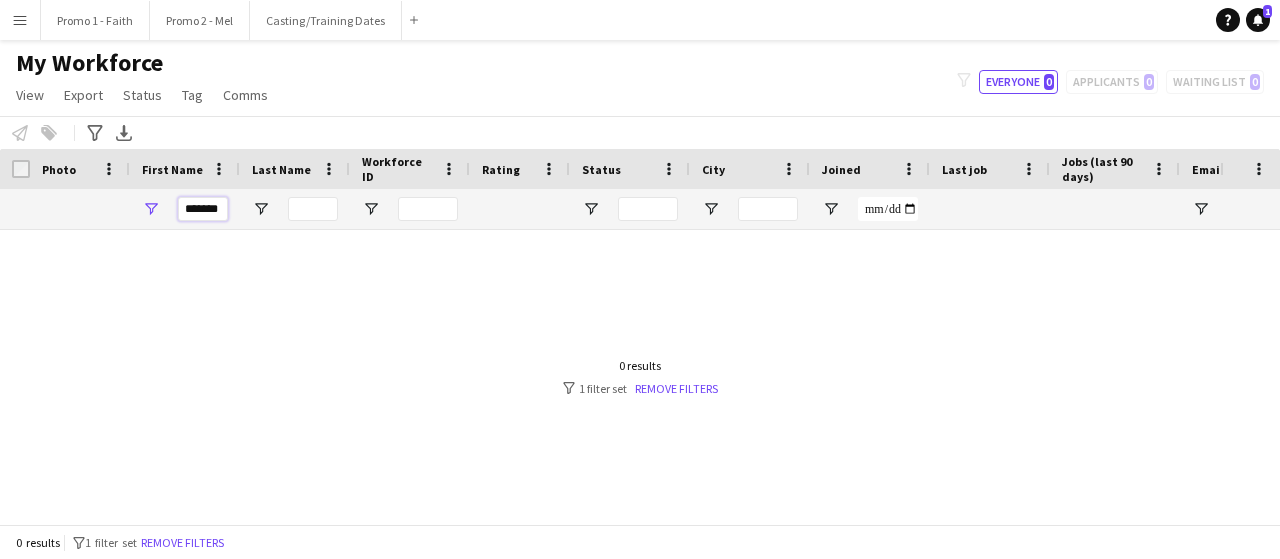 scroll, scrollTop: 0, scrollLeft: 0, axis: both 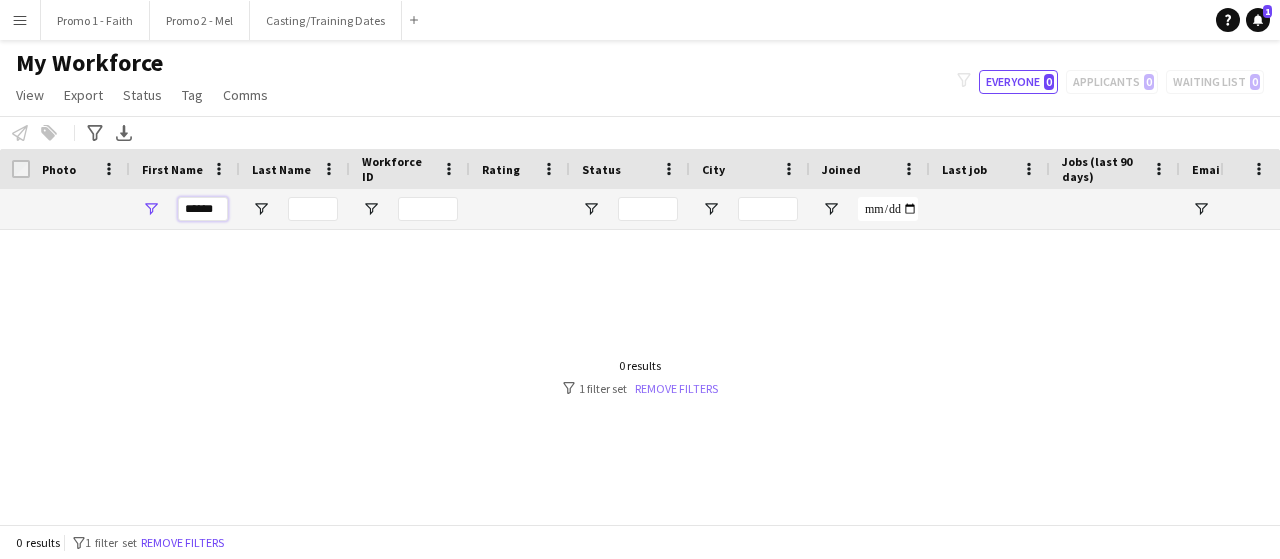 type on "******" 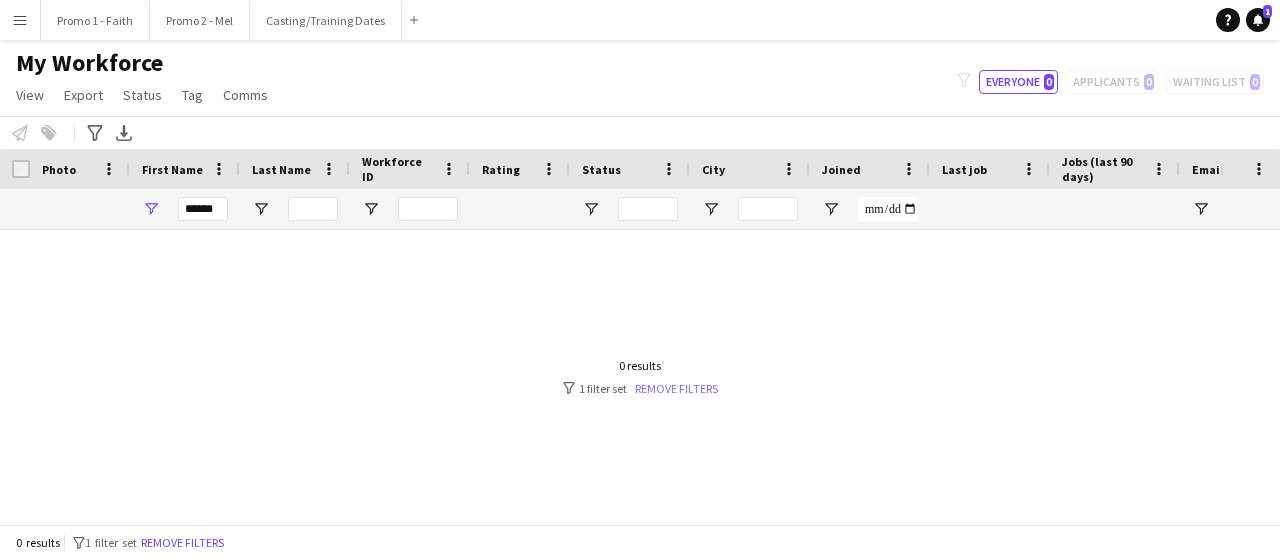 click on "Remove filters" at bounding box center (676, 388) 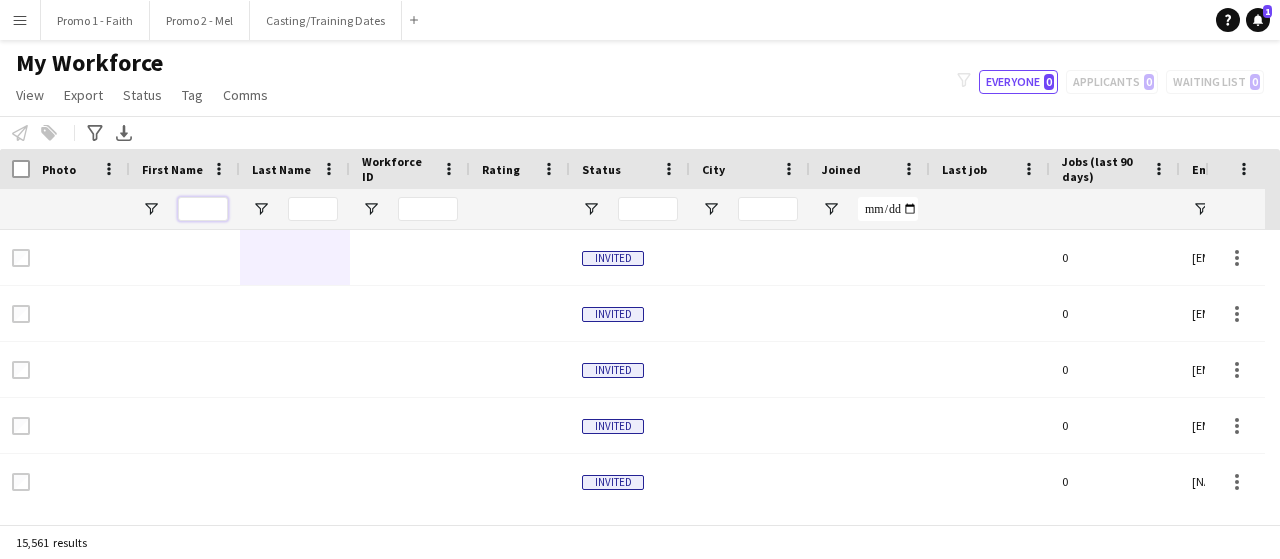click at bounding box center (203, 209) 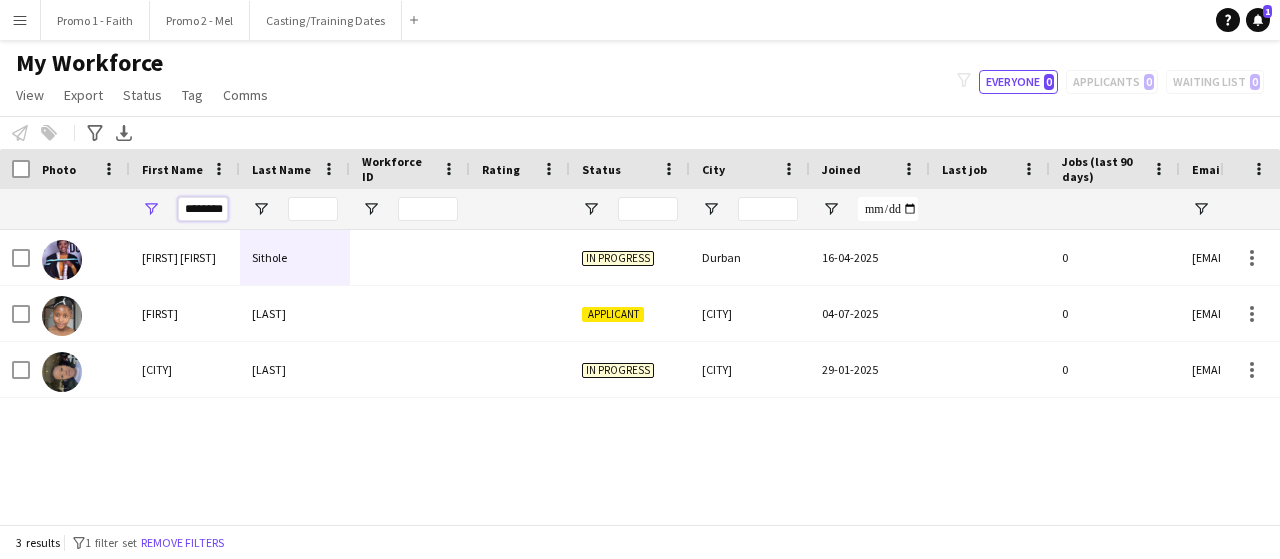 scroll, scrollTop: 0, scrollLeft: 4, axis: horizontal 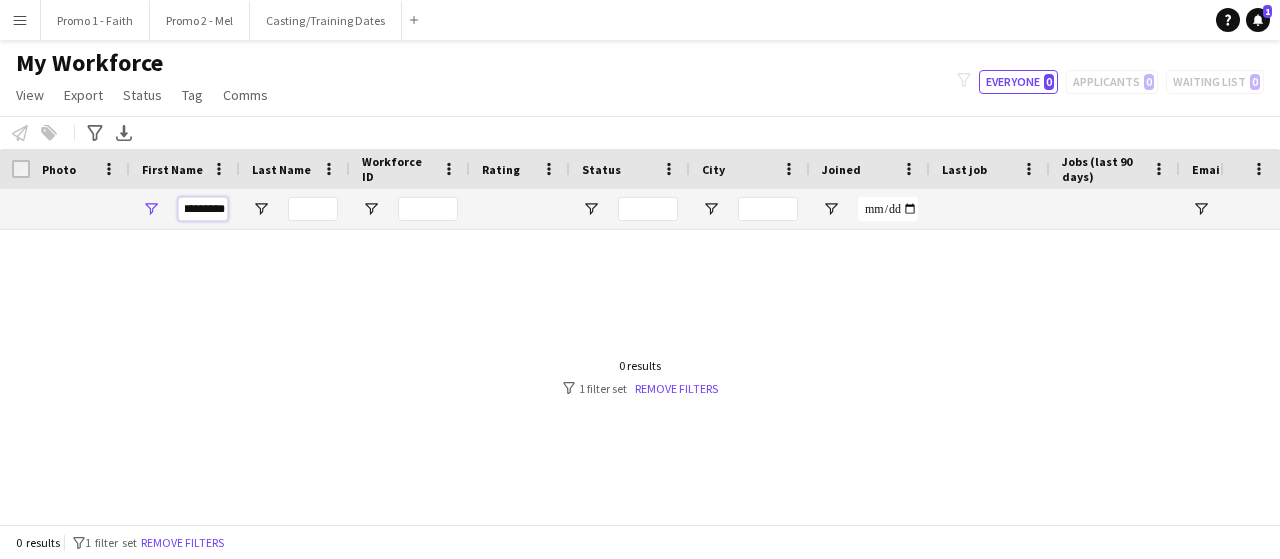 type on "**********" 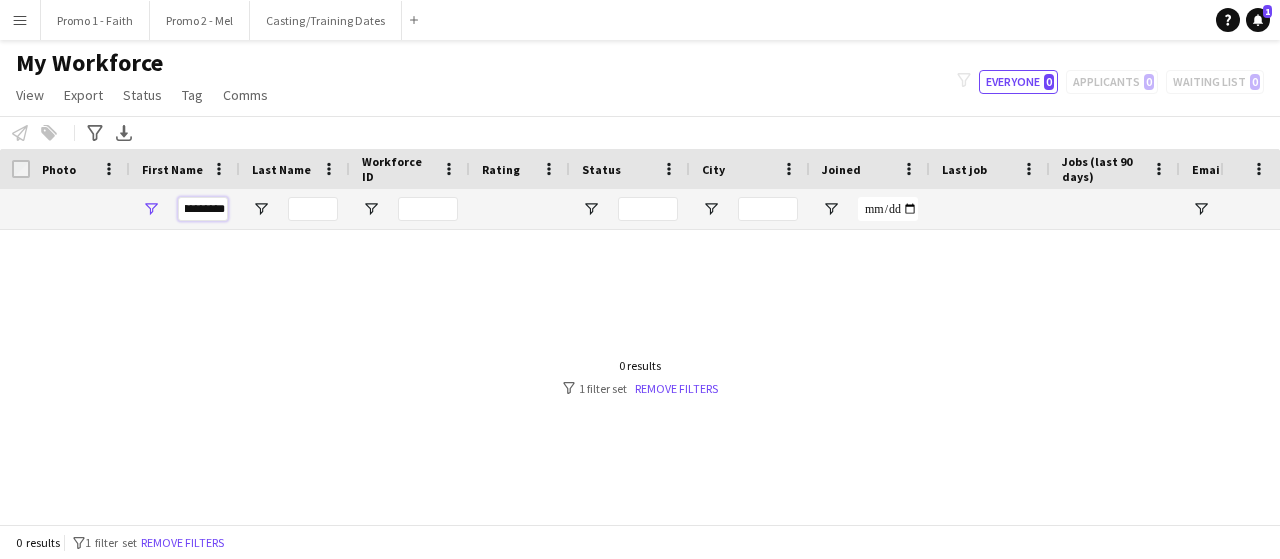 scroll, scrollTop: 0, scrollLeft: 16, axis: horizontal 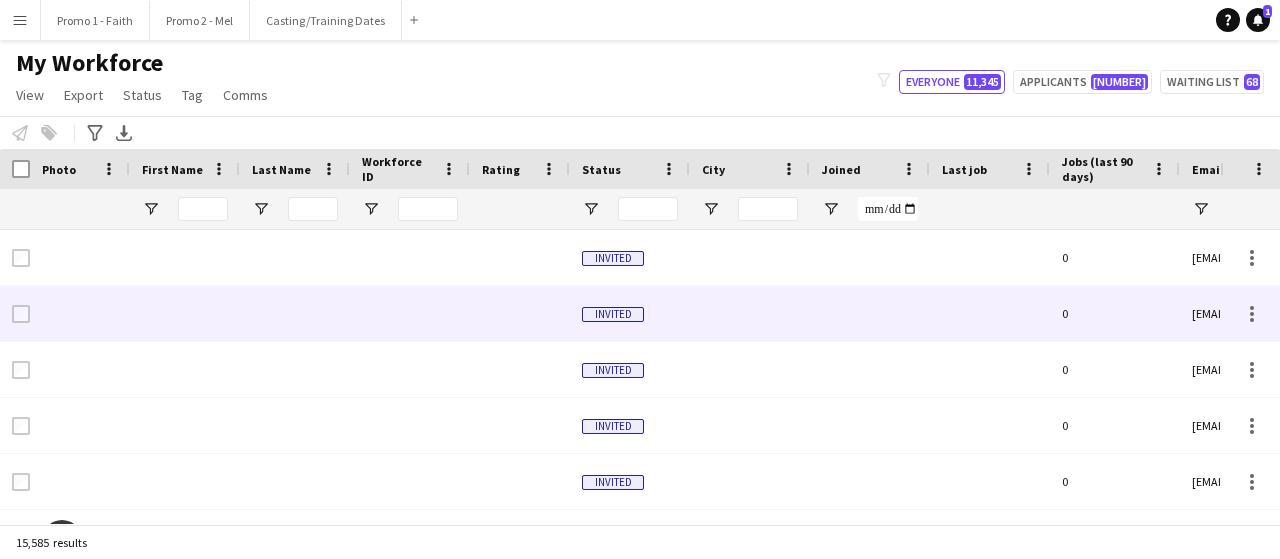 type on "**********" 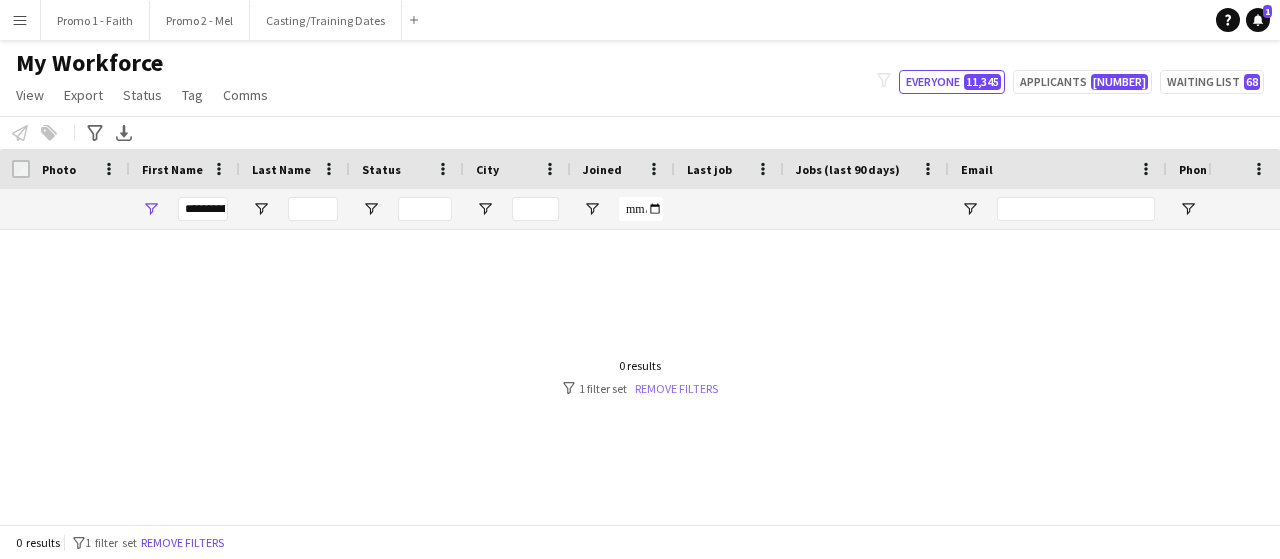 click on "Remove filters" at bounding box center [676, 388] 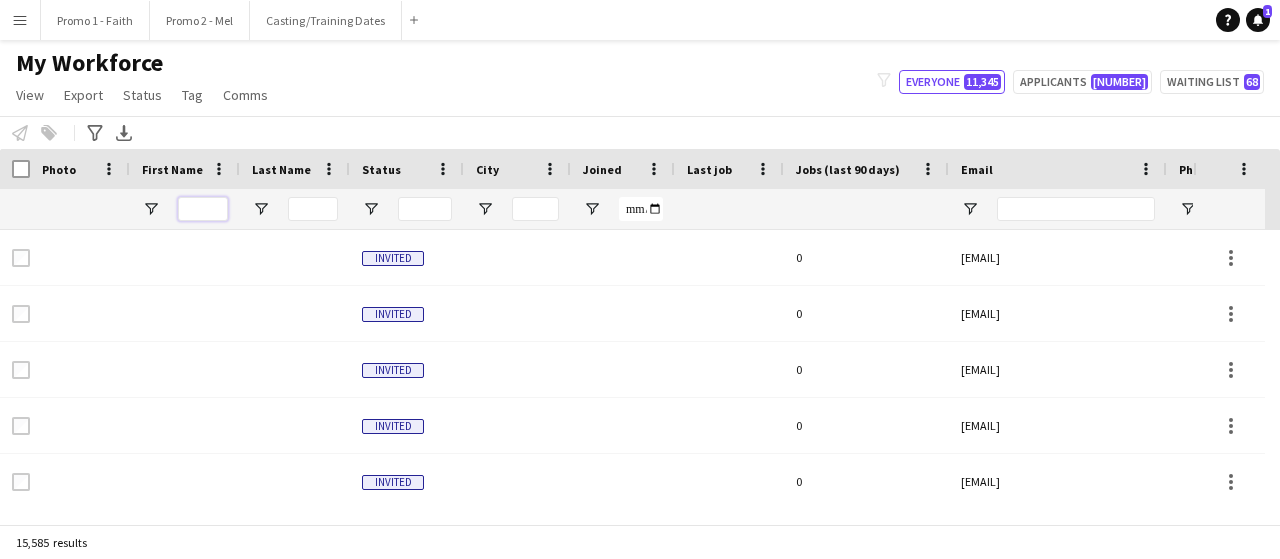 click at bounding box center (203, 209) 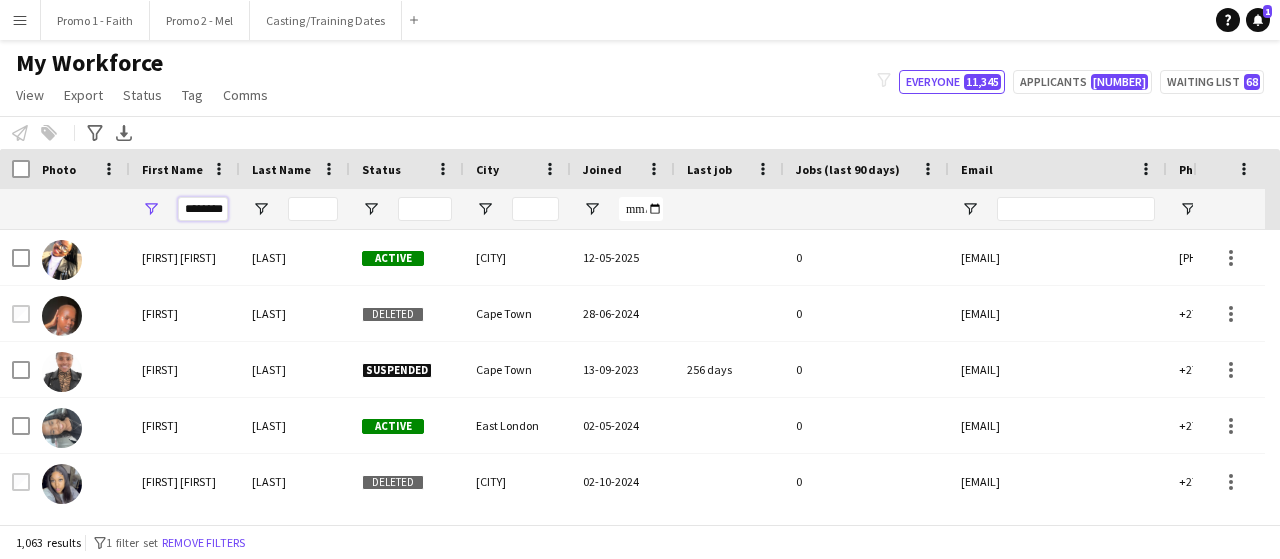 scroll, scrollTop: 0, scrollLeft: 6, axis: horizontal 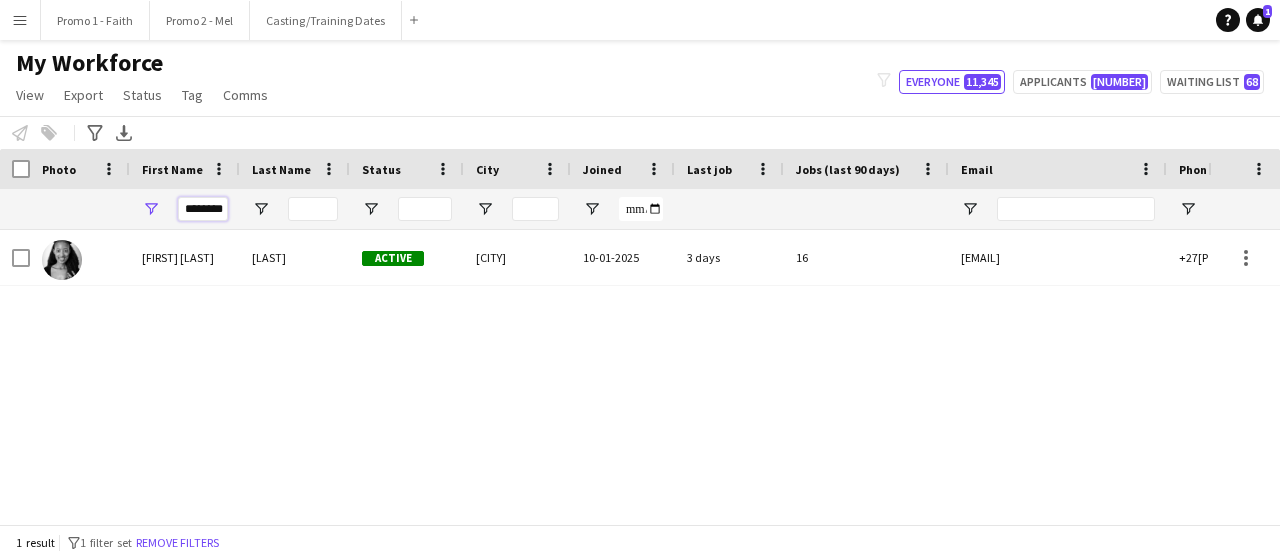 click on "********" at bounding box center [203, 209] 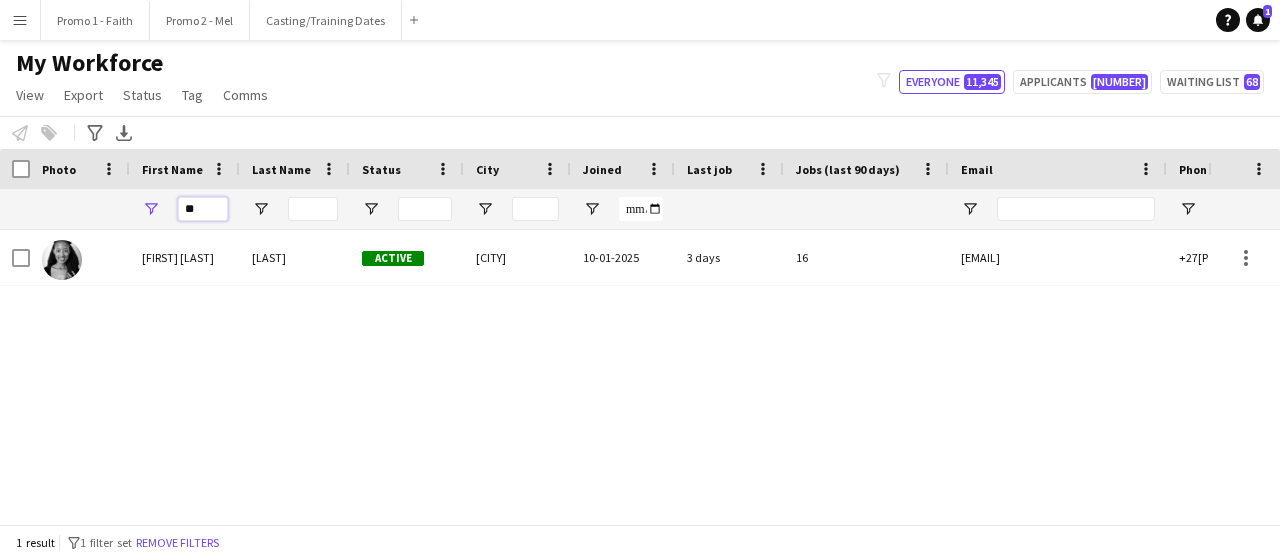 type on "*" 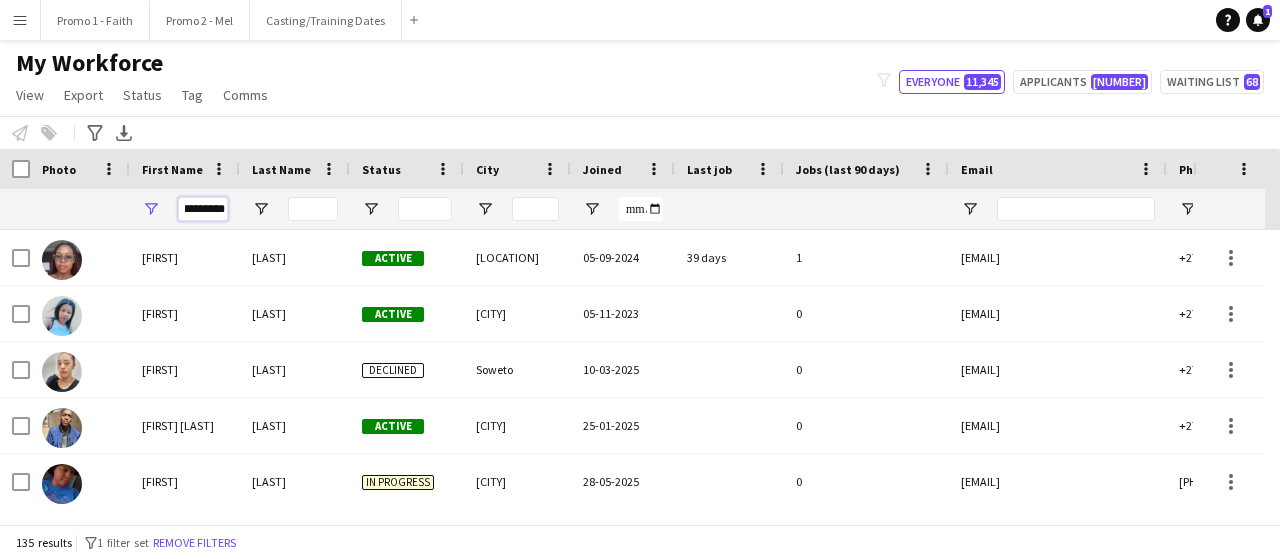scroll, scrollTop: 0, scrollLeft: 10, axis: horizontal 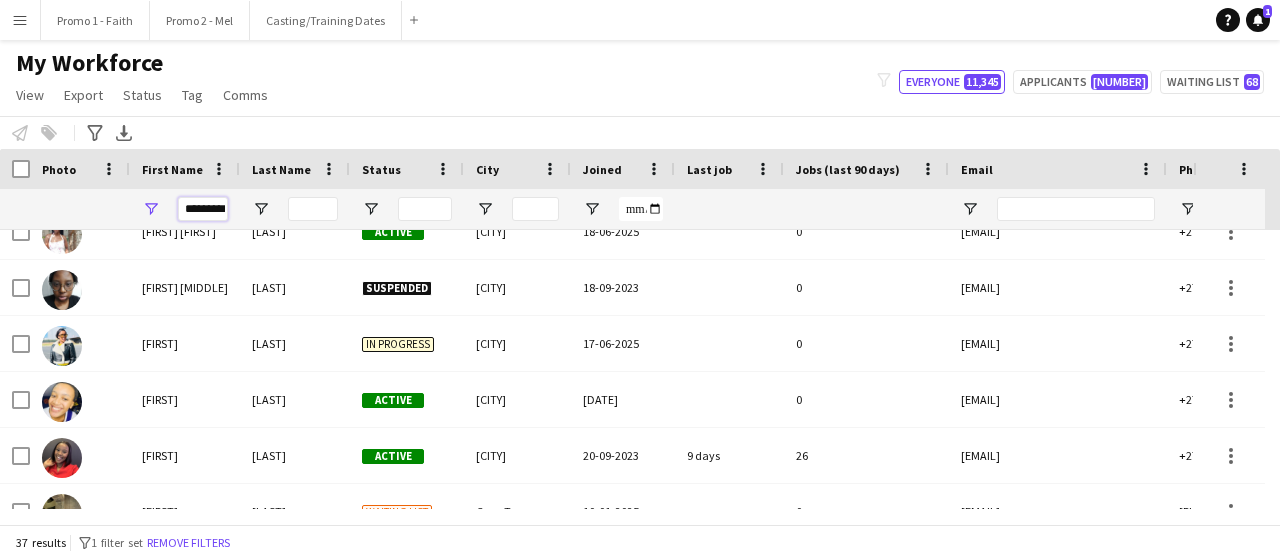click on "*********" at bounding box center [203, 209] 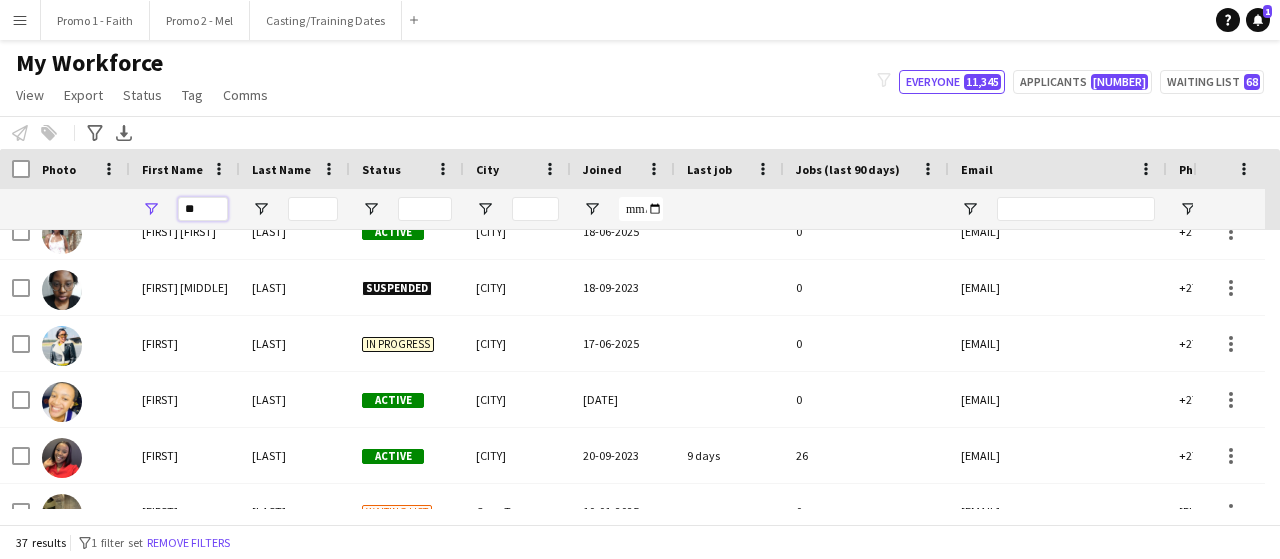 type on "*" 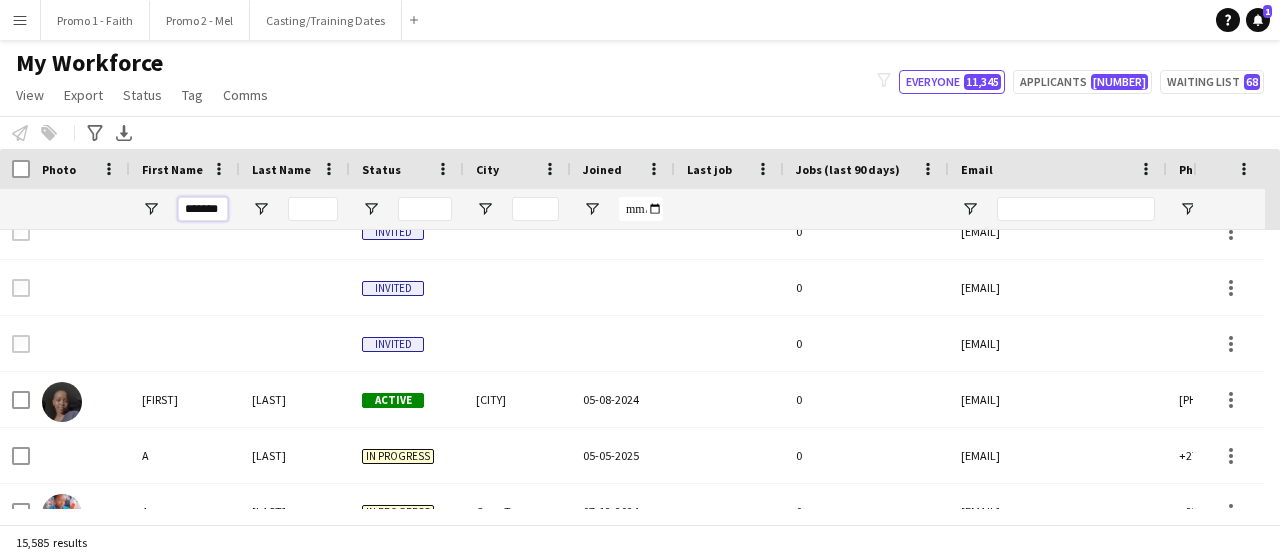 scroll, scrollTop: 0, scrollLeft: 4, axis: horizontal 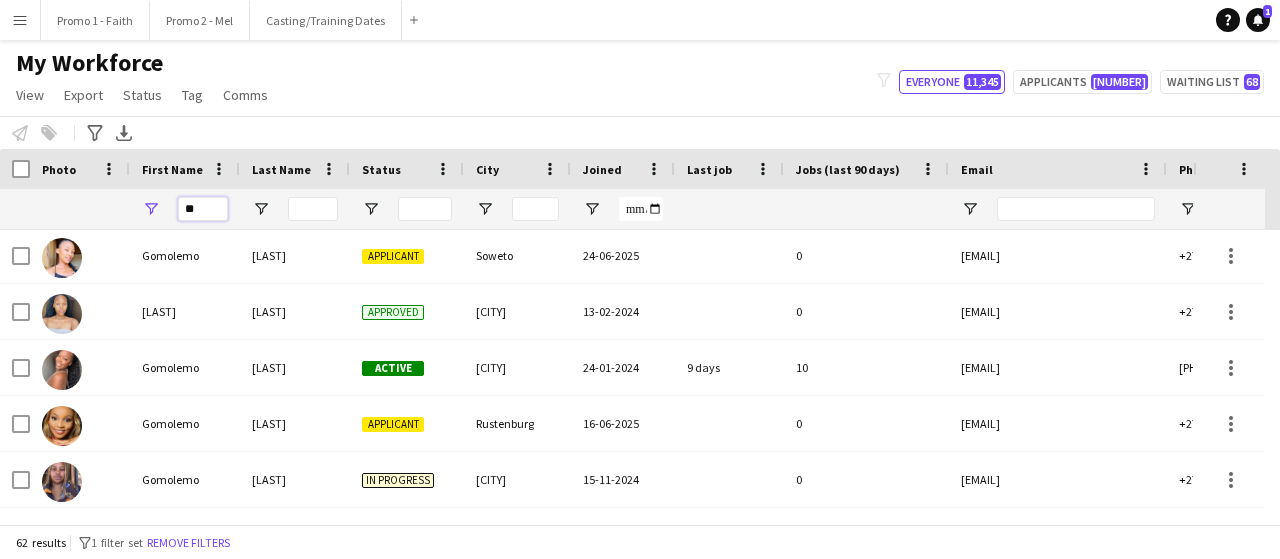 type on "*" 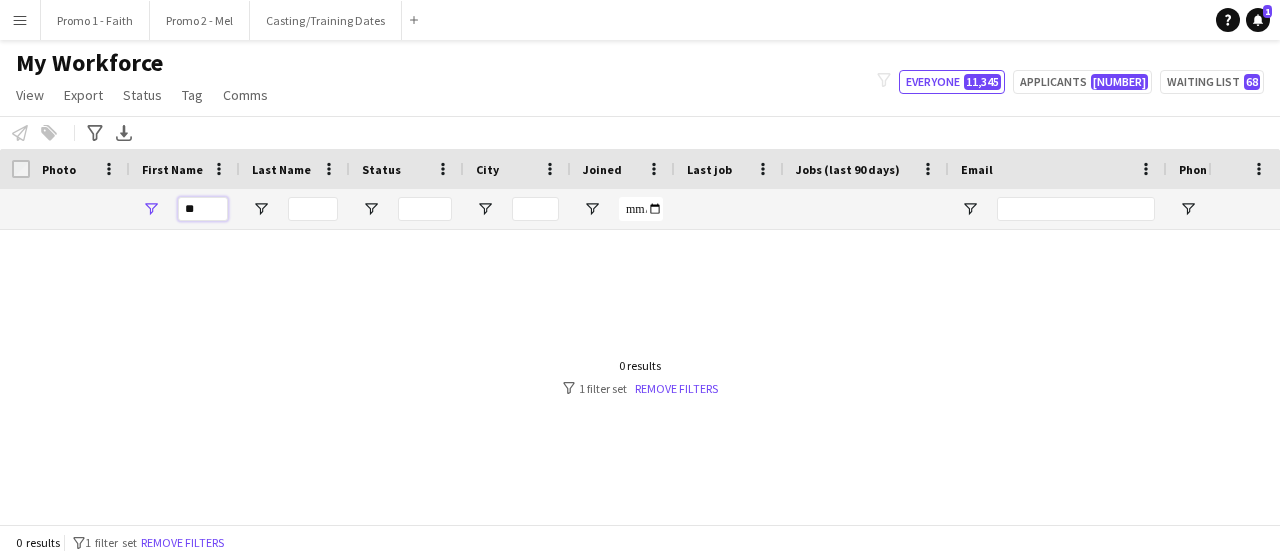 type on "*" 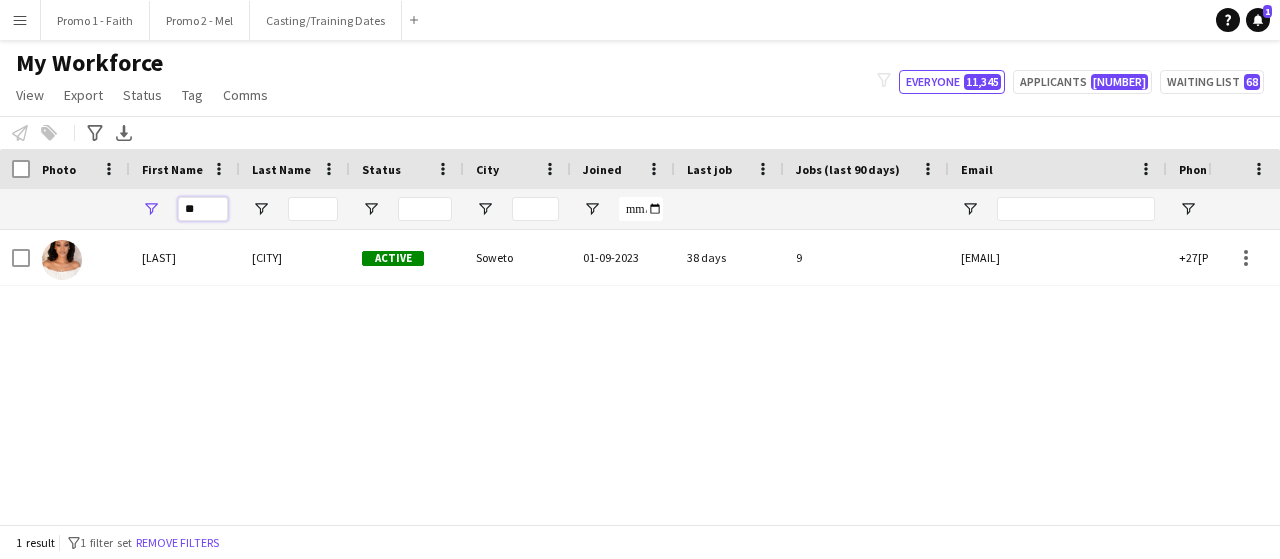 type on "*" 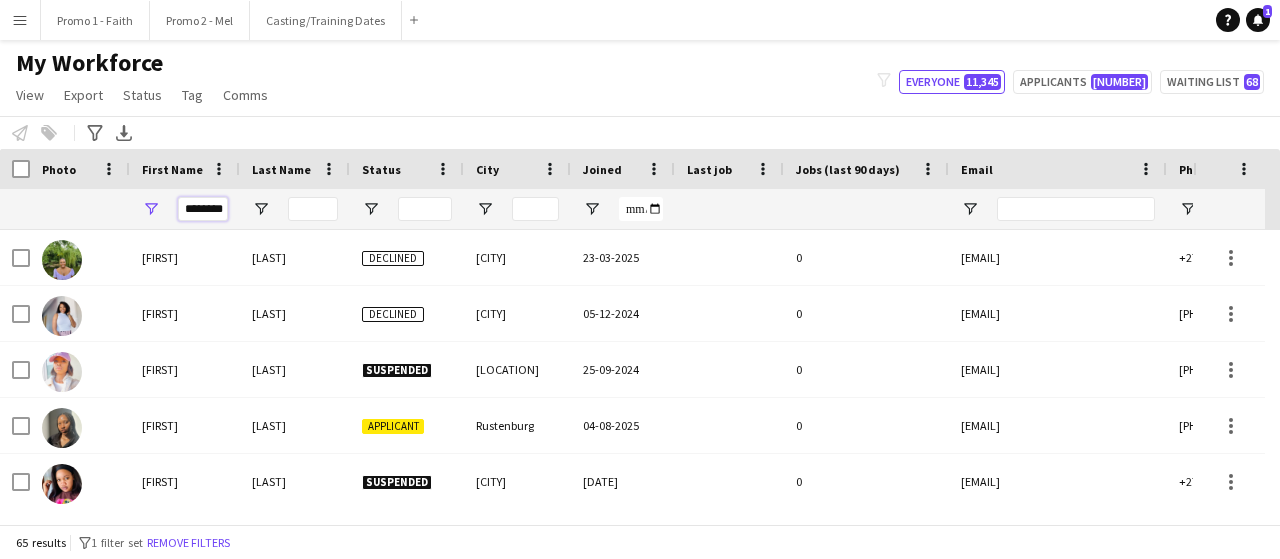 scroll, scrollTop: 0, scrollLeft: 6, axis: horizontal 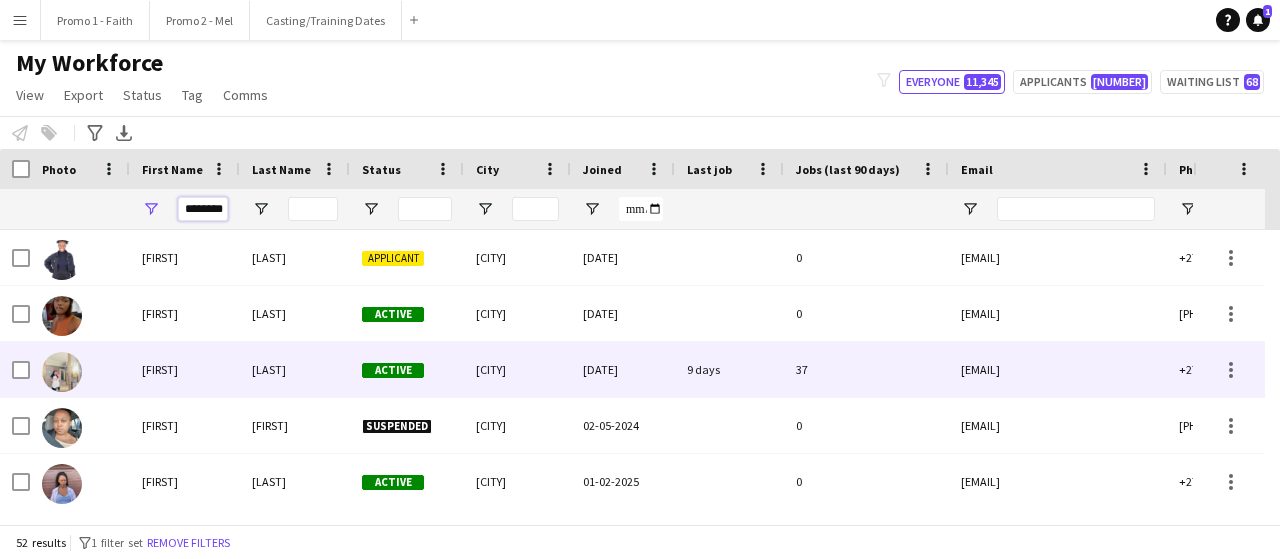 drag, startPoint x: 220, startPoint y: 215, endPoint x: 270, endPoint y: 387, distance: 179.12007 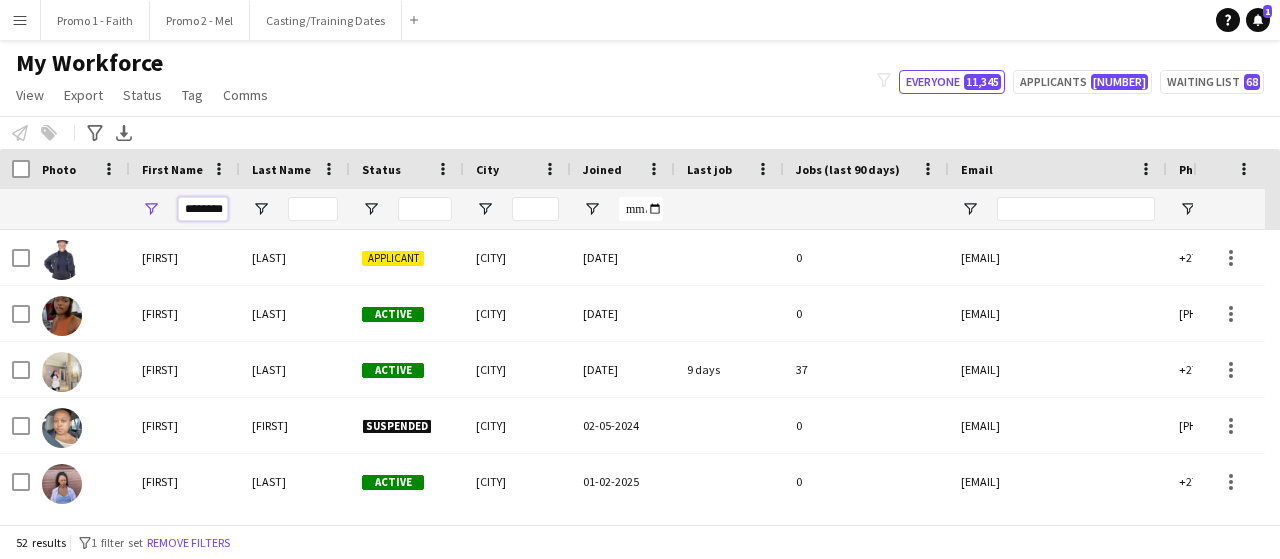 scroll, scrollTop: 0, scrollLeft: 0, axis: both 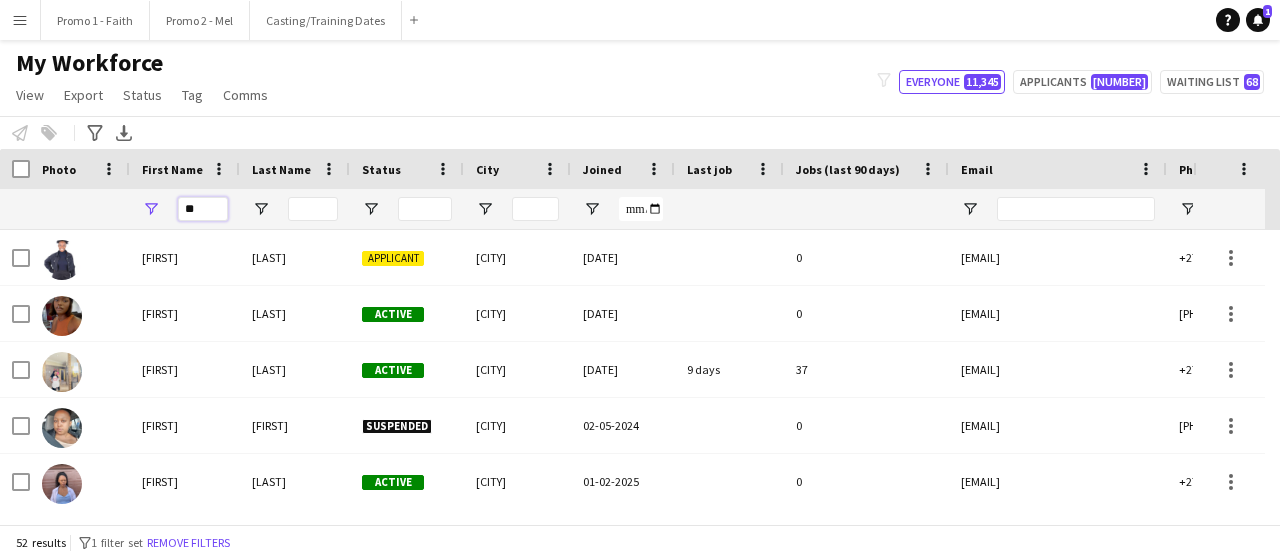 type on "*" 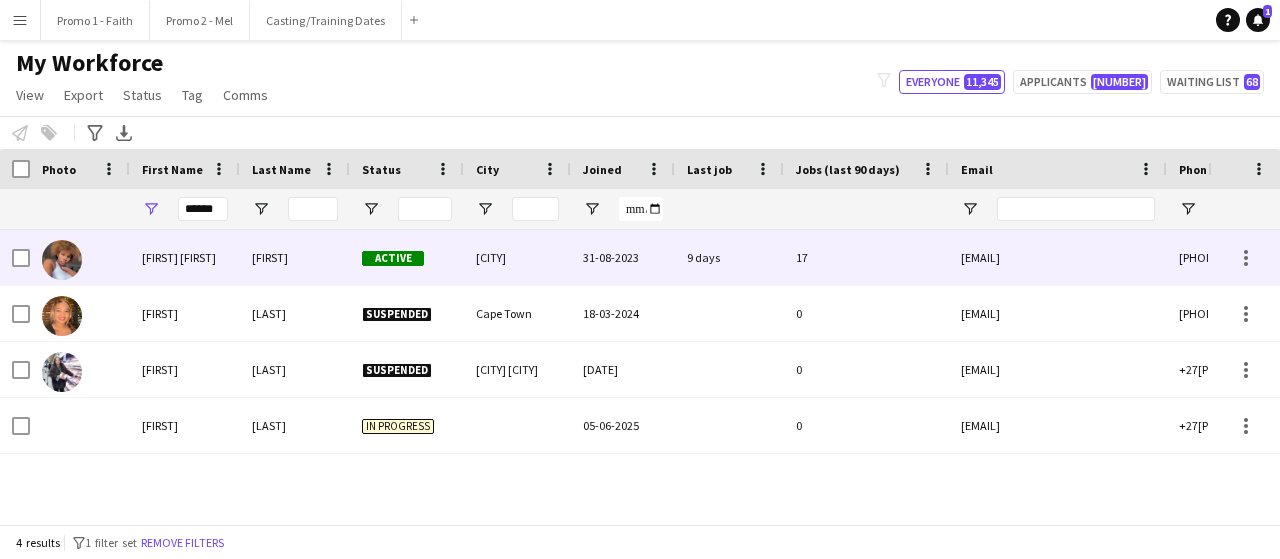 click on "Janice Andrea" at bounding box center (185, 257) 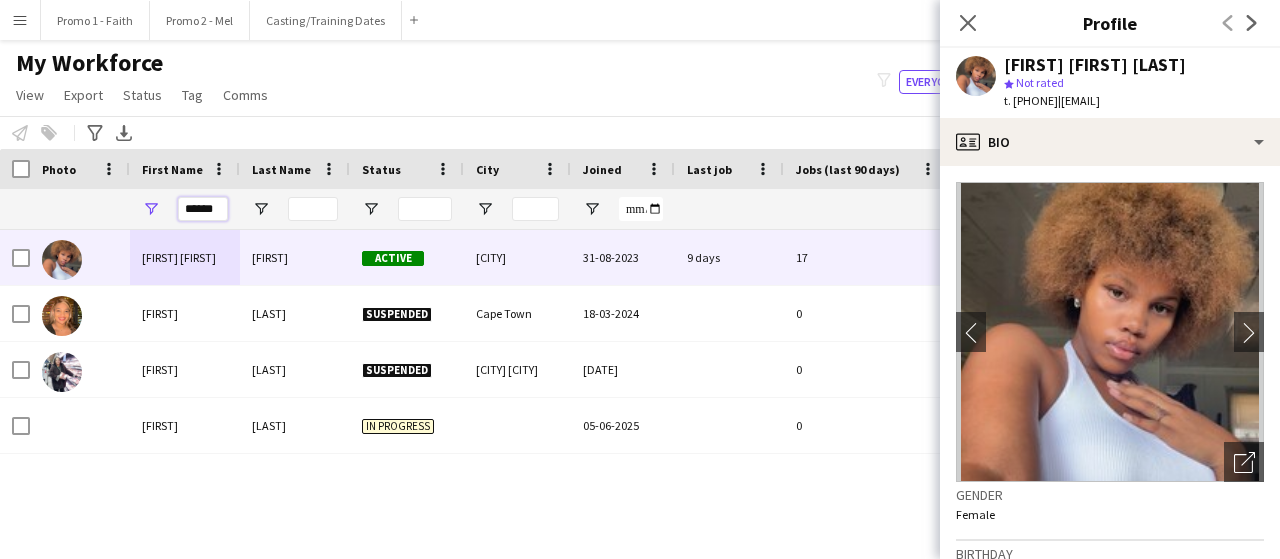 click on "******" at bounding box center (203, 209) 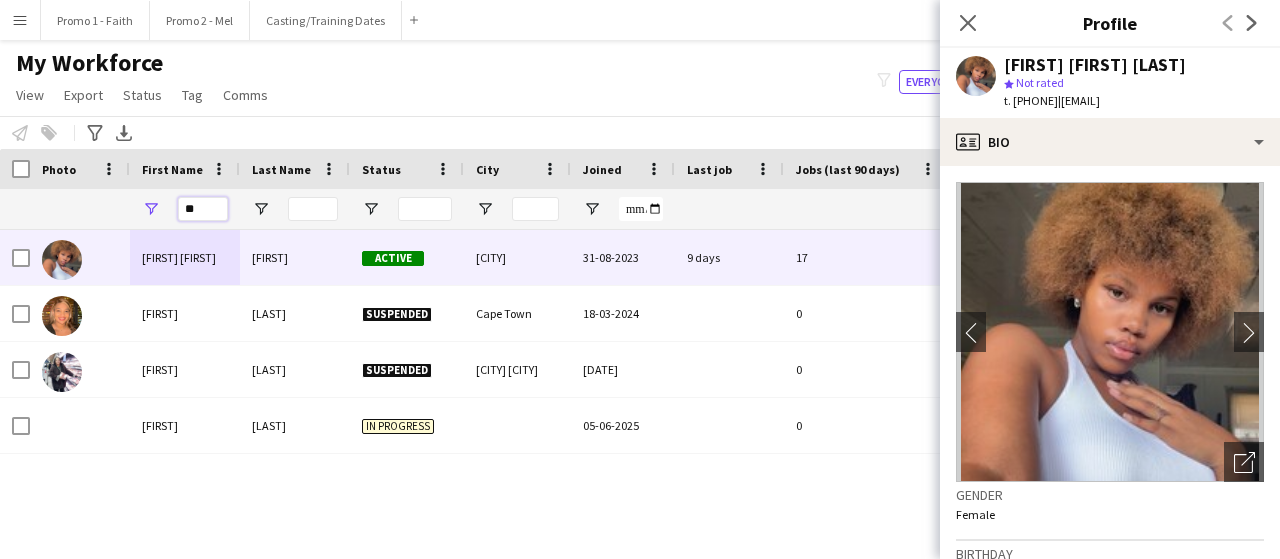 type on "*" 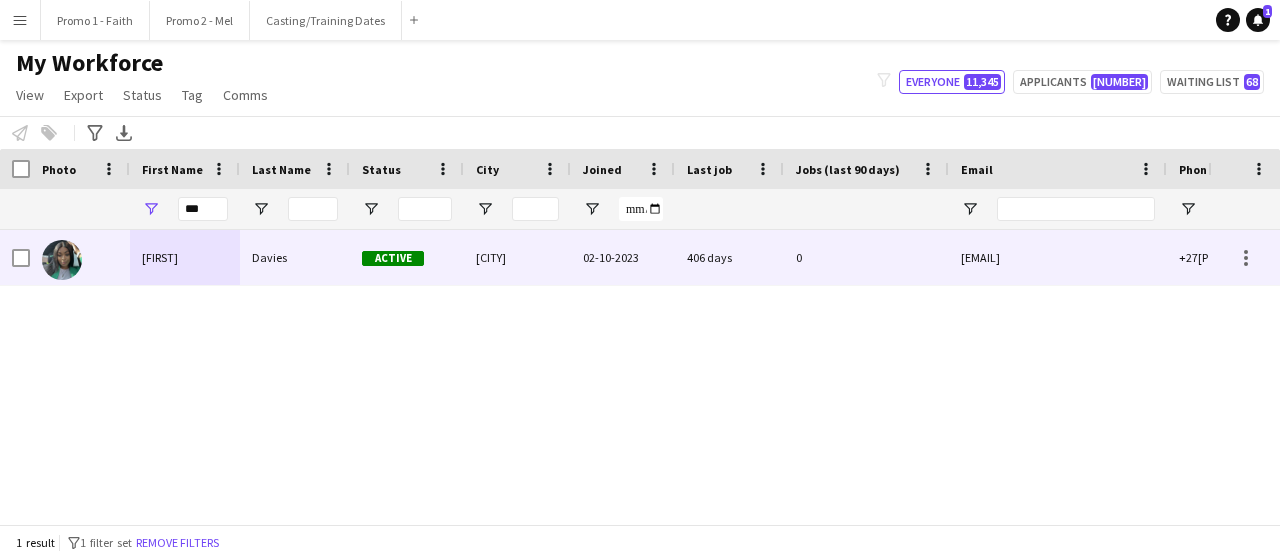 click on "Zepporah" at bounding box center [185, 257] 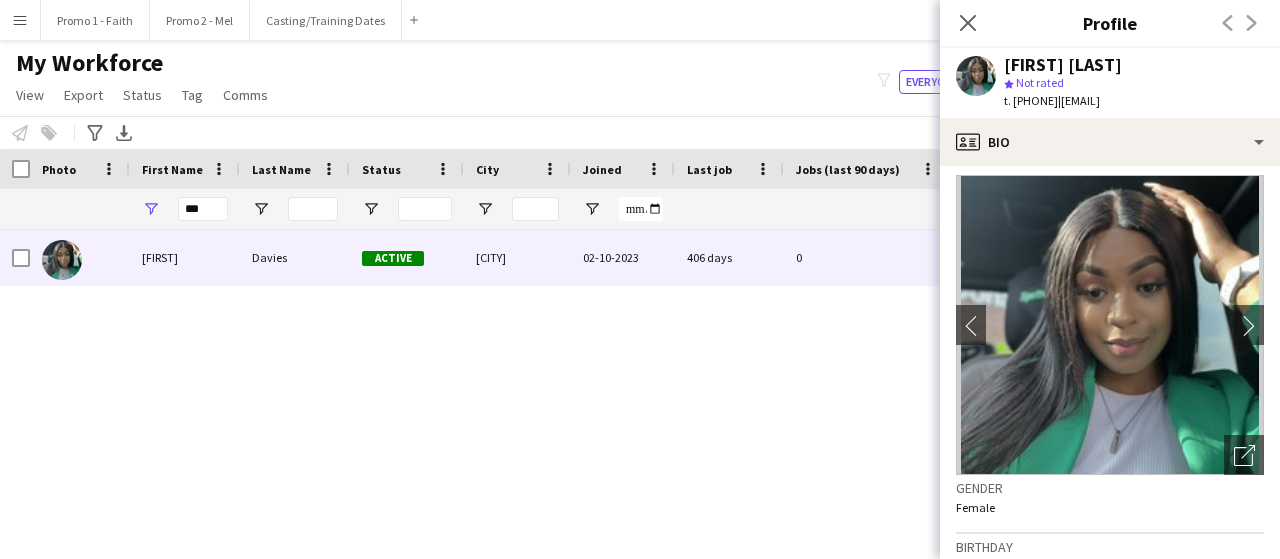 scroll, scrollTop: 0, scrollLeft: 0, axis: both 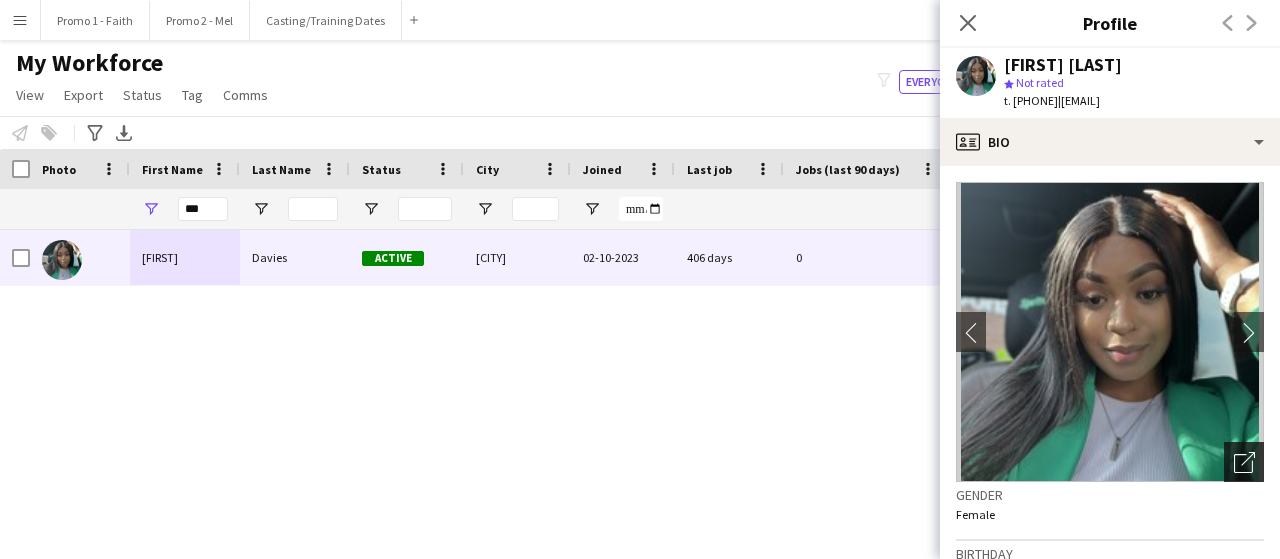 click on "Open photos pop-in" 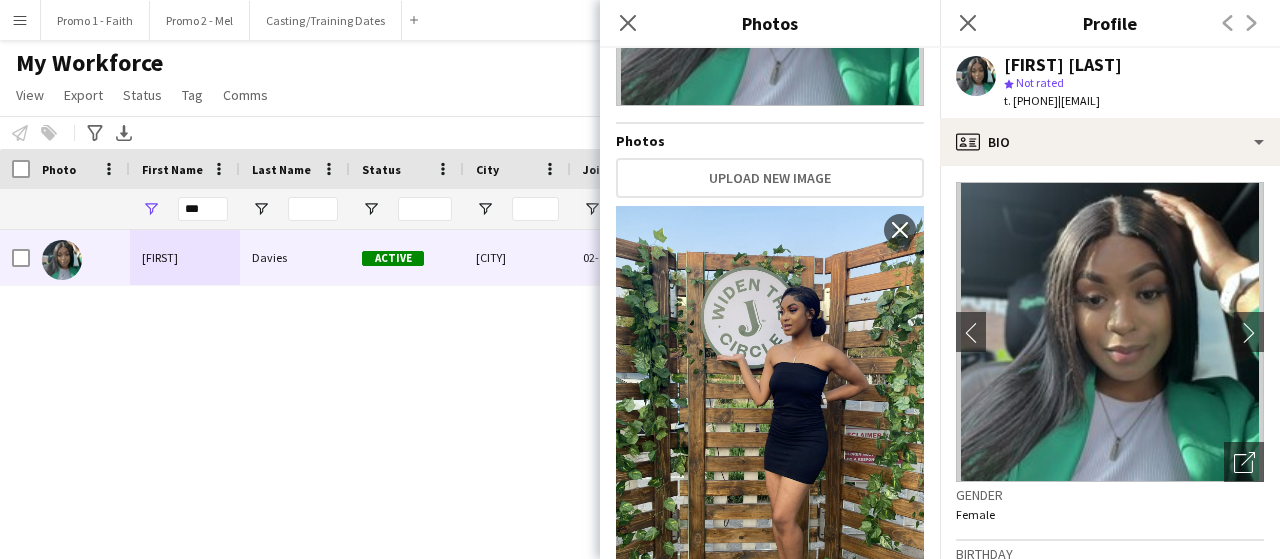 scroll, scrollTop: 290, scrollLeft: 0, axis: vertical 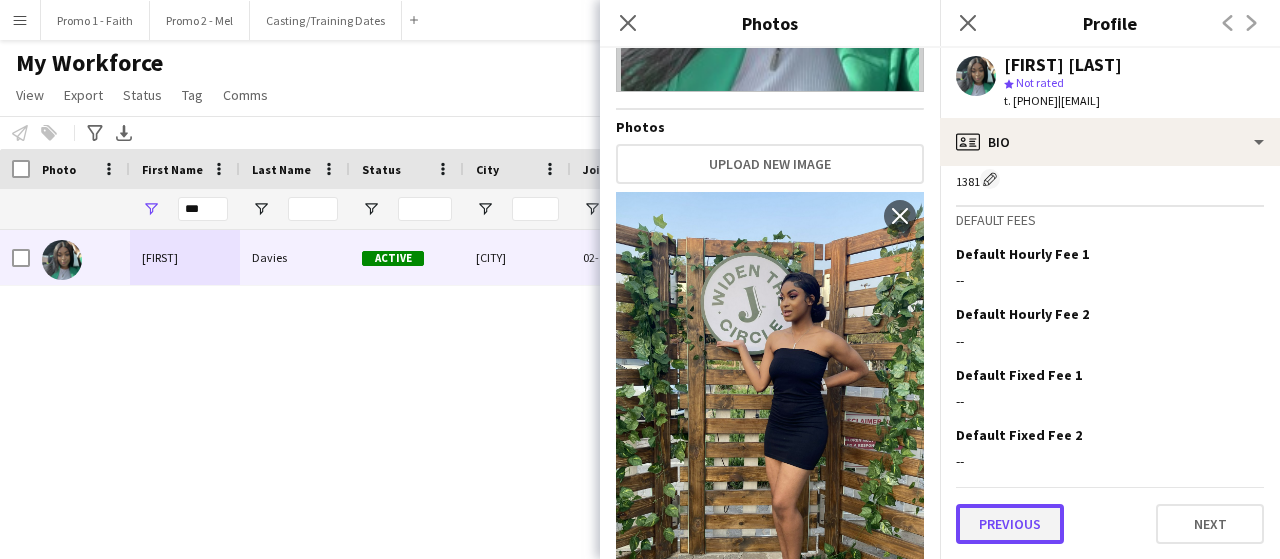 click on "Previous" 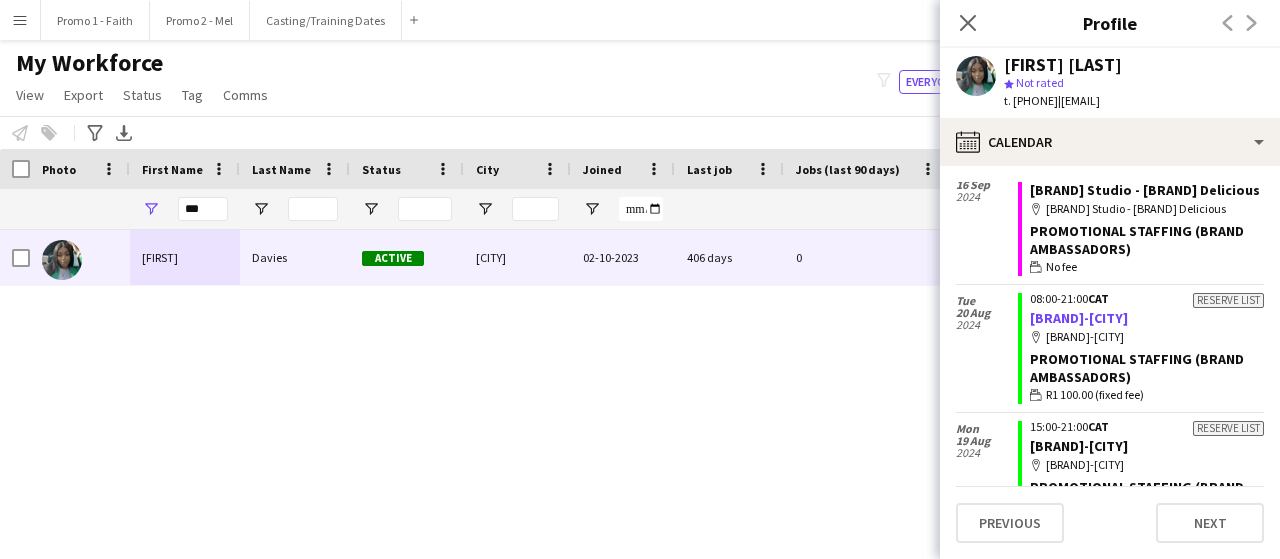 scroll, scrollTop: 0, scrollLeft: 0, axis: both 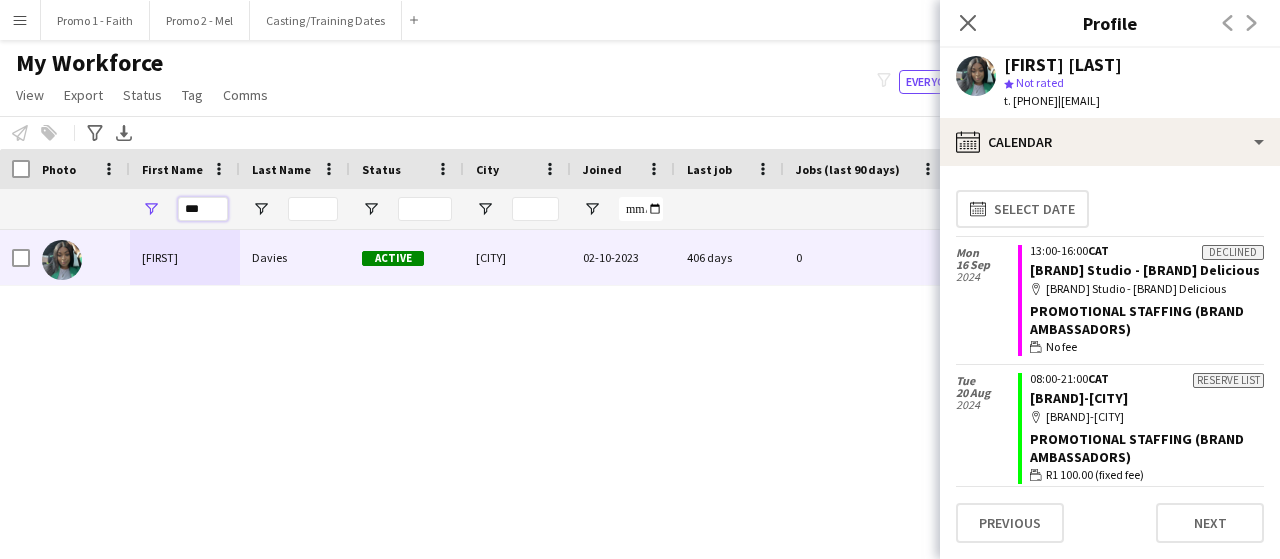 click on "***" at bounding box center [203, 209] 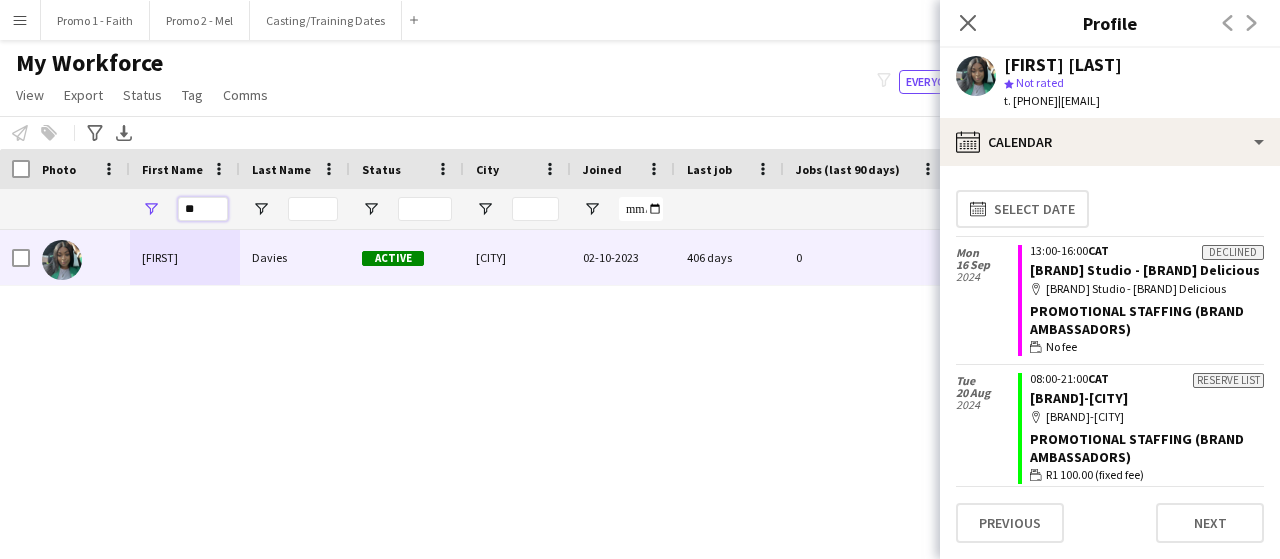 type on "*" 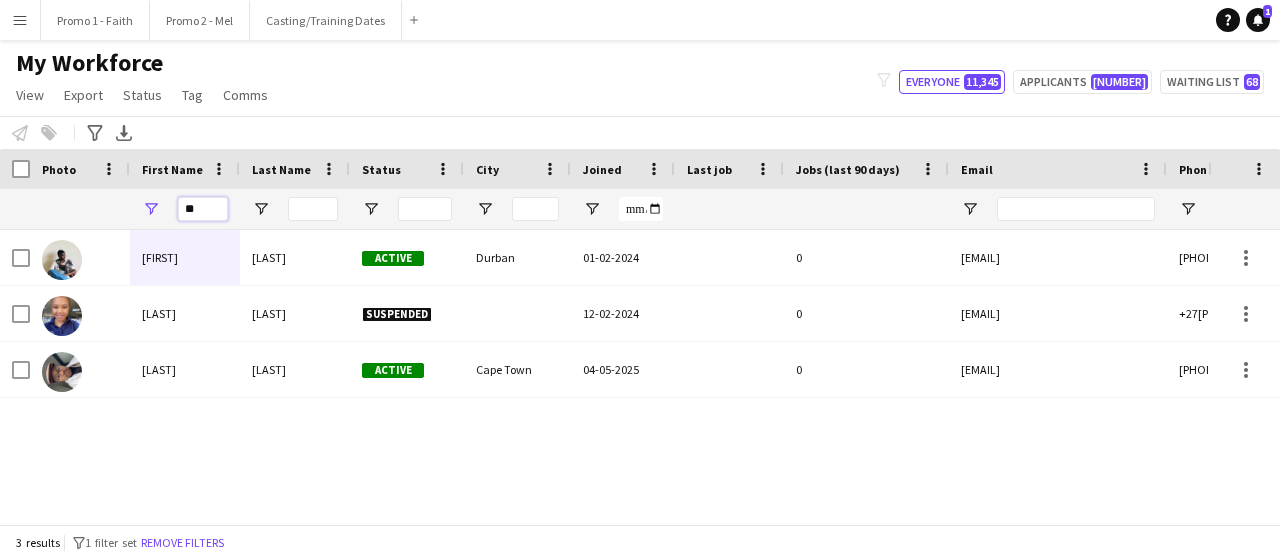 type on "*" 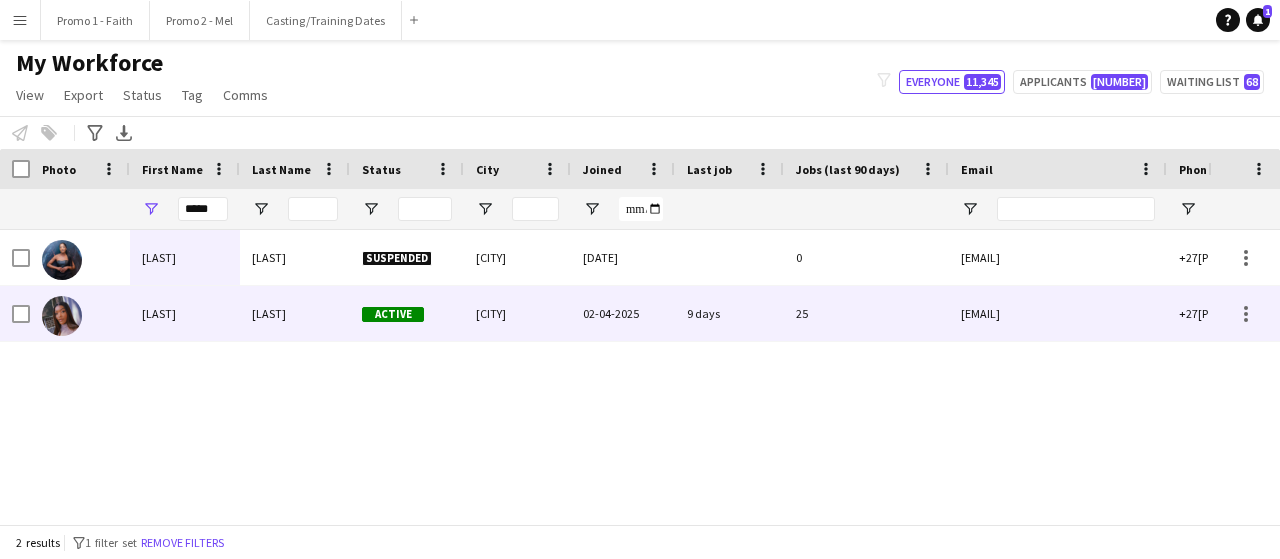 click on "Mafwala" at bounding box center [295, 313] 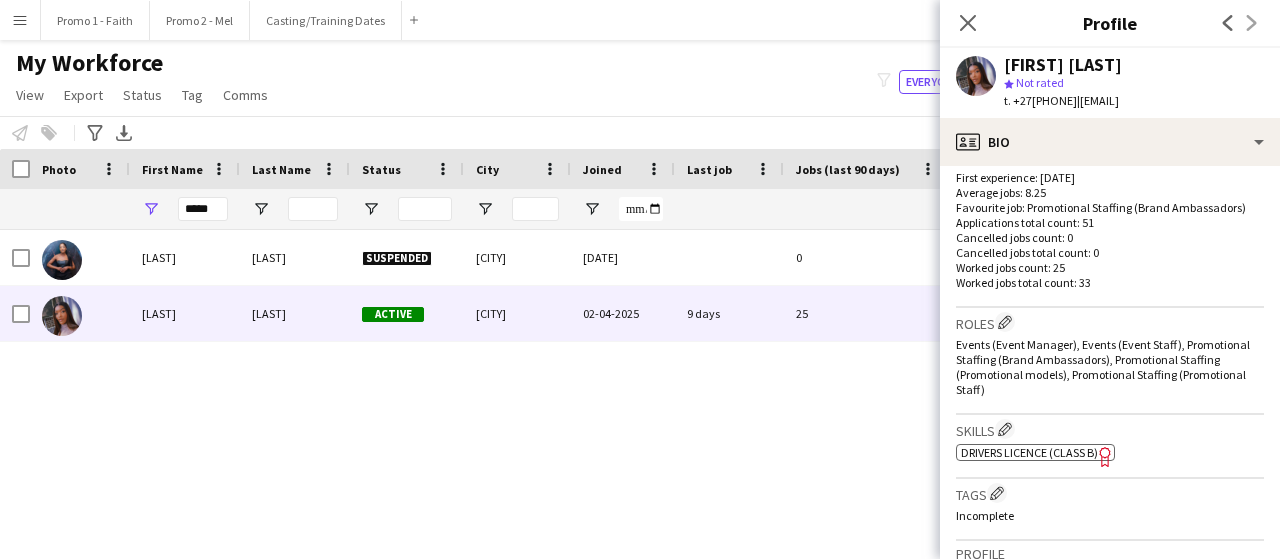 scroll, scrollTop: 972, scrollLeft: 0, axis: vertical 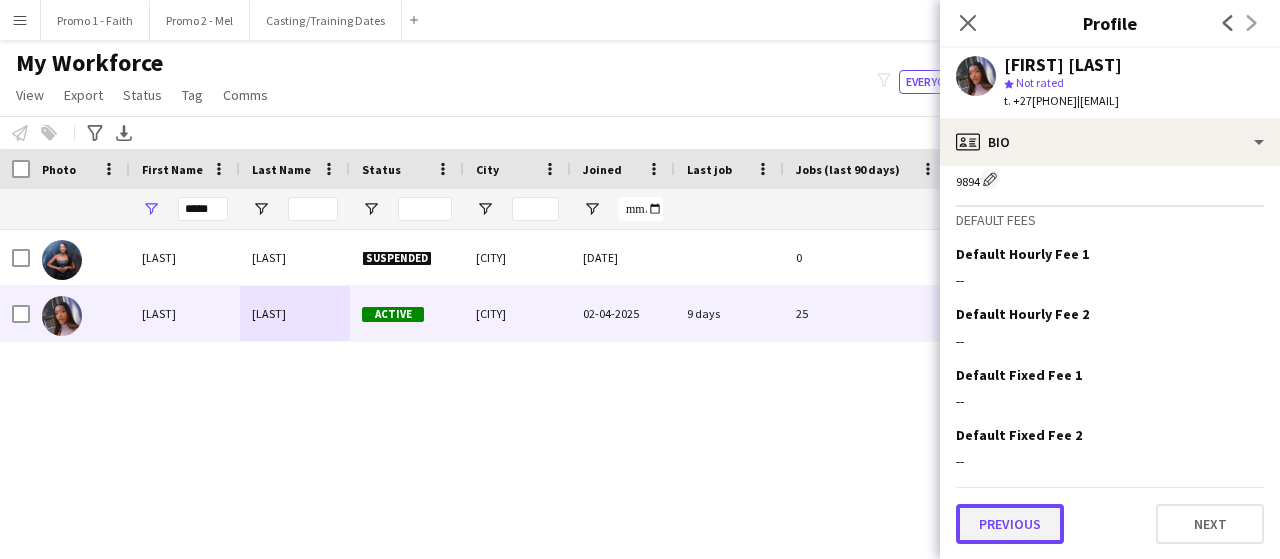 click on "Previous" 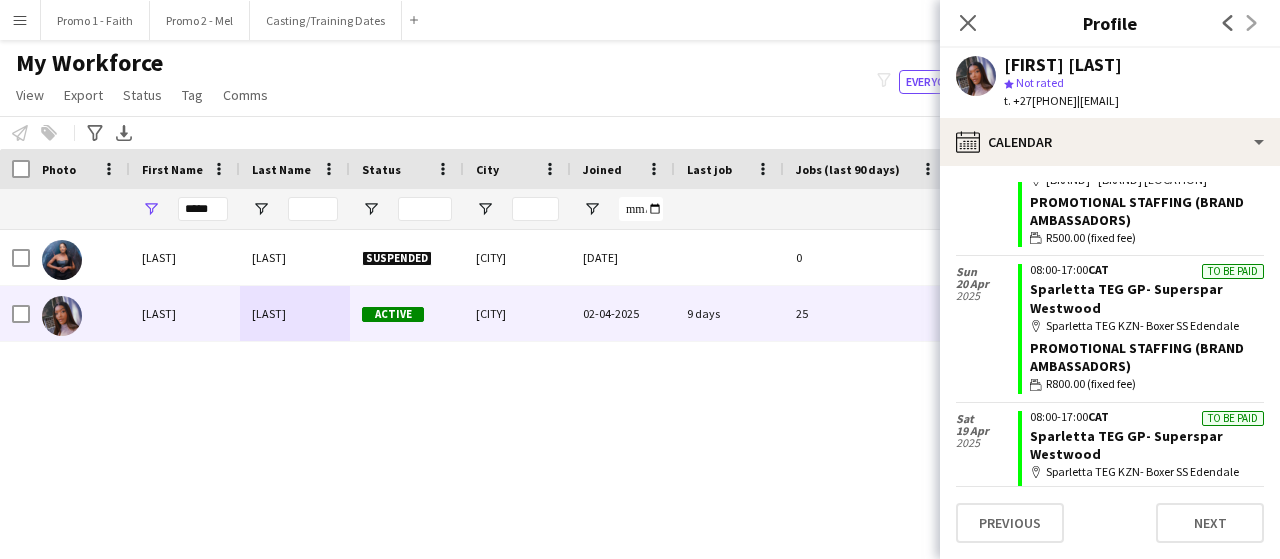 scroll, scrollTop: 4735, scrollLeft: 0, axis: vertical 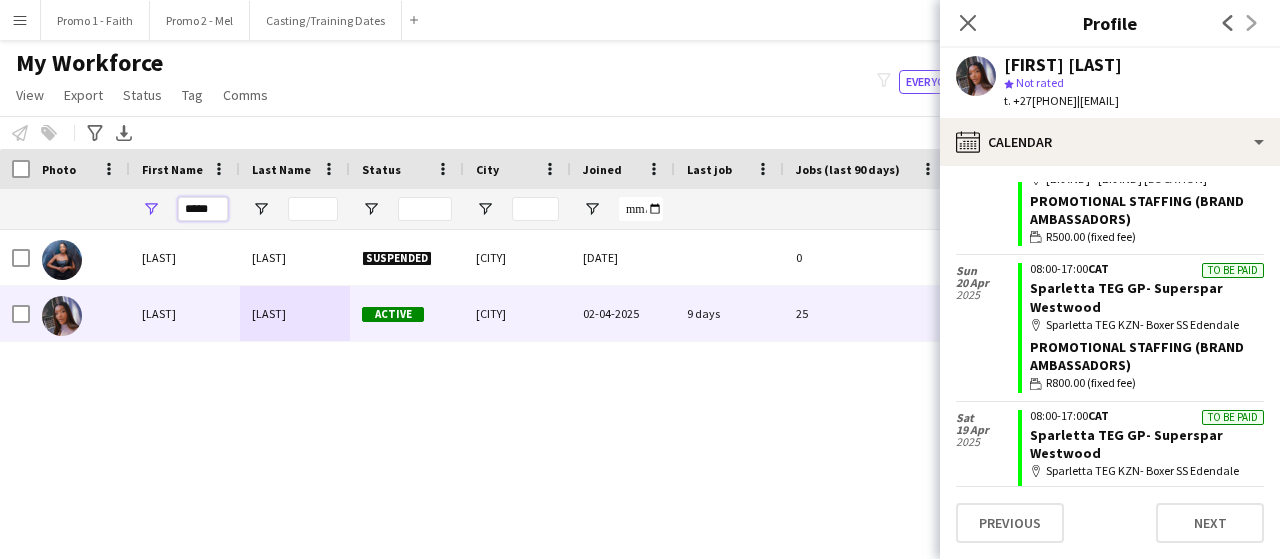 click on "*****" at bounding box center [203, 209] 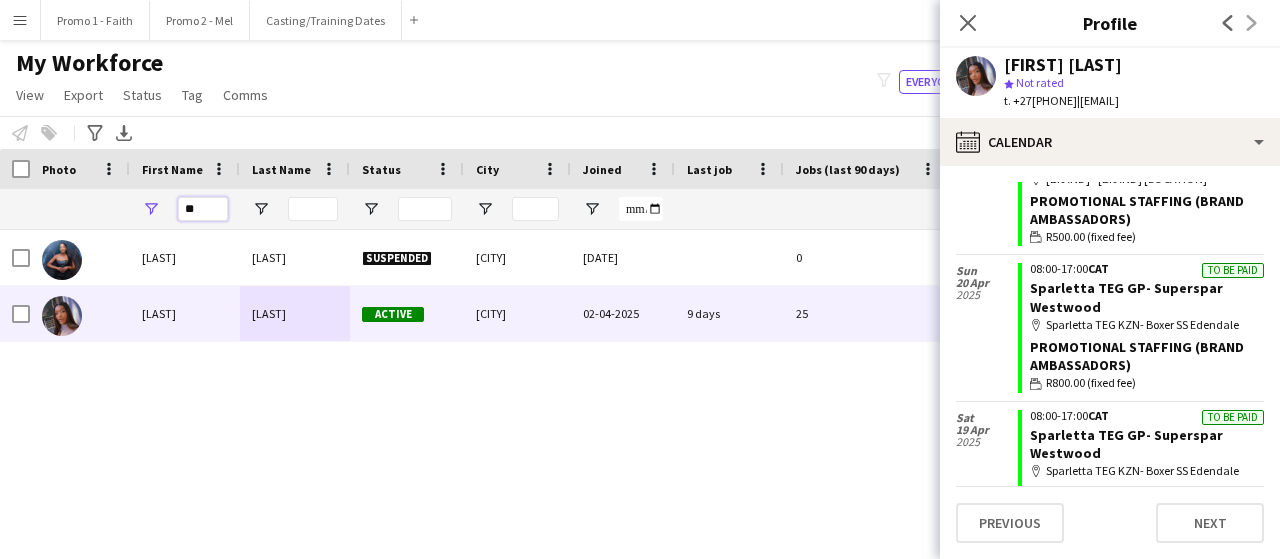 type on "*" 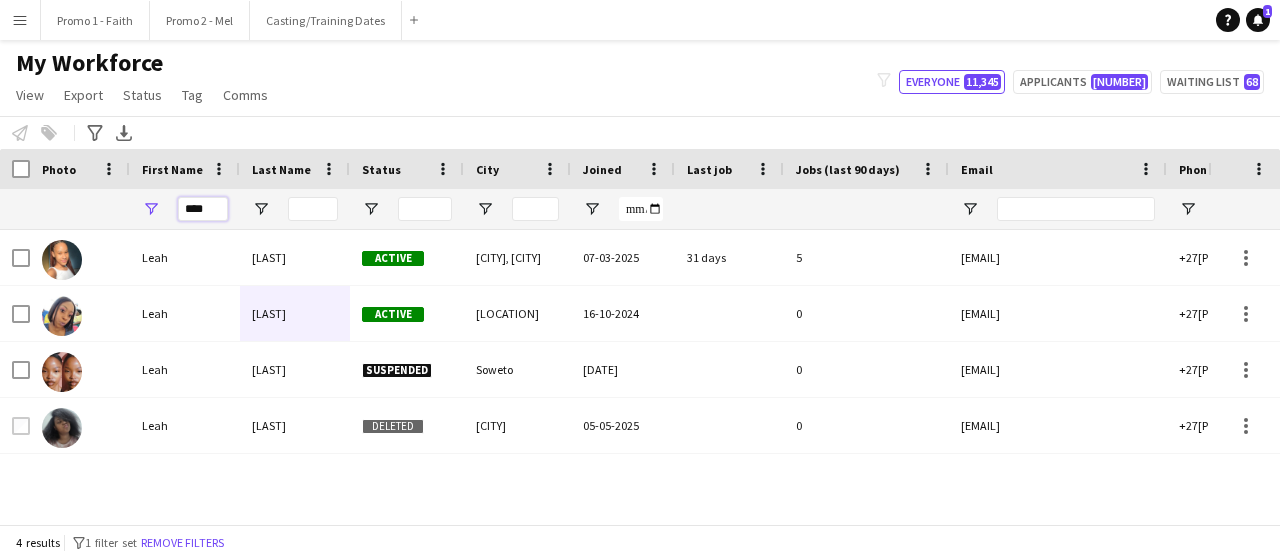 type on "****" 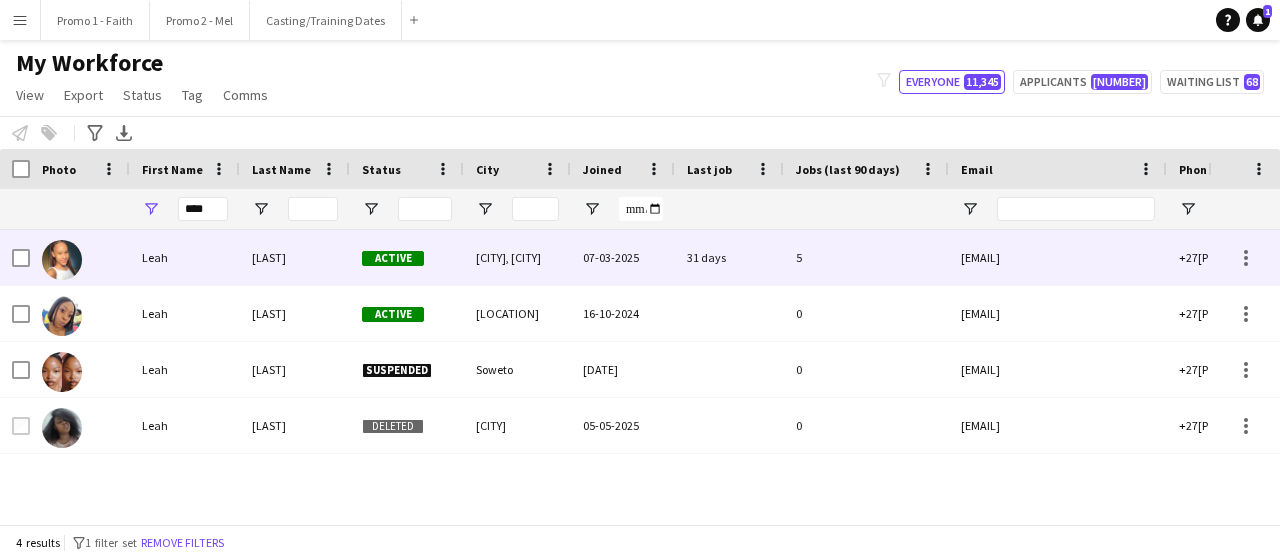 click on "Dunn" at bounding box center [295, 257] 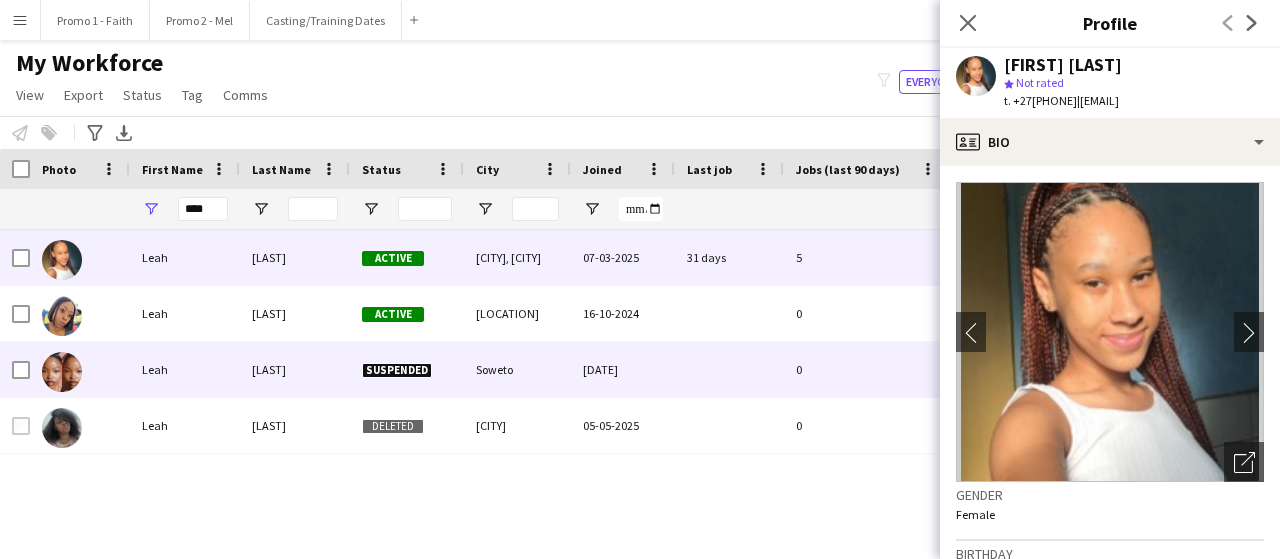 scroll, scrollTop: 0, scrollLeft: 414, axis: horizontal 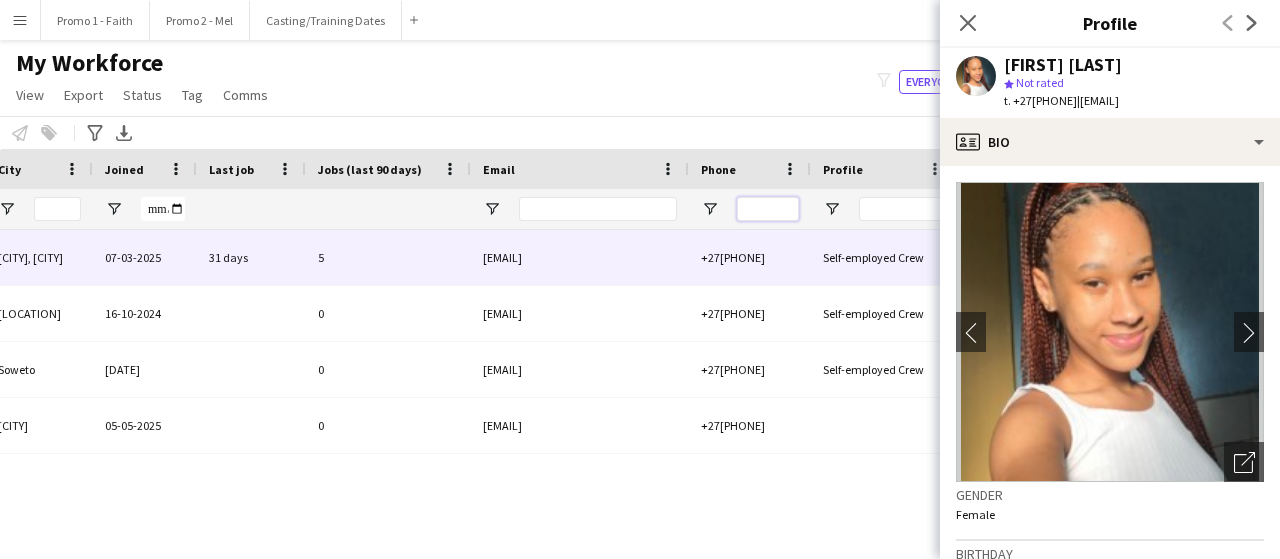 click at bounding box center [768, 209] 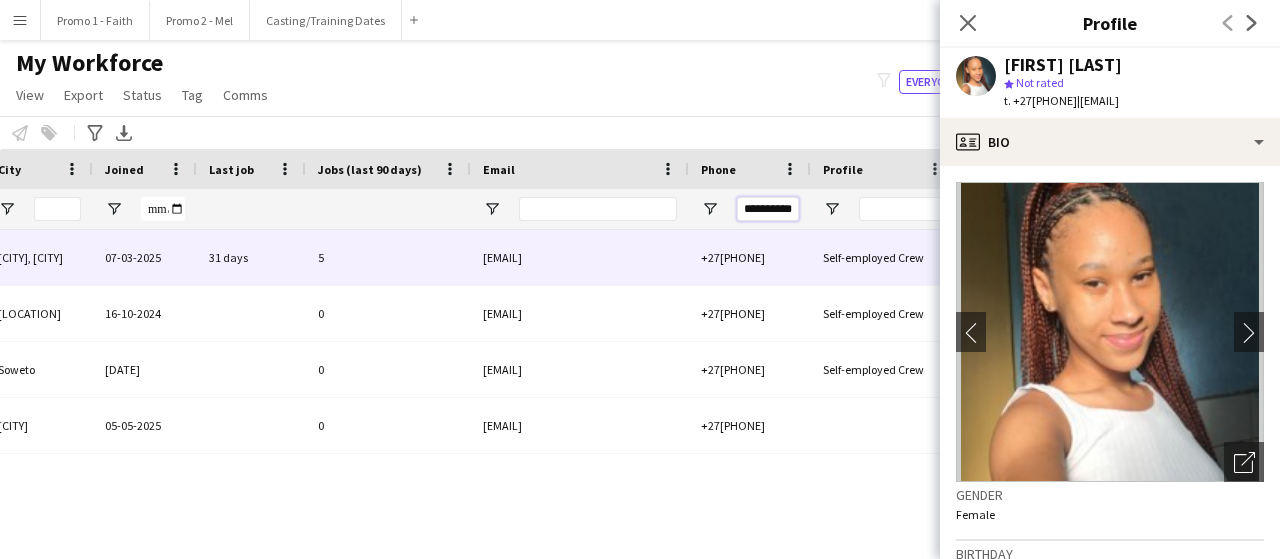 scroll, scrollTop: 0, scrollLeft: 6, axis: horizontal 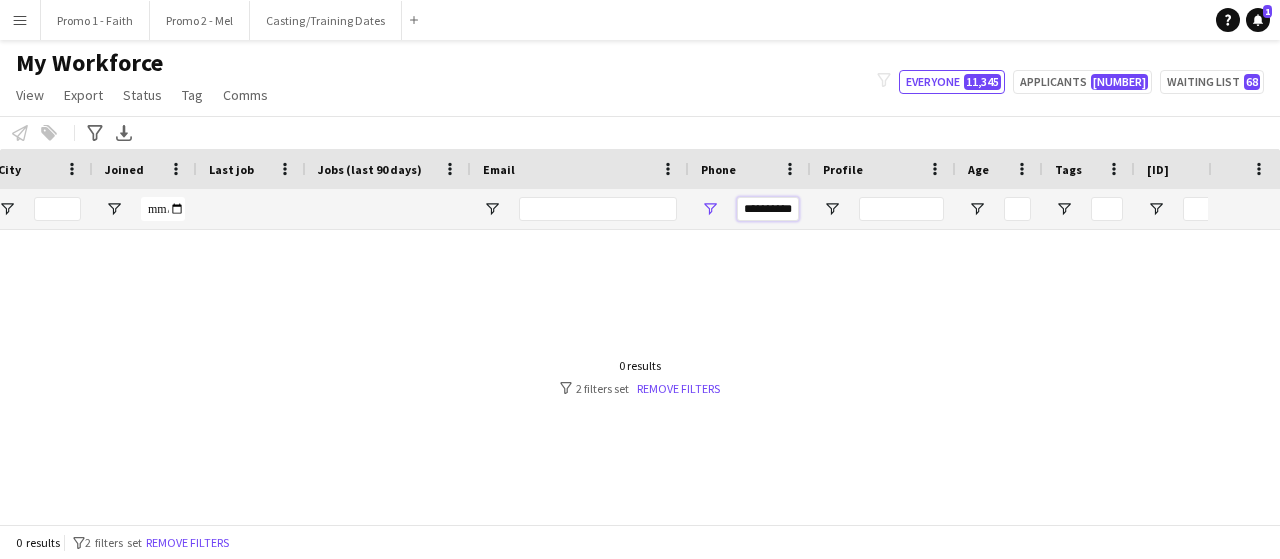 click on "**********" at bounding box center [768, 209] 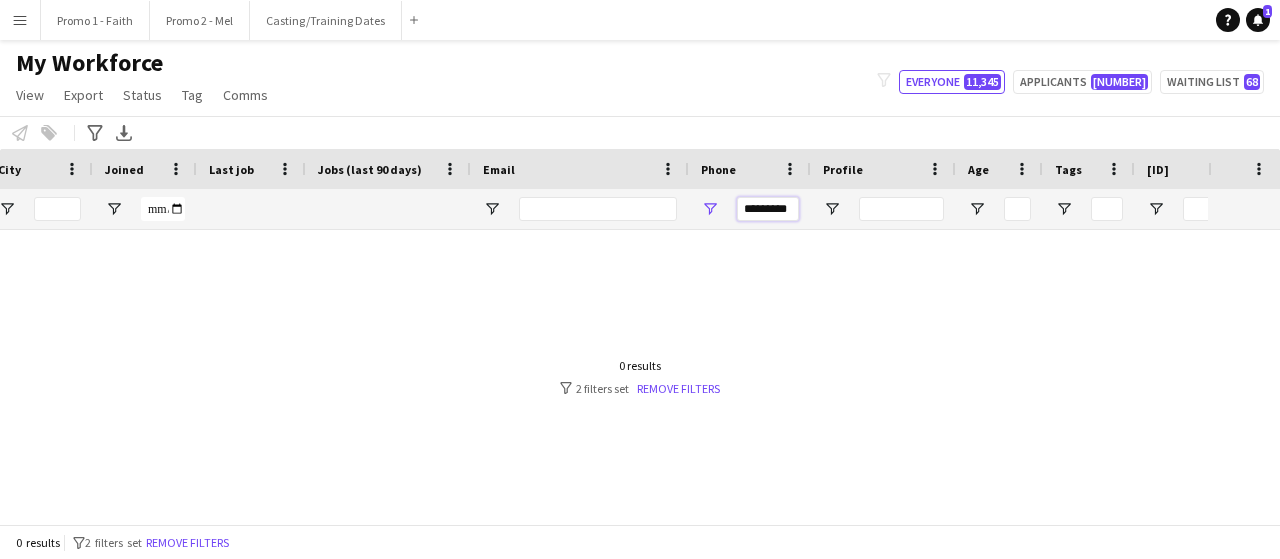 scroll, scrollTop: 0, scrollLeft: 0, axis: both 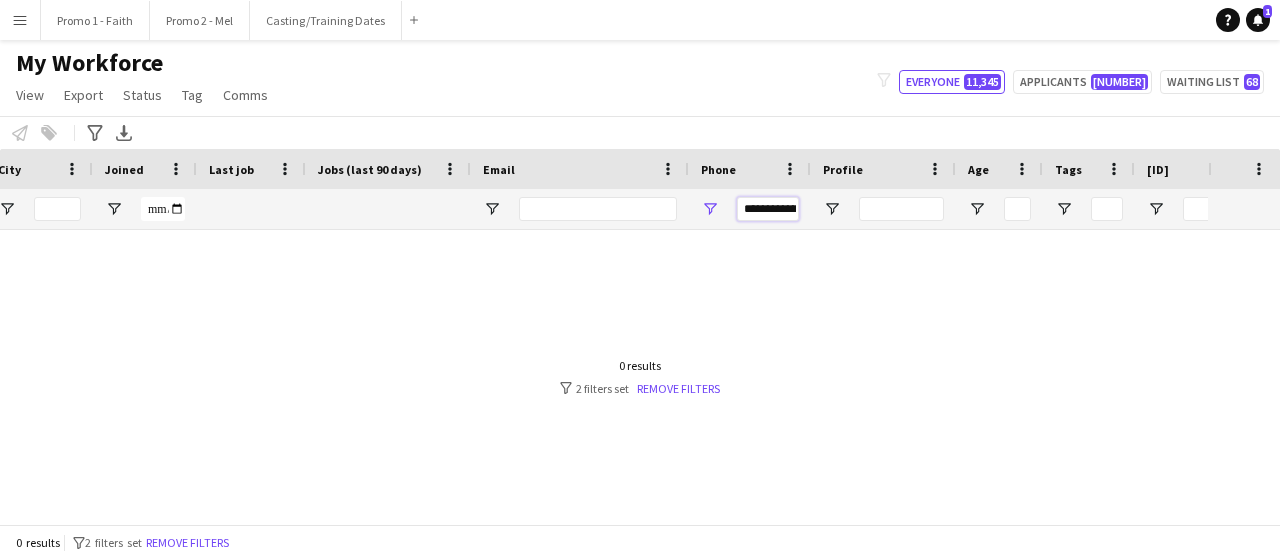type on "**********" 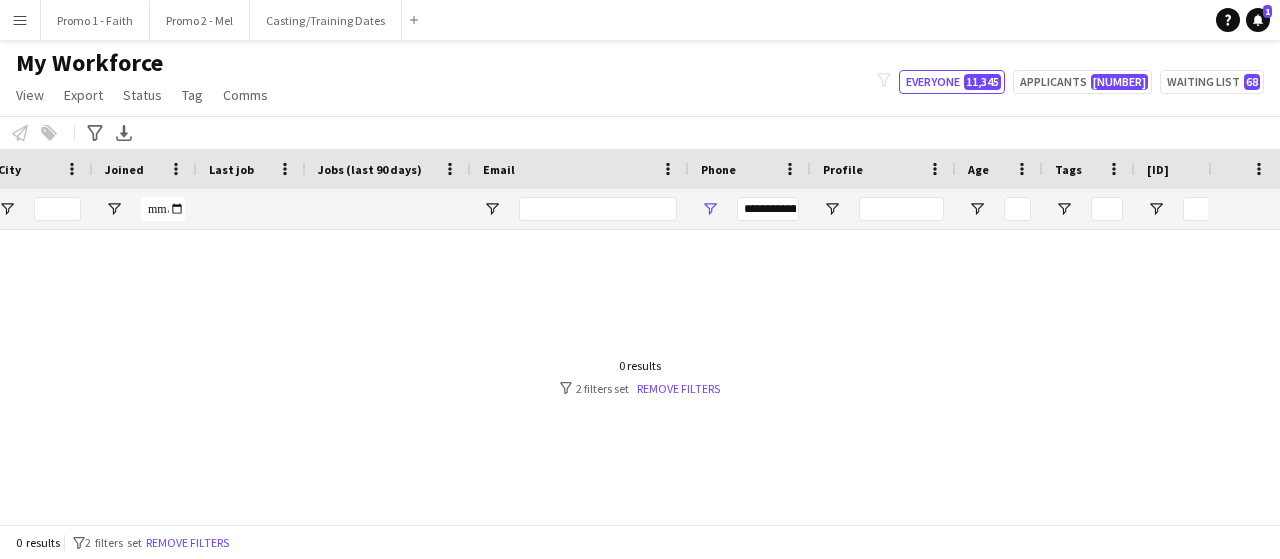 click on "**********" at bounding box center (750, 209) 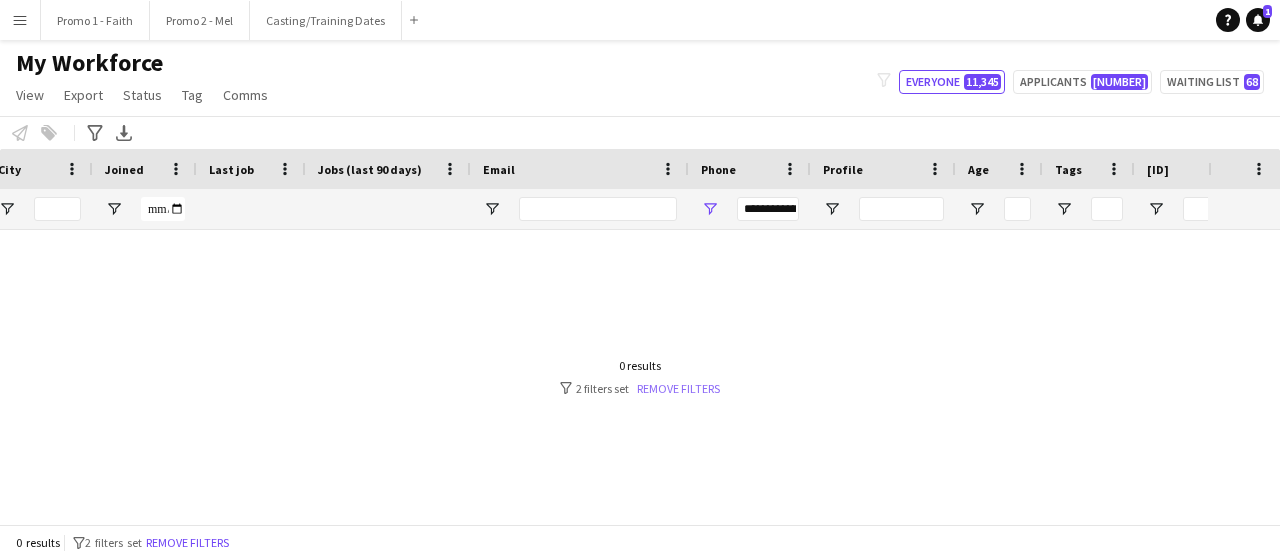 click on "Remove filters" at bounding box center [678, 388] 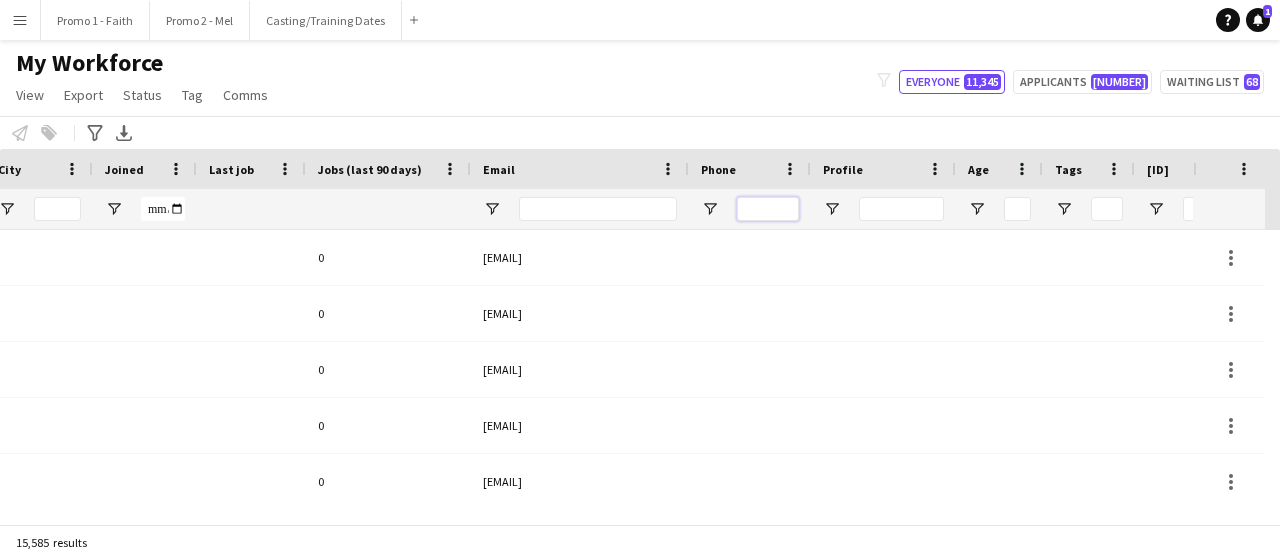 click at bounding box center [768, 209] 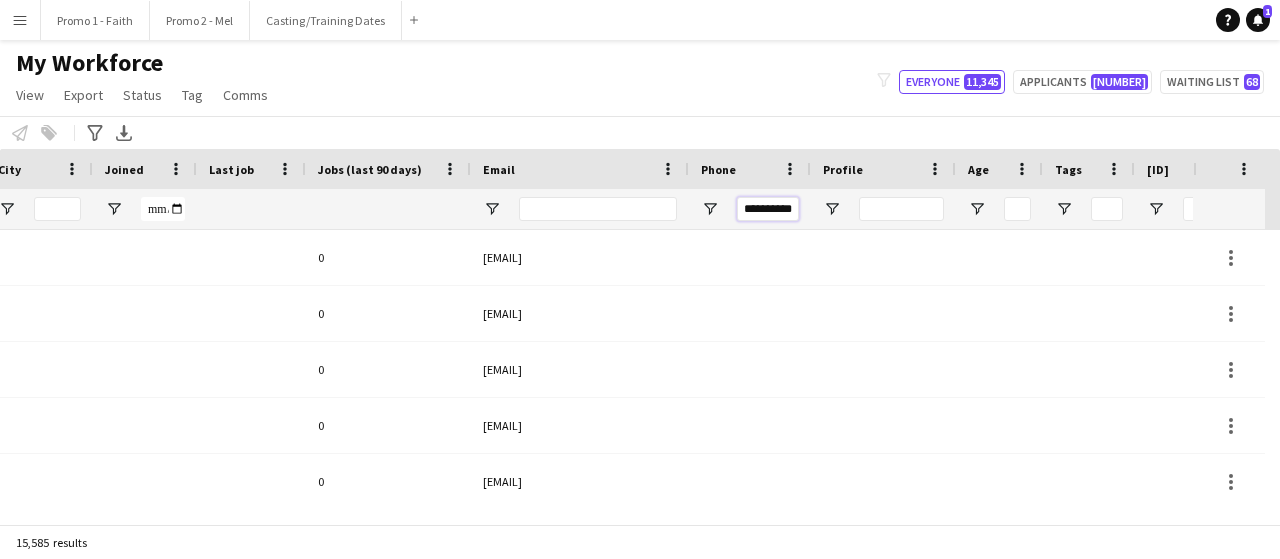 scroll, scrollTop: 0, scrollLeft: 6, axis: horizontal 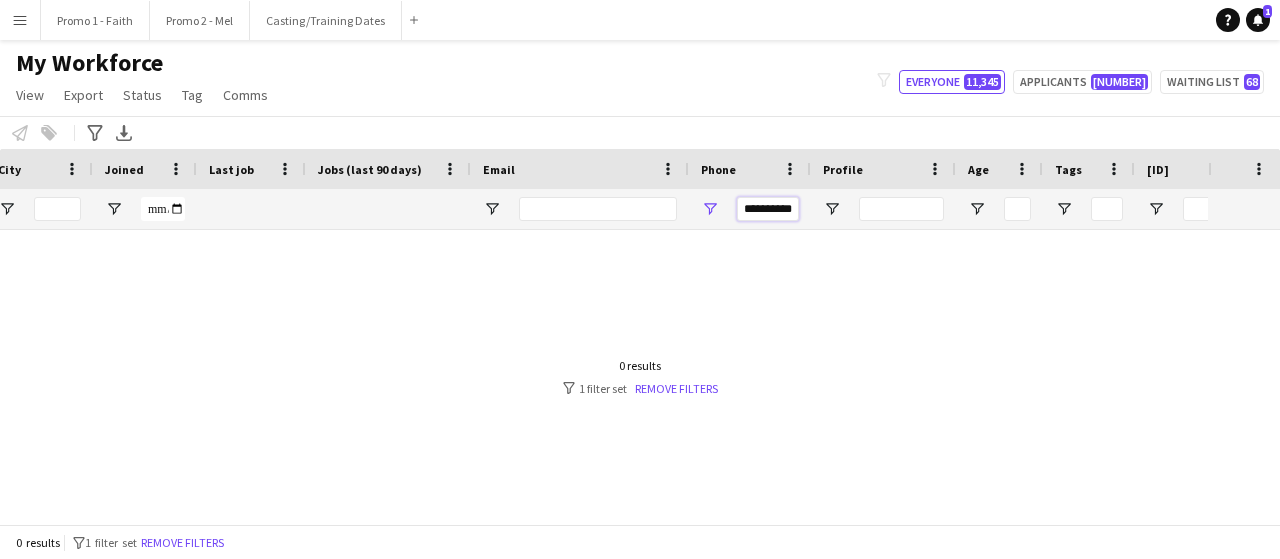 click on "**********" at bounding box center [768, 209] 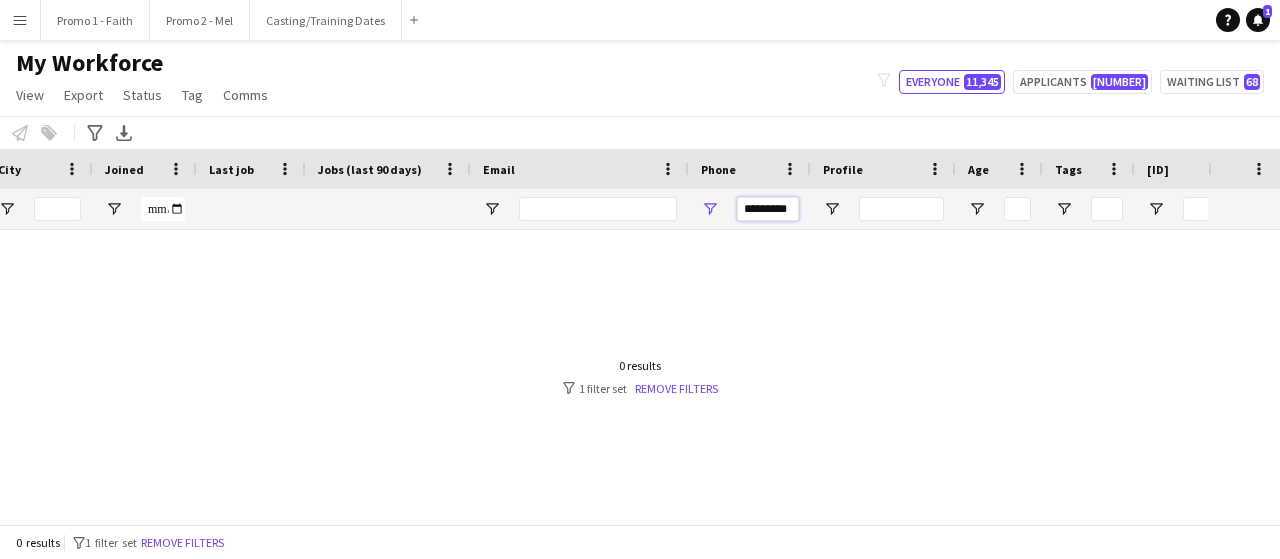 scroll, scrollTop: 0, scrollLeft: 0, axis: both 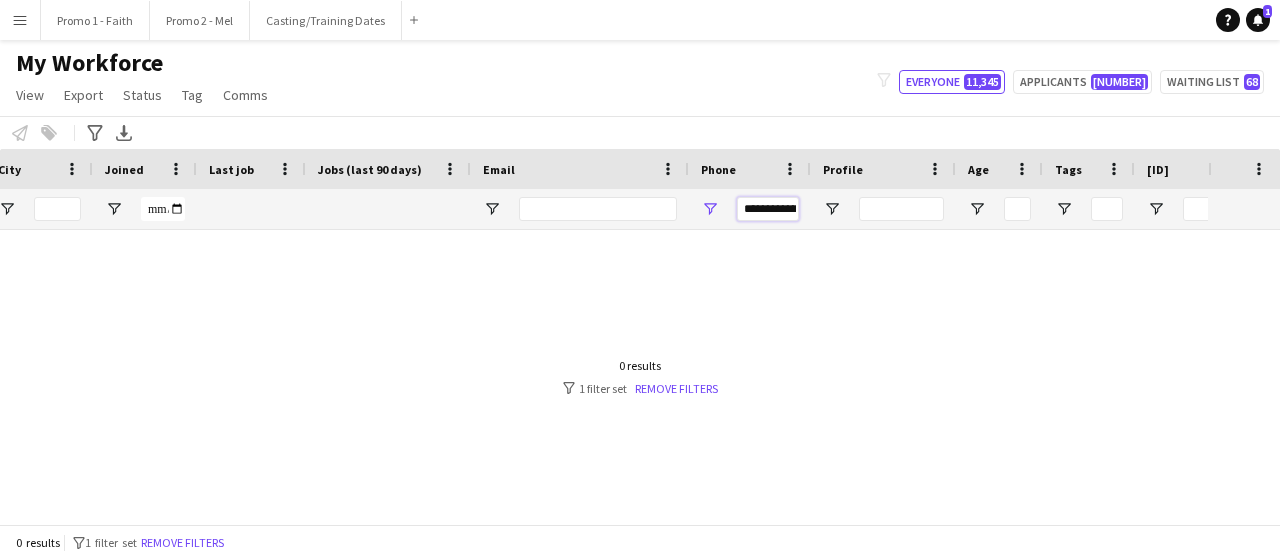 click on "**********" at bounding box center [768, 209] 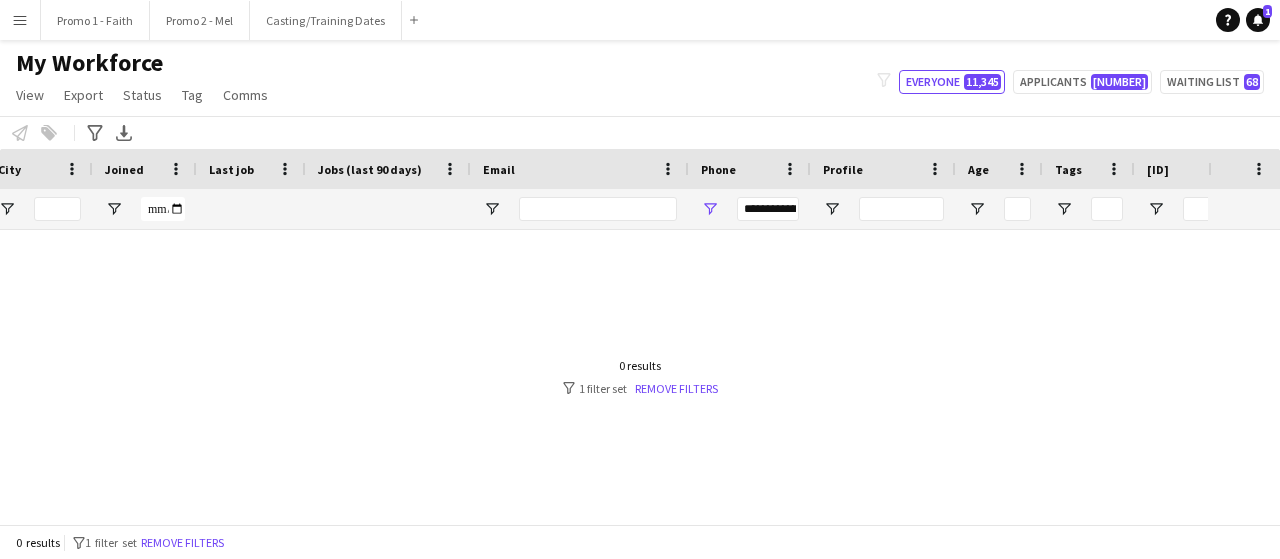 click on "**********" at bounding box center (750, 209) 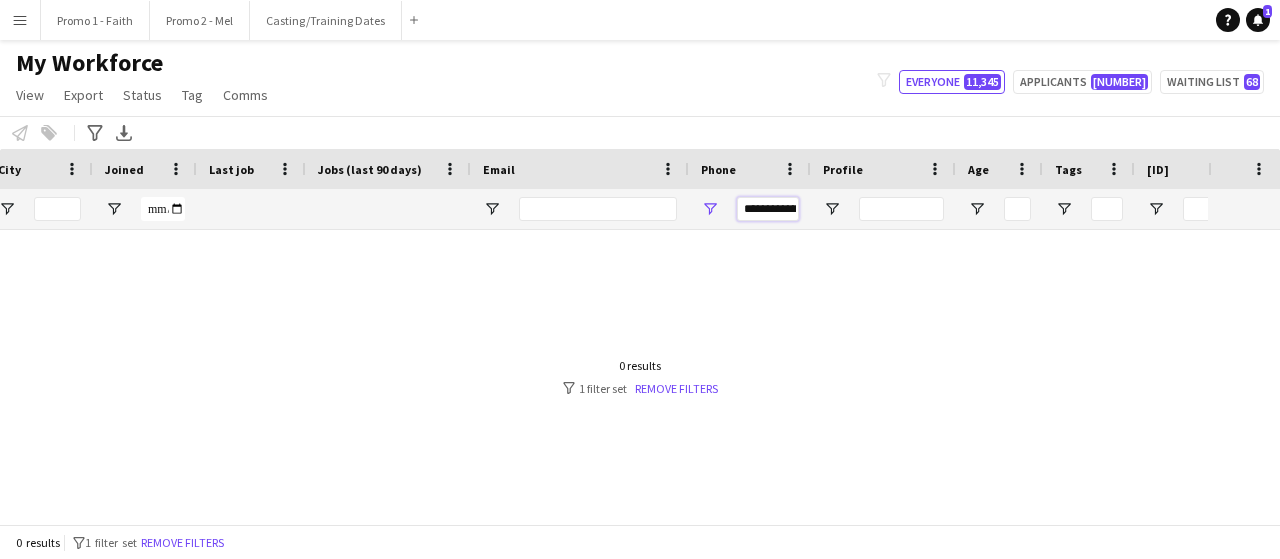 click on "**********" at bounding box center (768, 209) 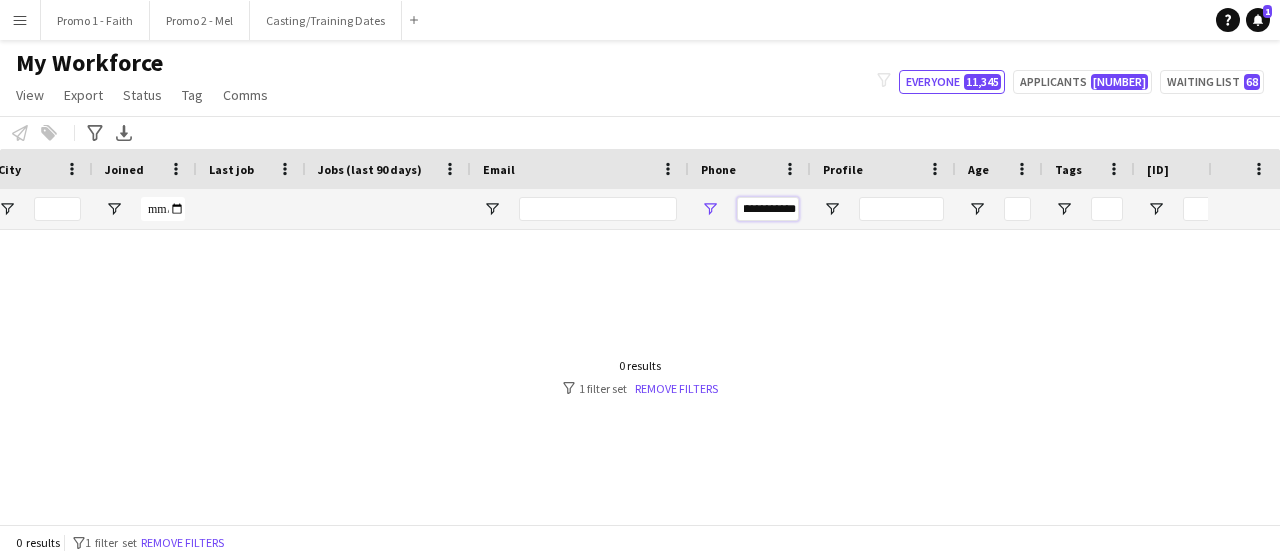 scroll, scrollTop: 0, scrollLeft: 18, axis: horizontal 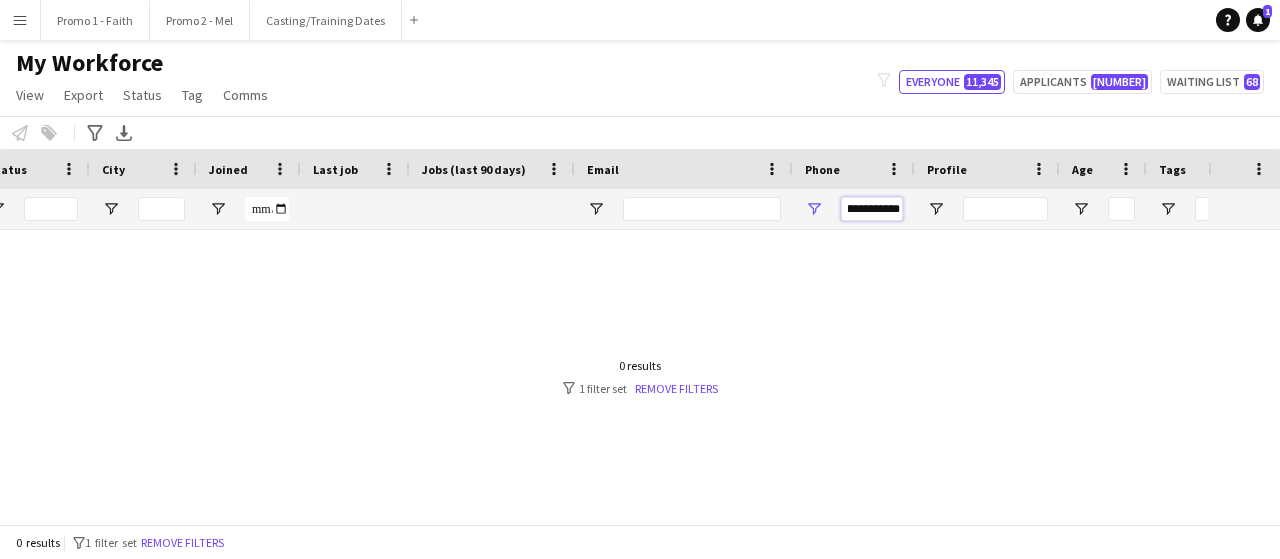 click on "**********" at bounding box center (872, 209) 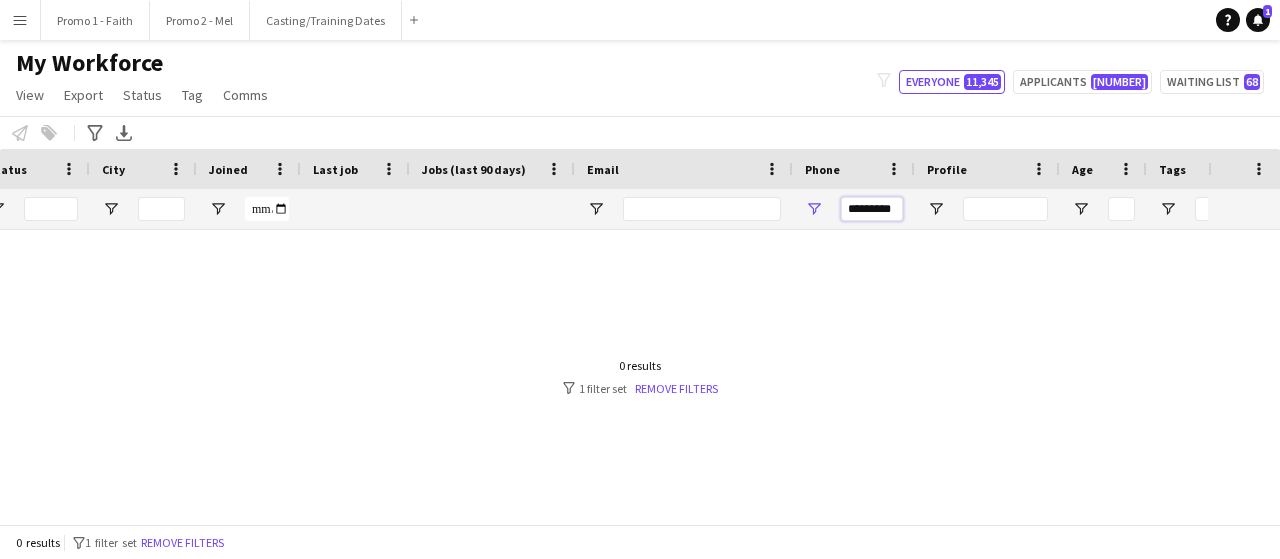 type on "*********" 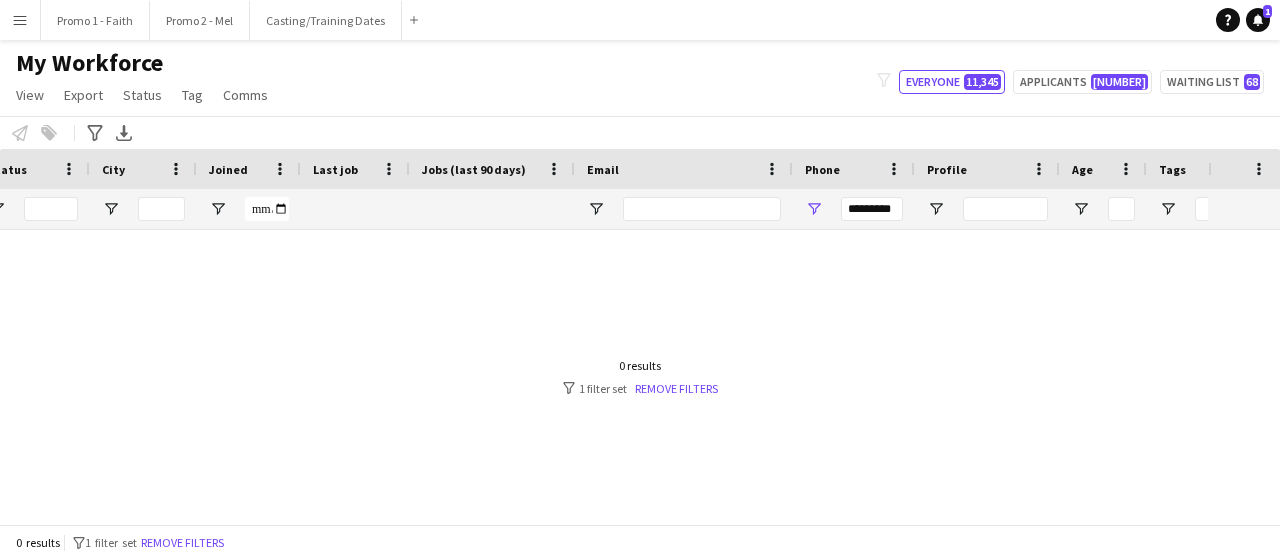 click at bounding box center (604, 369) 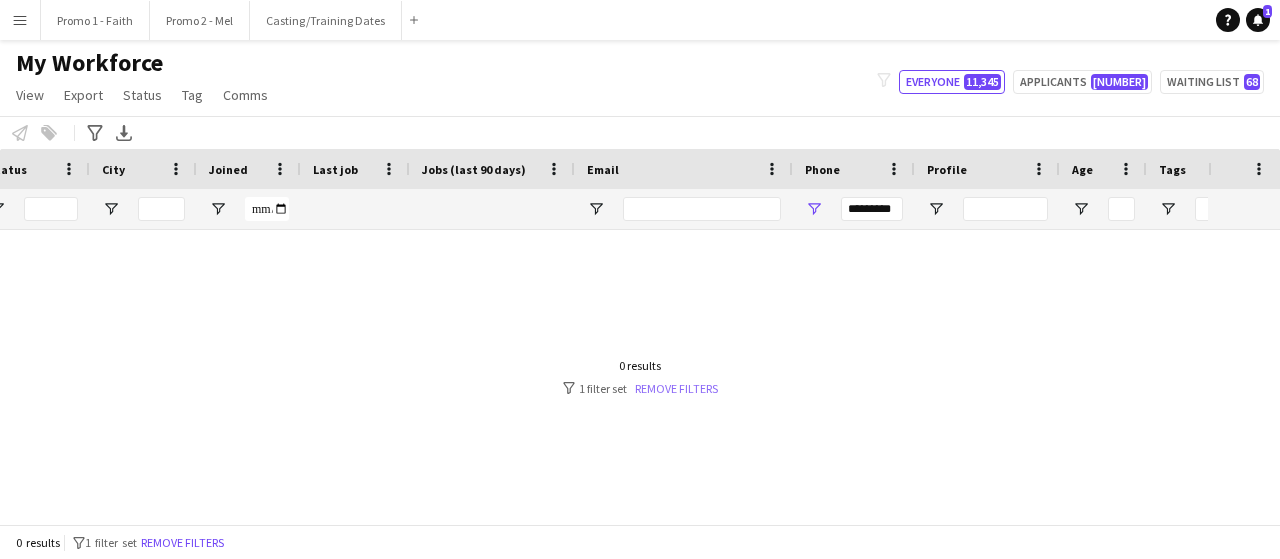 click on "Remove filters" at bounding box center [676, 388] 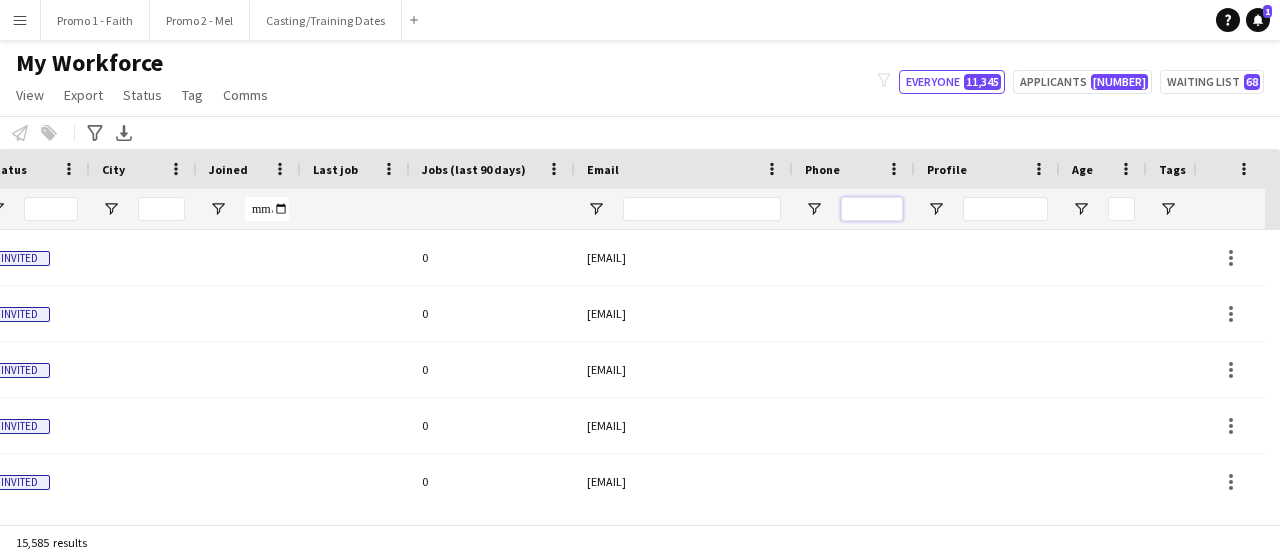 click at bounding box center [872, 209] 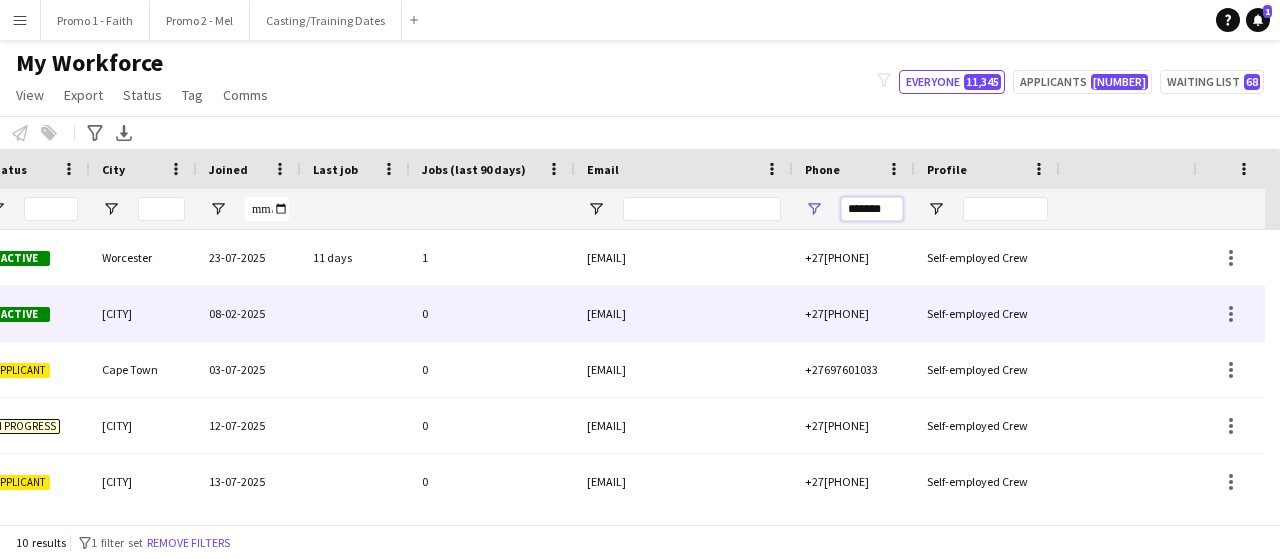 scroll, scrollTop: 0, scrollLeft: 0, axis: both 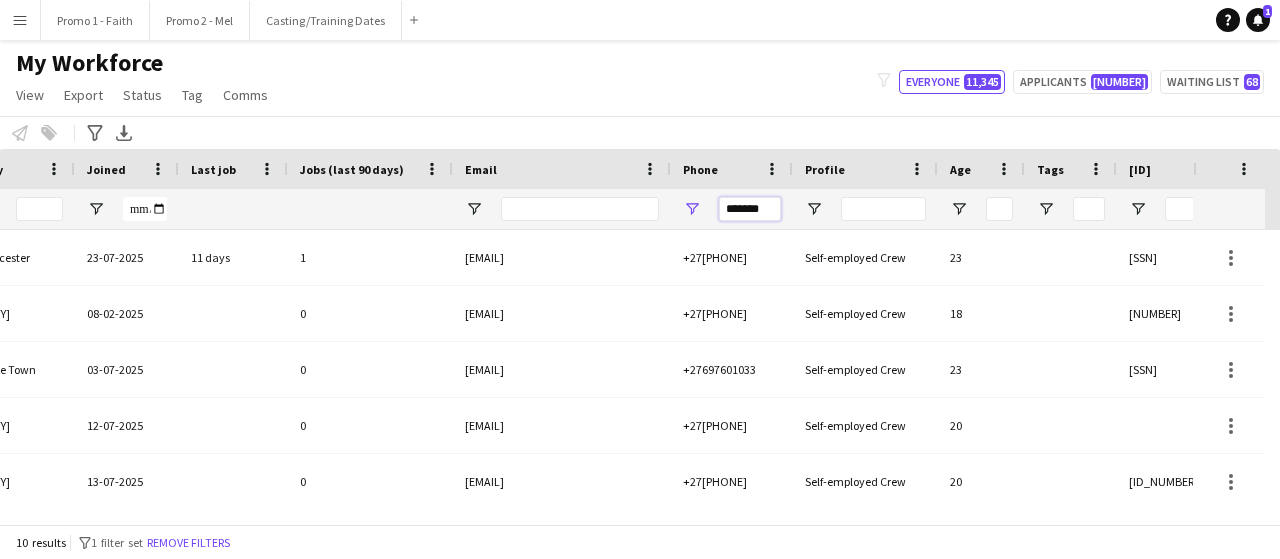 click on "*******" at bounding box center (750, 209) 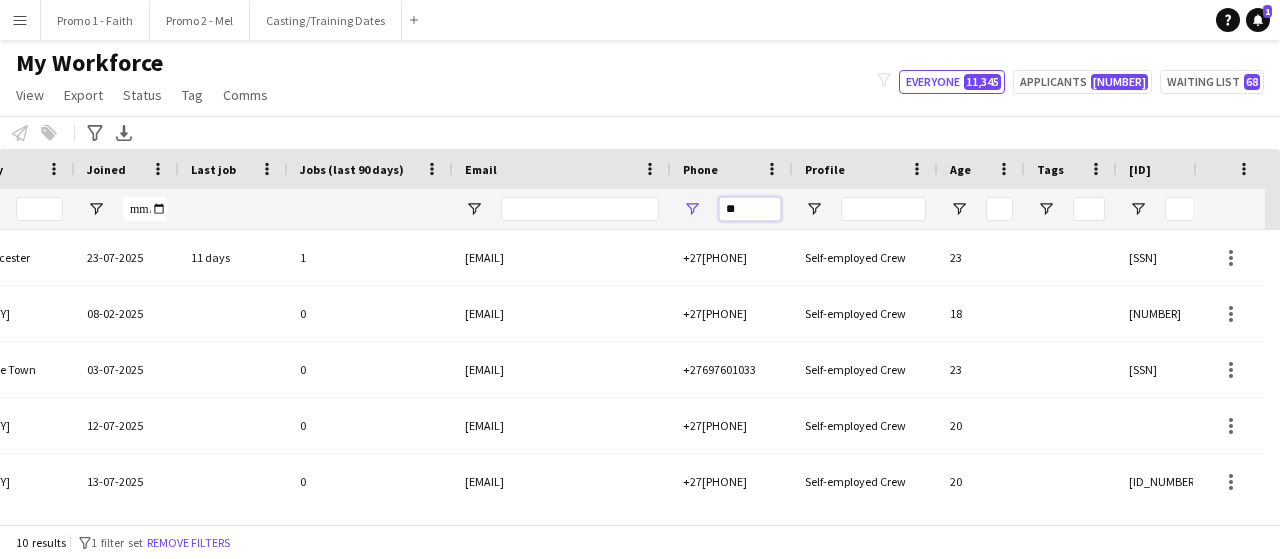 type on "*" 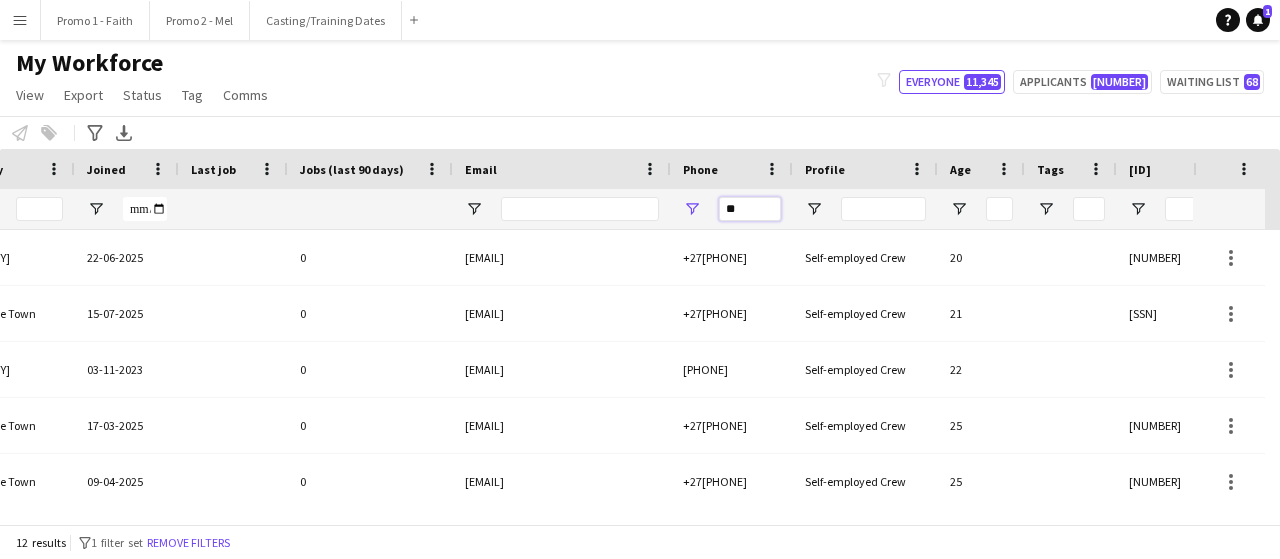 type on "*" 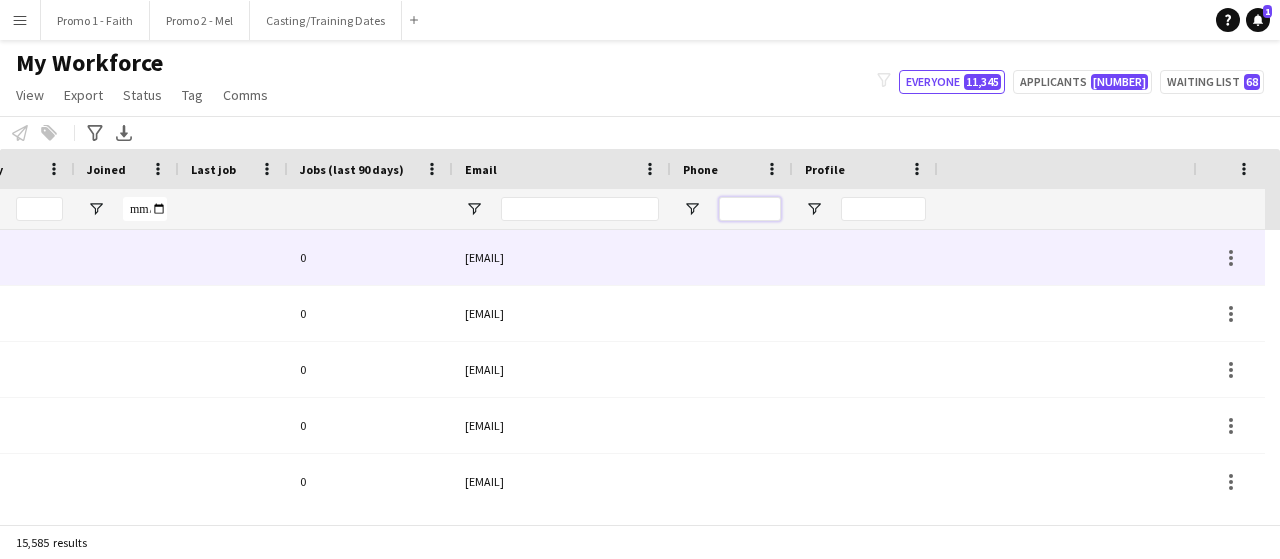 scroll, scrollTop: 0, scrollLeft: 0, axis: both 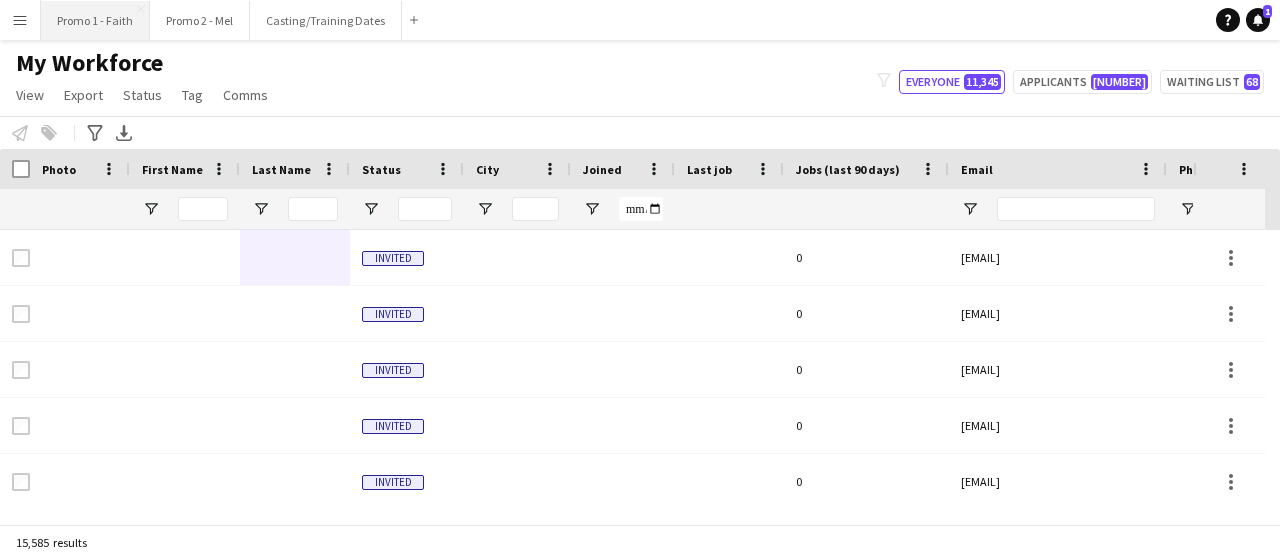 type 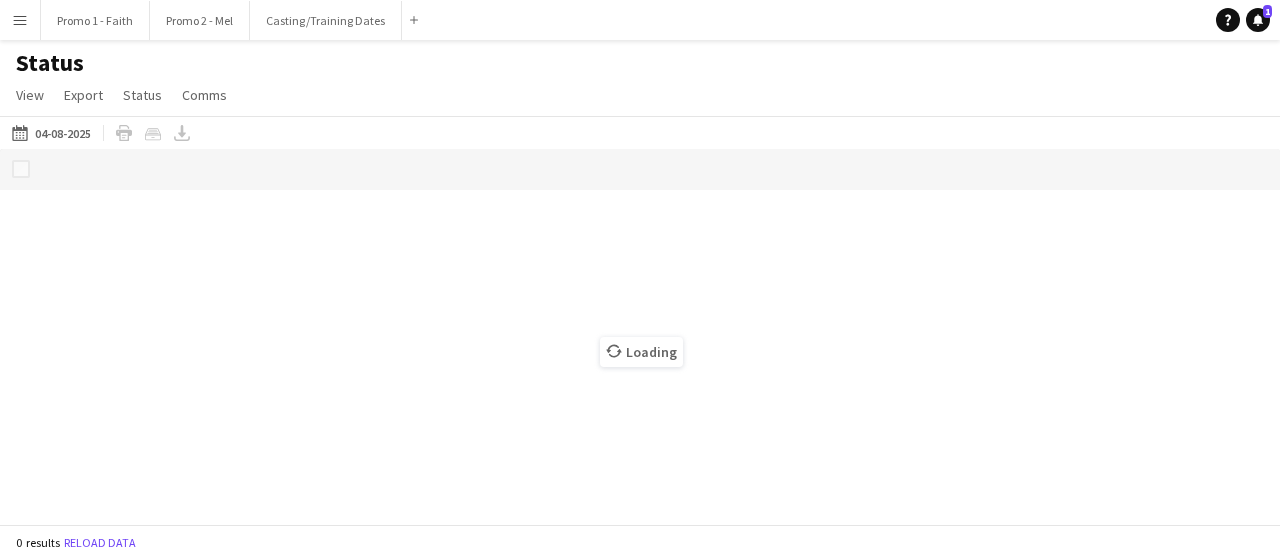 click on "Menu" at bounding box center (20, 20) 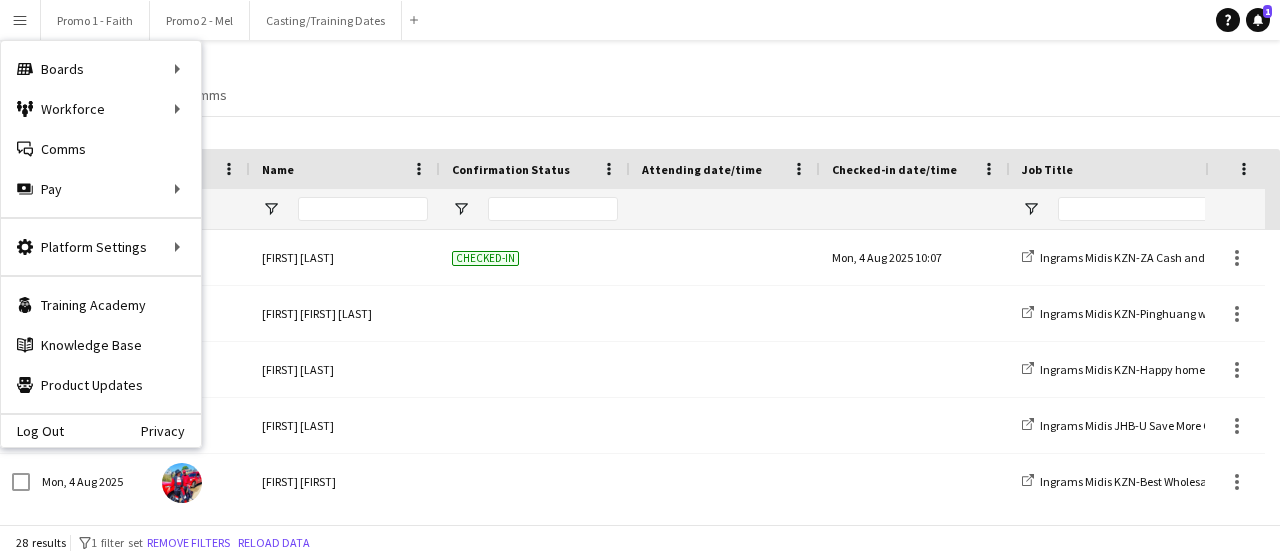 click on "Status   View   Views  Default view Checked in New view Update view Delete view Edit name Customise view Customise filters Reset Filters Reset View Reset All  Export  Export as XLSX Export as CSV Export as PDF Crew files as ZIP  Status  Confirm attendance Check-in Check-out Clear confirm attendance Clear check-in Clear check-out  Comms  Send notification Chat" 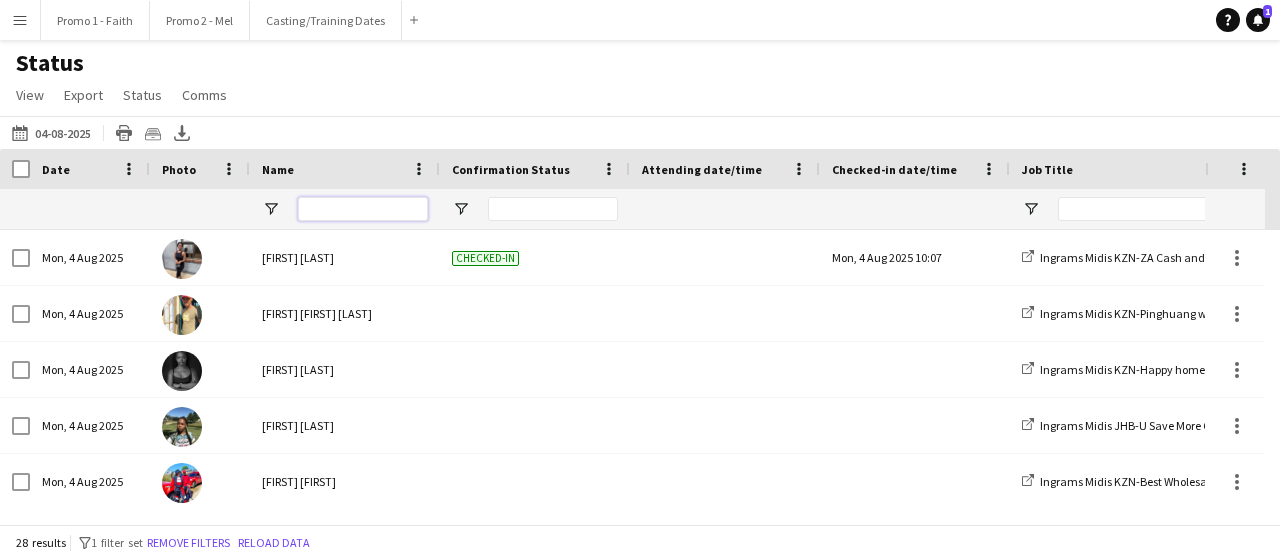 click at bounding box center [363, 209] 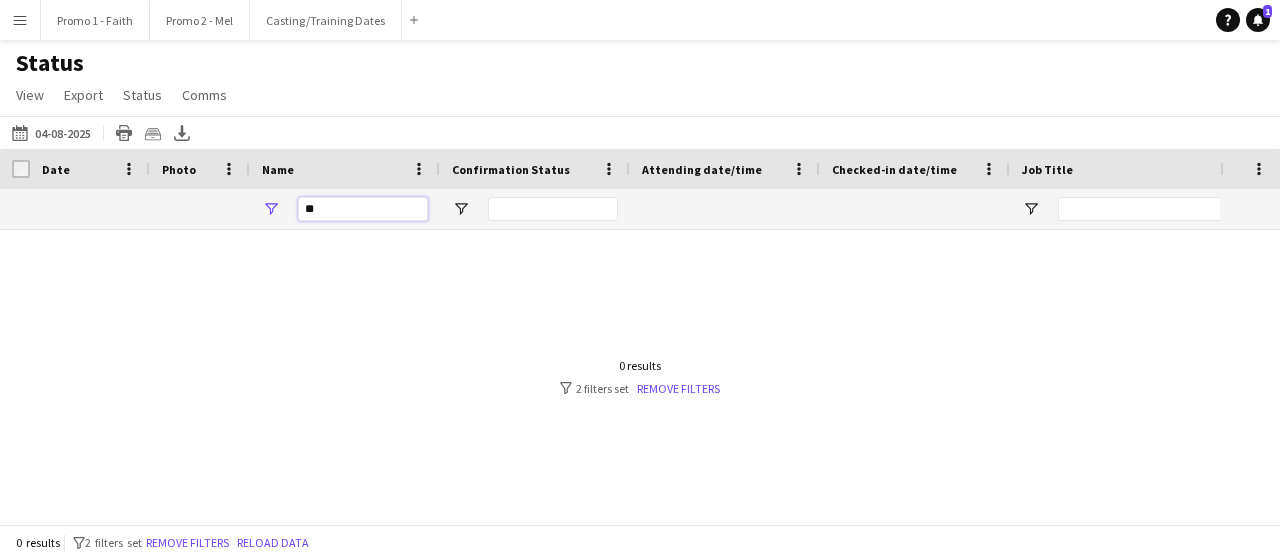 type on "*" 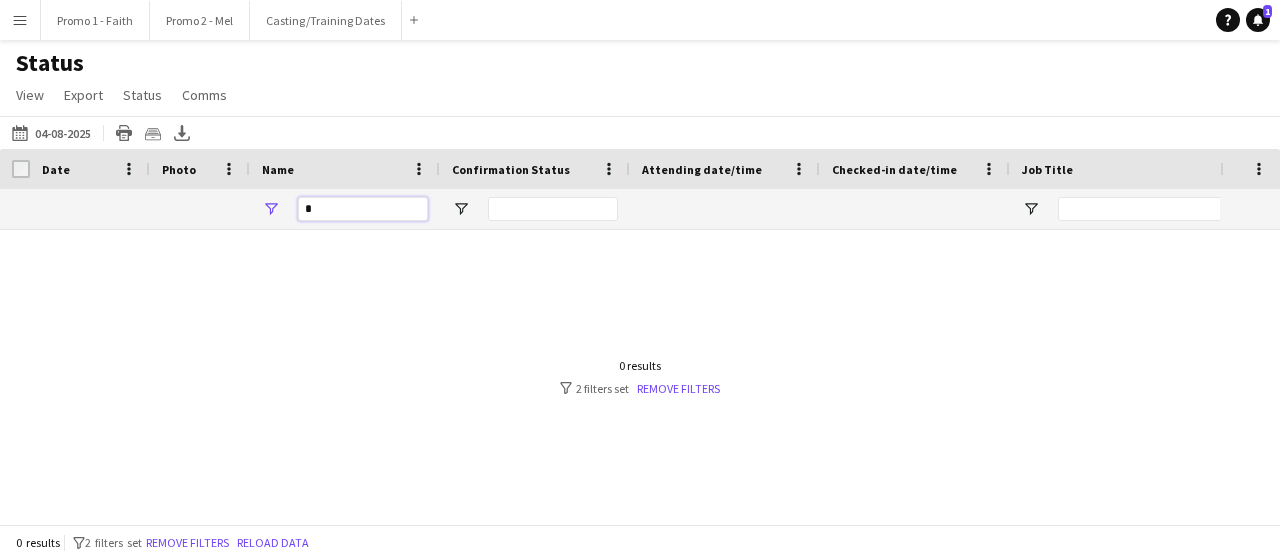 type 